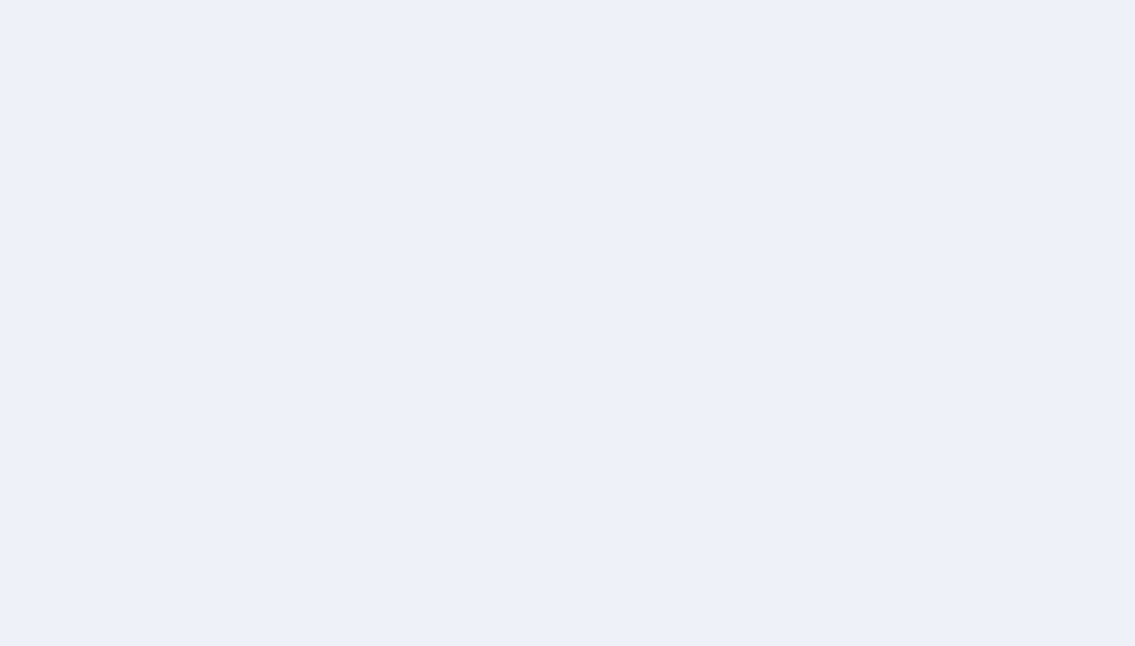 scroll, scrollTop: 0, scrollLeft: 0, axis: both 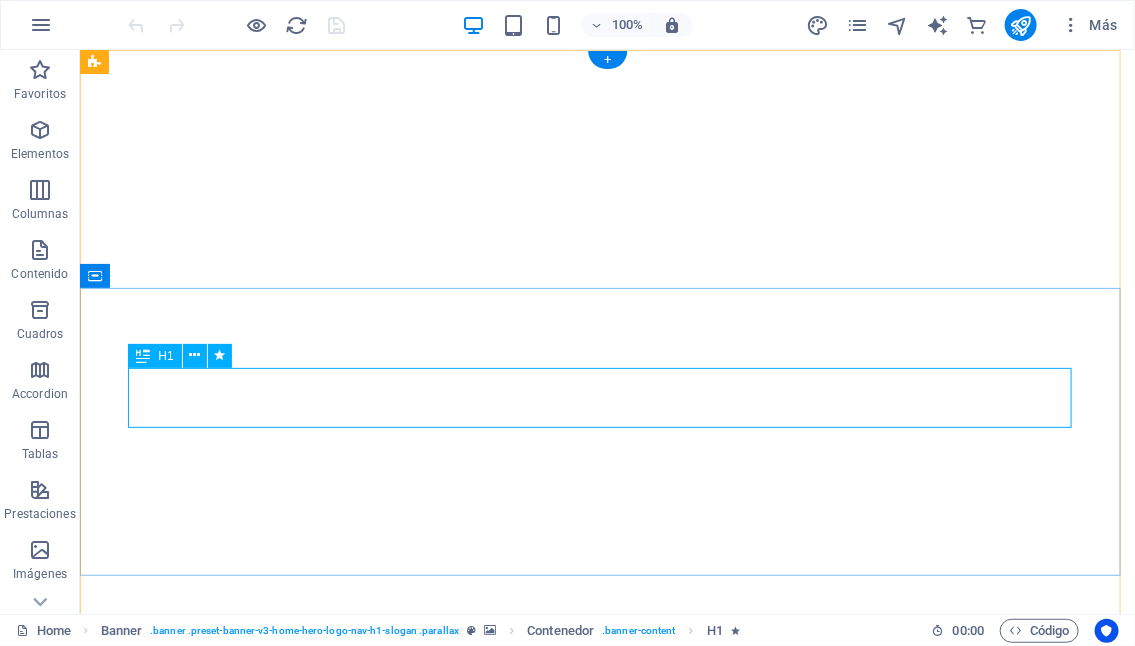 click on "Bienvenido a NeuroPhysis" at bounding box center (607, 1018) 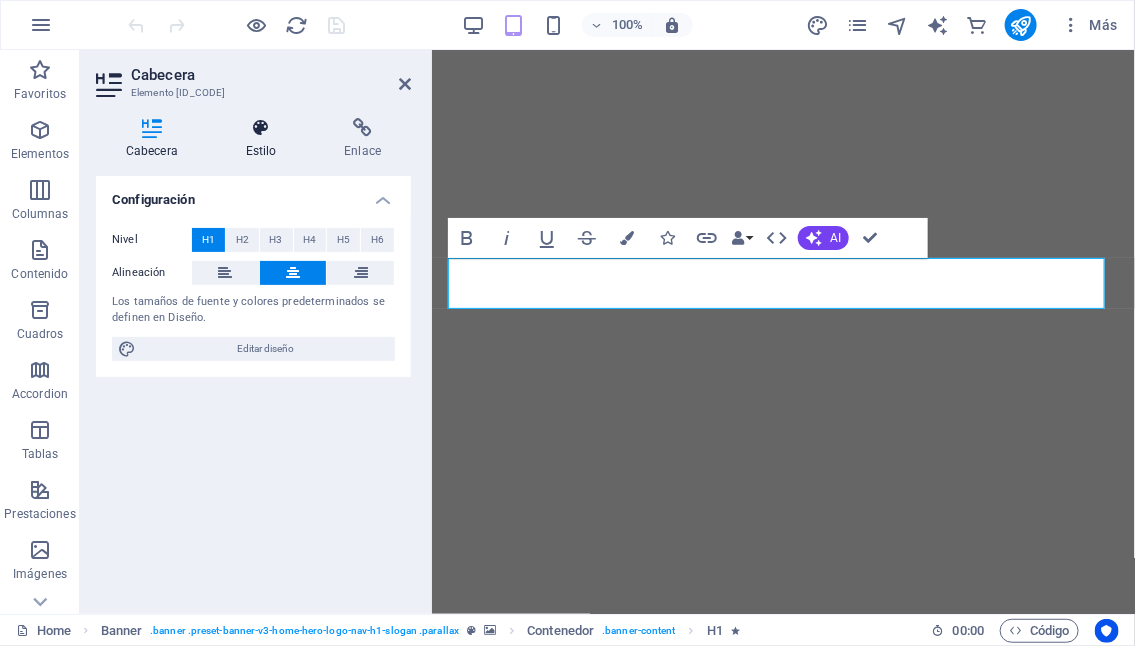 click at bounding box center [261, 128] 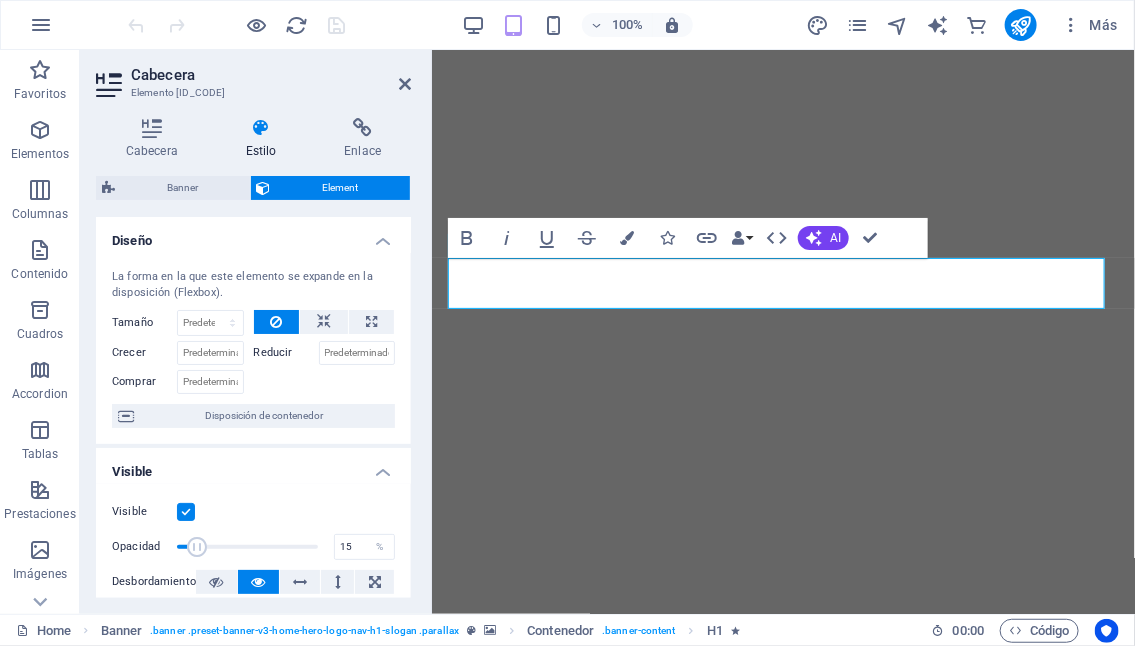 drag, startPoint x: 312, startPoint y: 548, endPoint x: 197, endPoint y: 542, distance: 115.15642 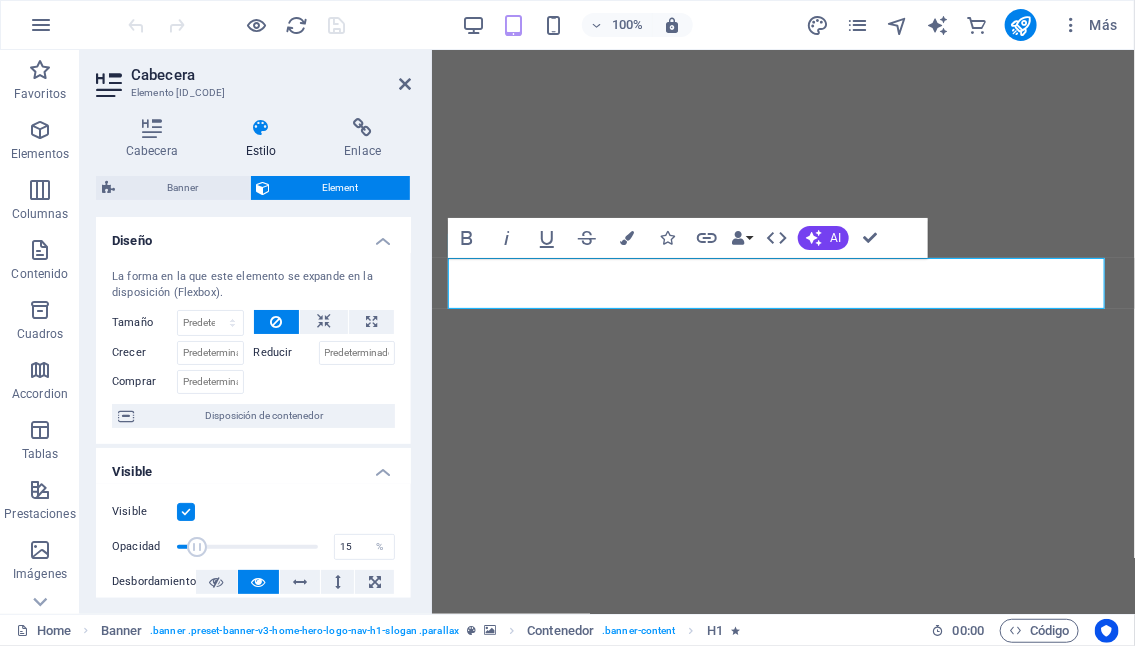 click at bounding box center [197, 547] 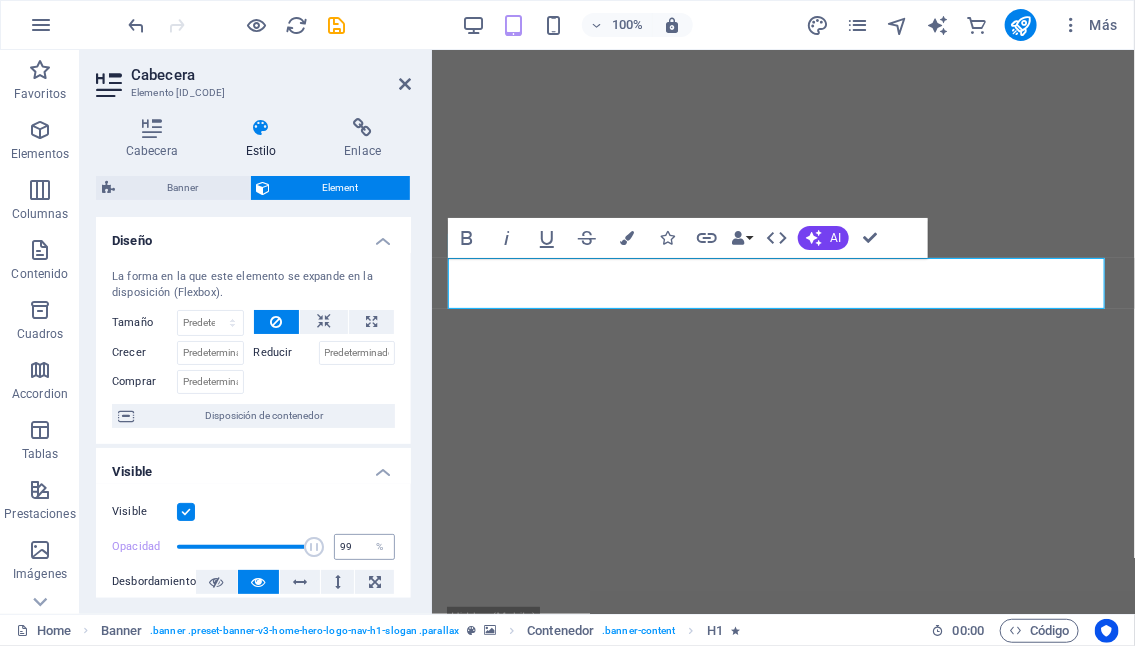 type on "100" 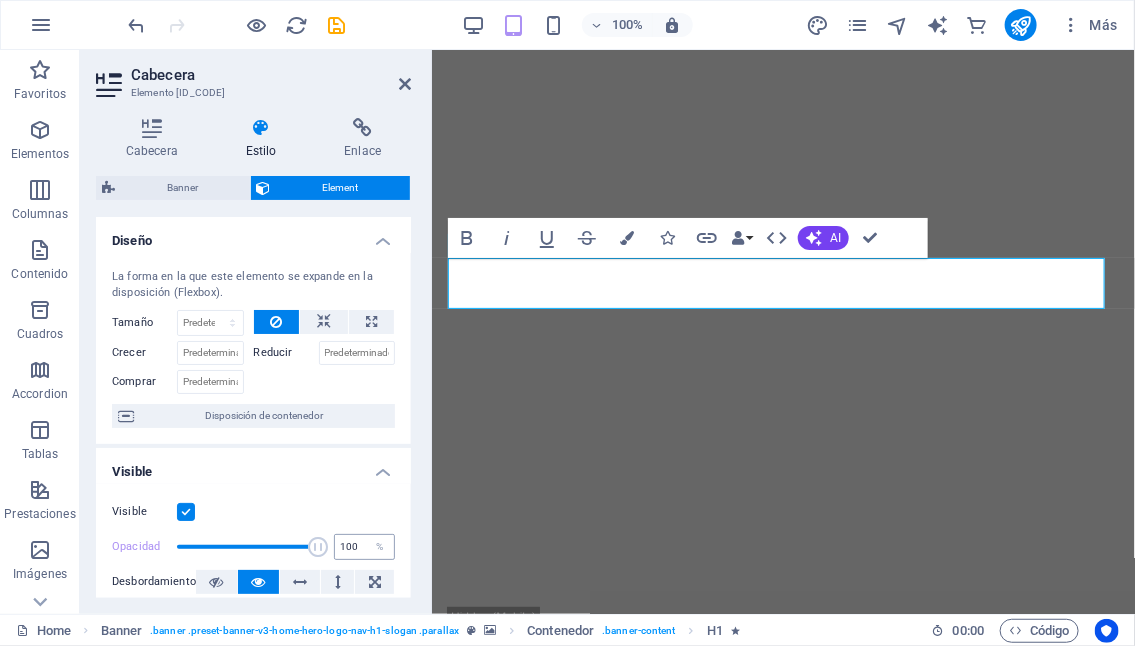 drag, startPoint x: 200, startPoint y: 543, endPoint x: 342, endPoint y: 543, distance: 142 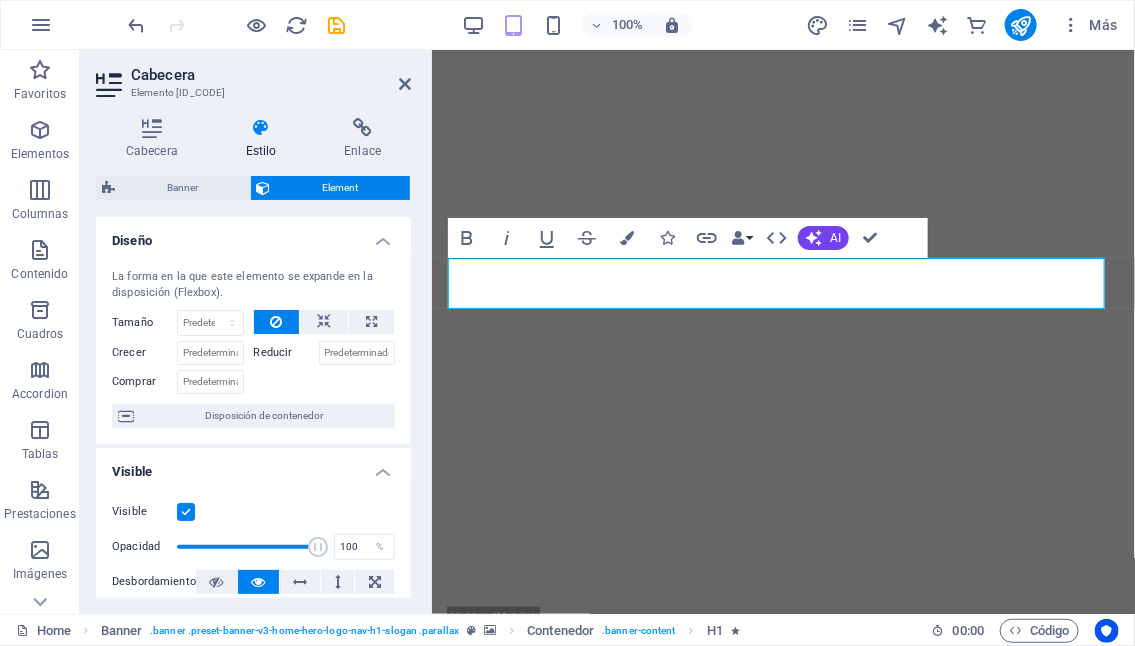 click at bounding box center [318, 547] 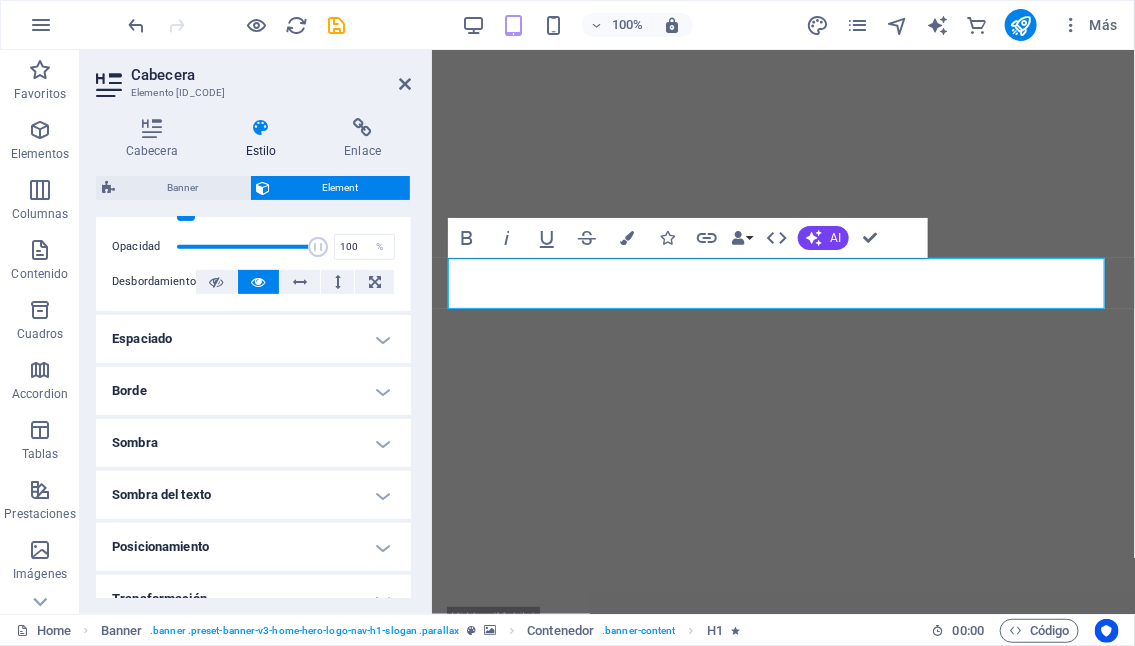 scroll, scrollTop: 400, scrollLeft: 0, axis: vertical 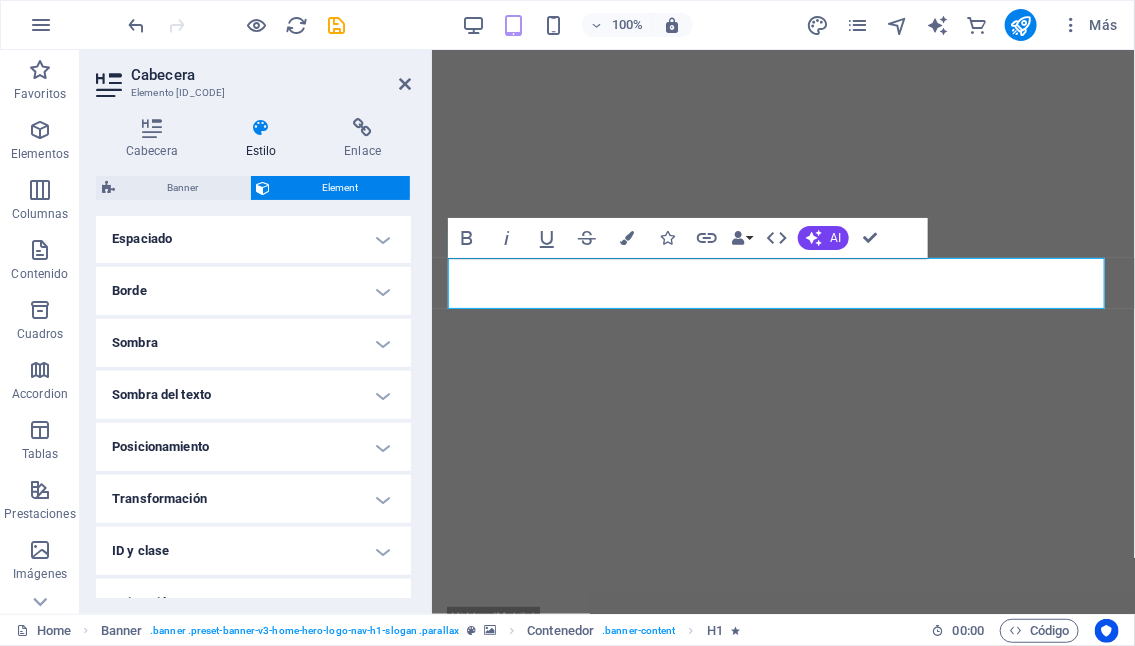 click on "Sombra del texto" at bounding box center (253, 395) 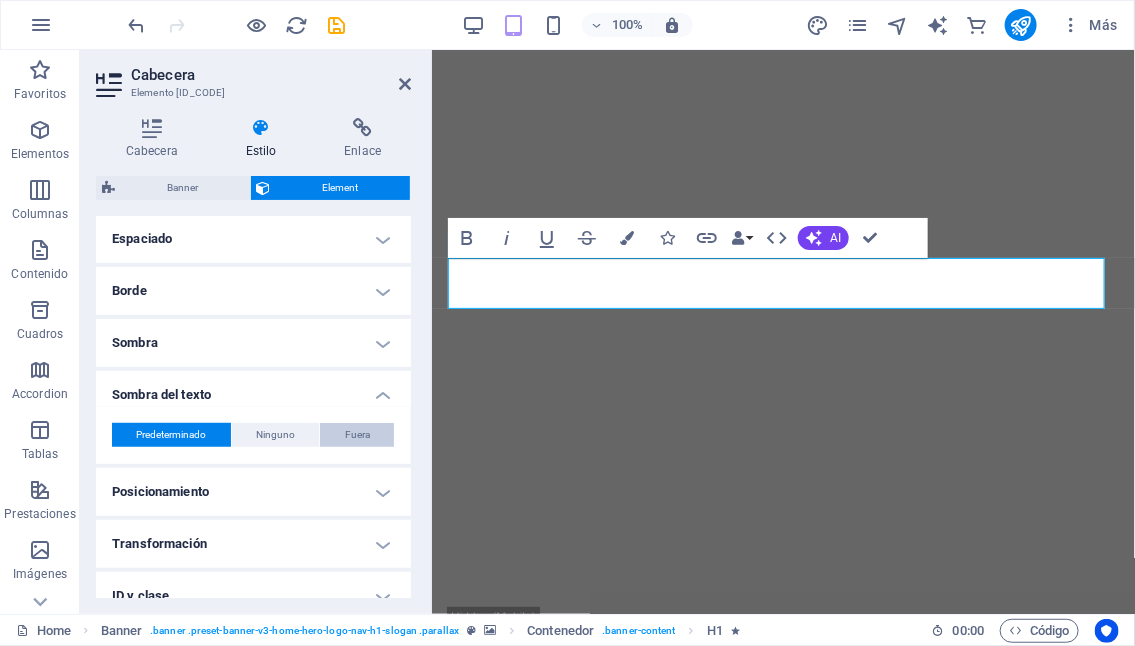 click on "Fuera" at bounding box center [357, 435] 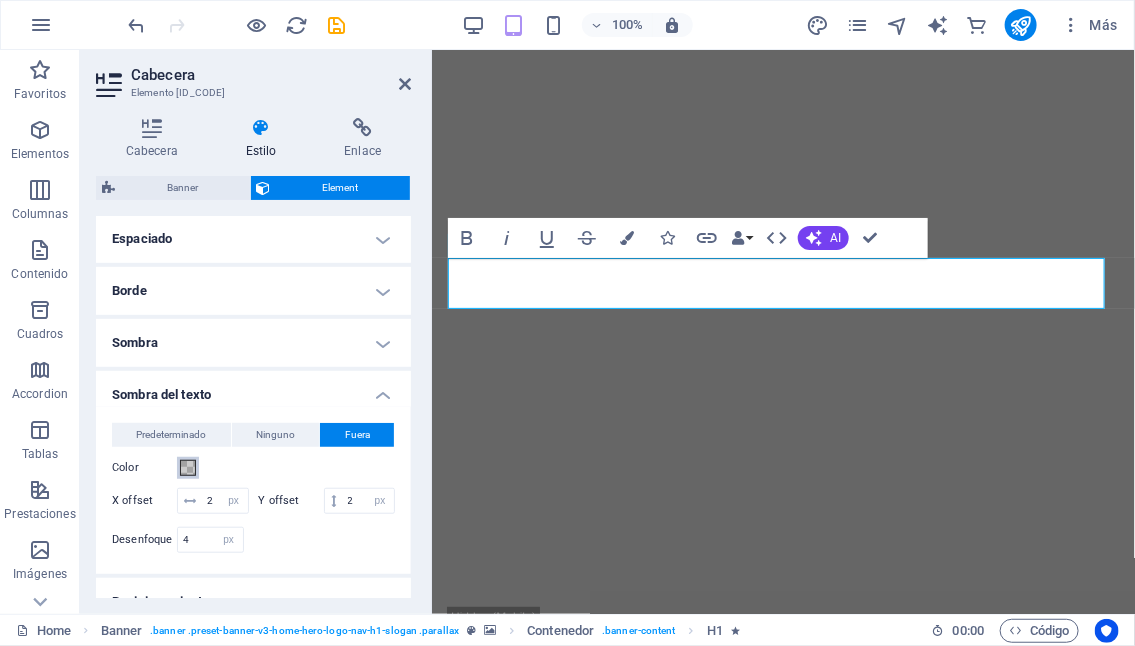 click at bounding box center (188, 468) 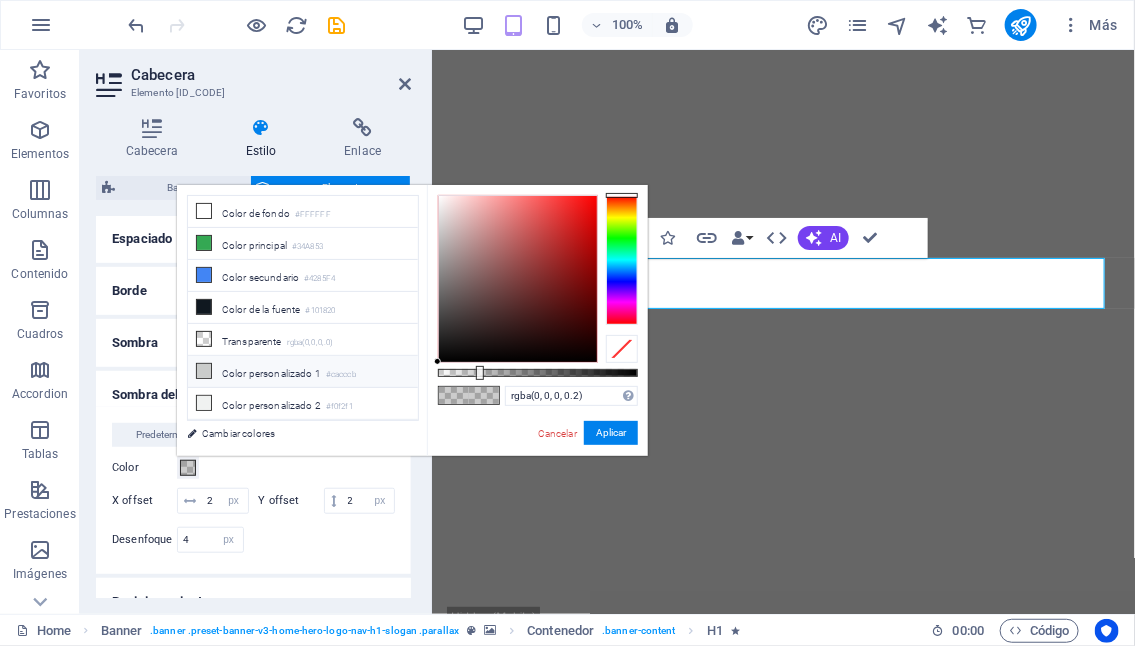 click at bounding box center [204, 371] 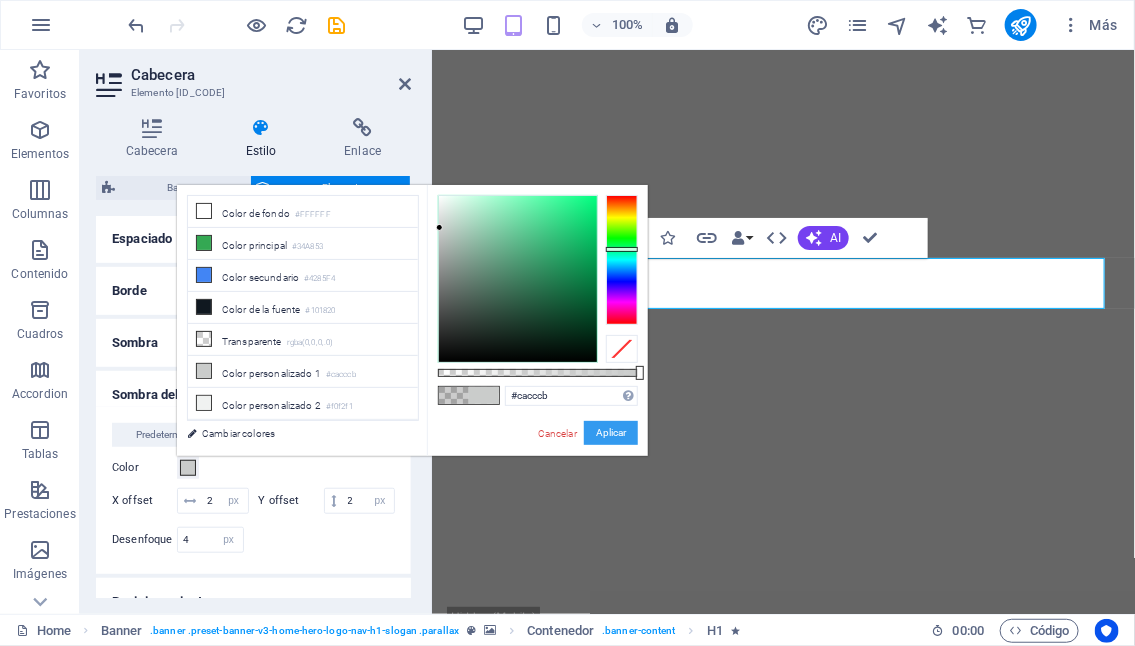 click on "Aplicar" at bounding box center [611, 433] 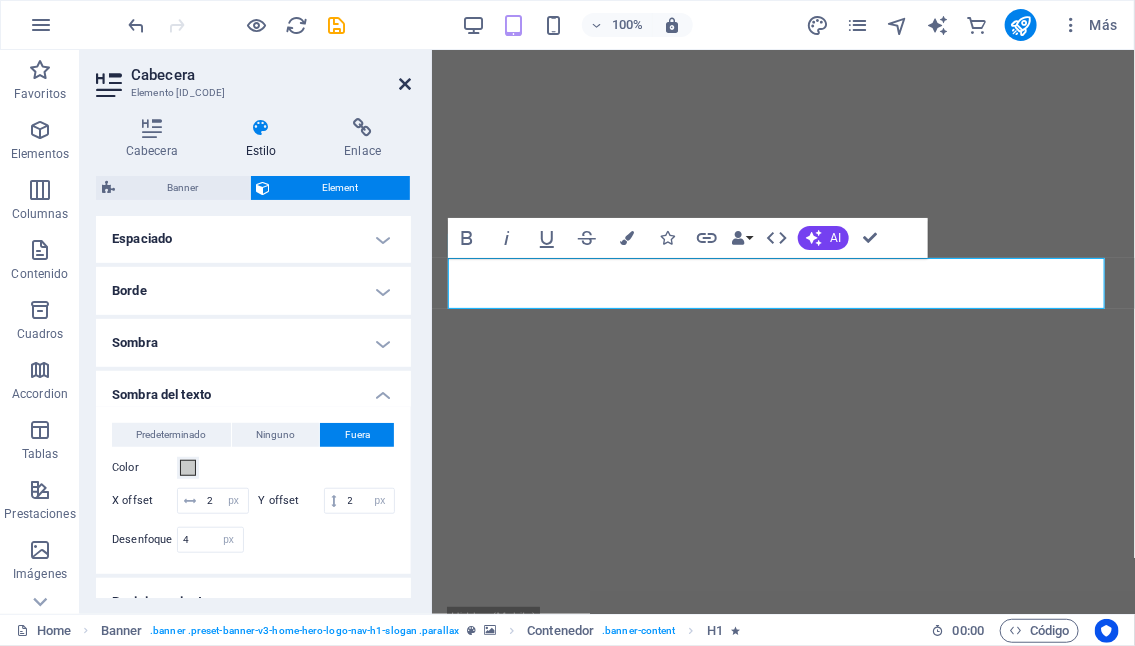click at bounding box center [405, 84] 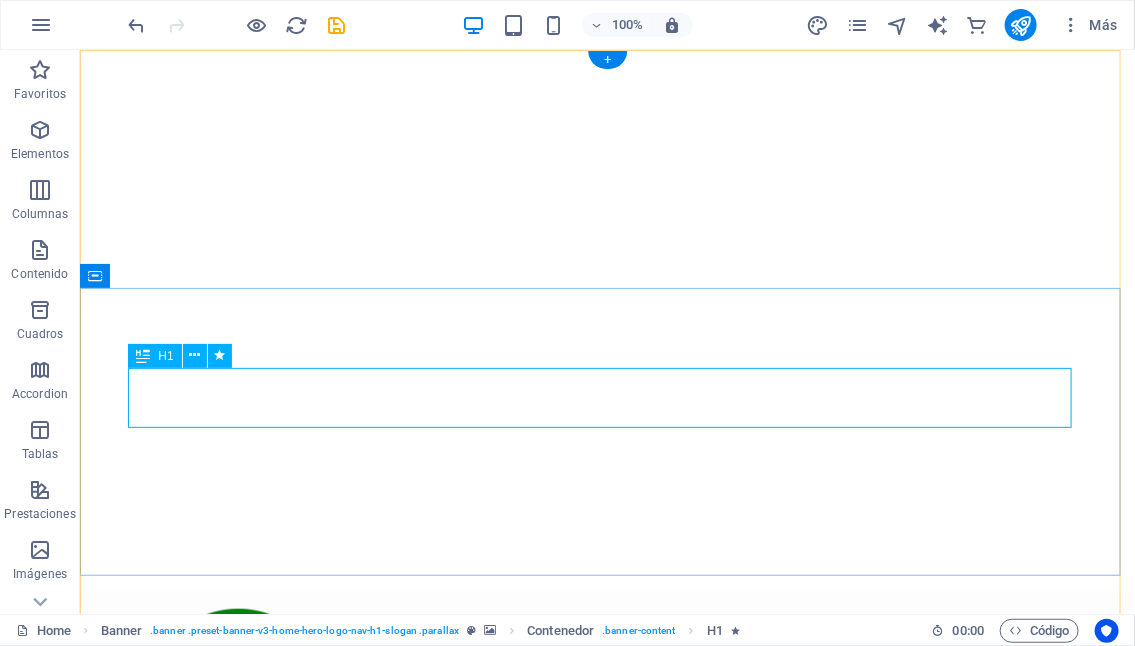 click on "Bienvenido a NeuroPhysis" at bounding box center (607, 987) 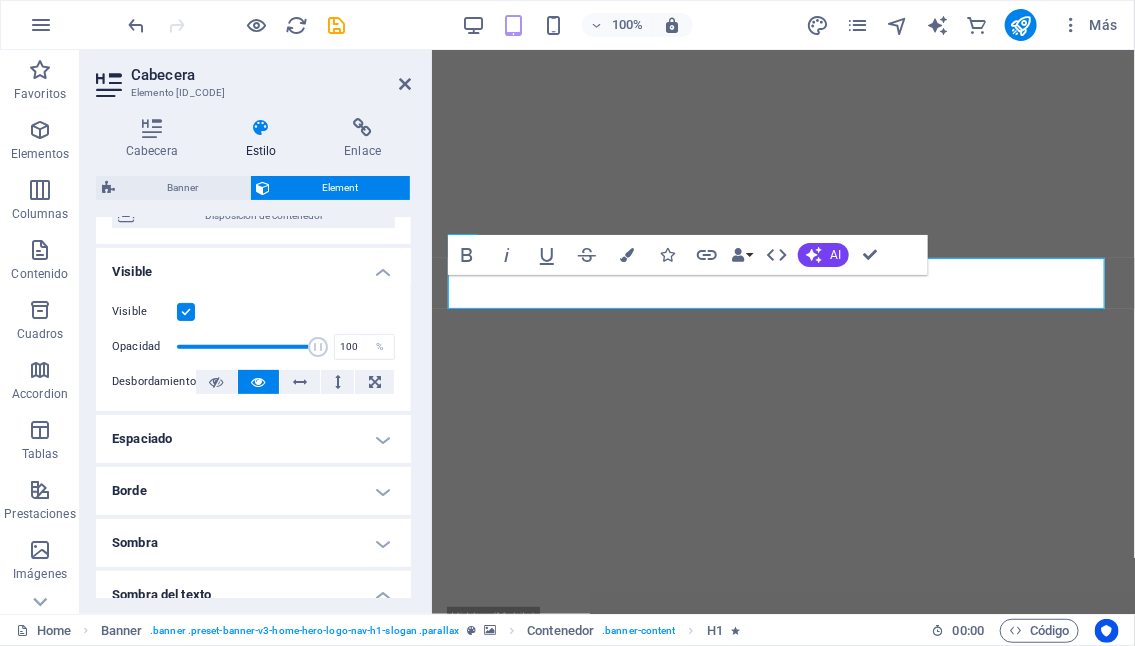 scroll, scrollTop: 300, scrollLeft: 0, axis: vertical 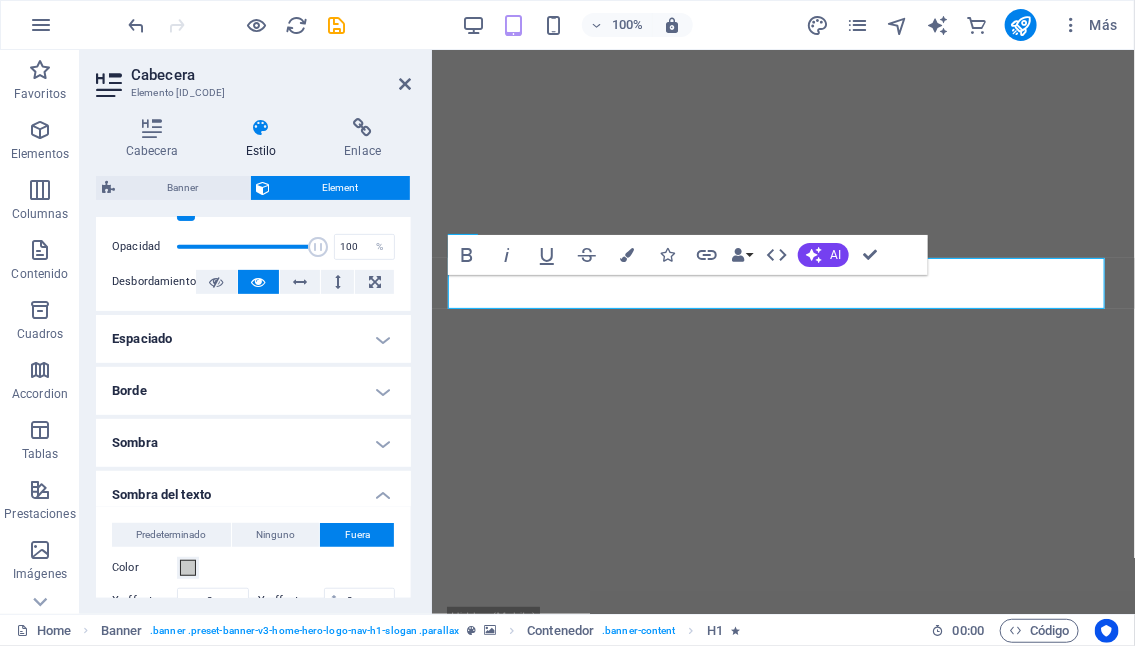 click on "Sombra del texto" at bounding box center (253, 489) 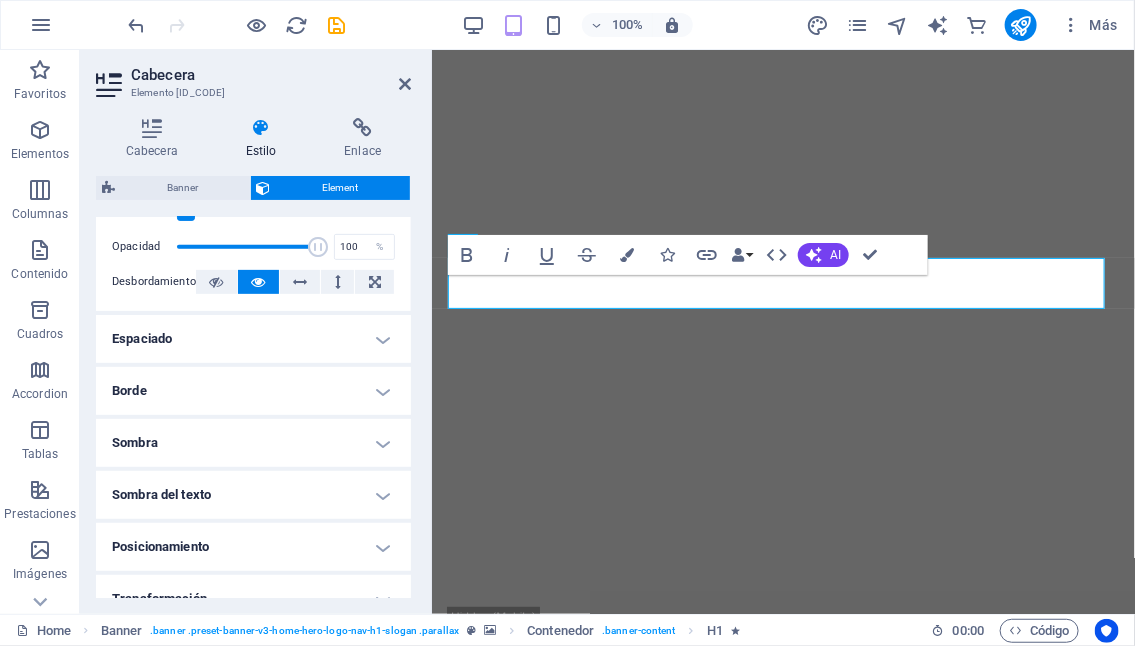 scroll, scrollTop: 479, scrollLeft: 0, axis: vertical 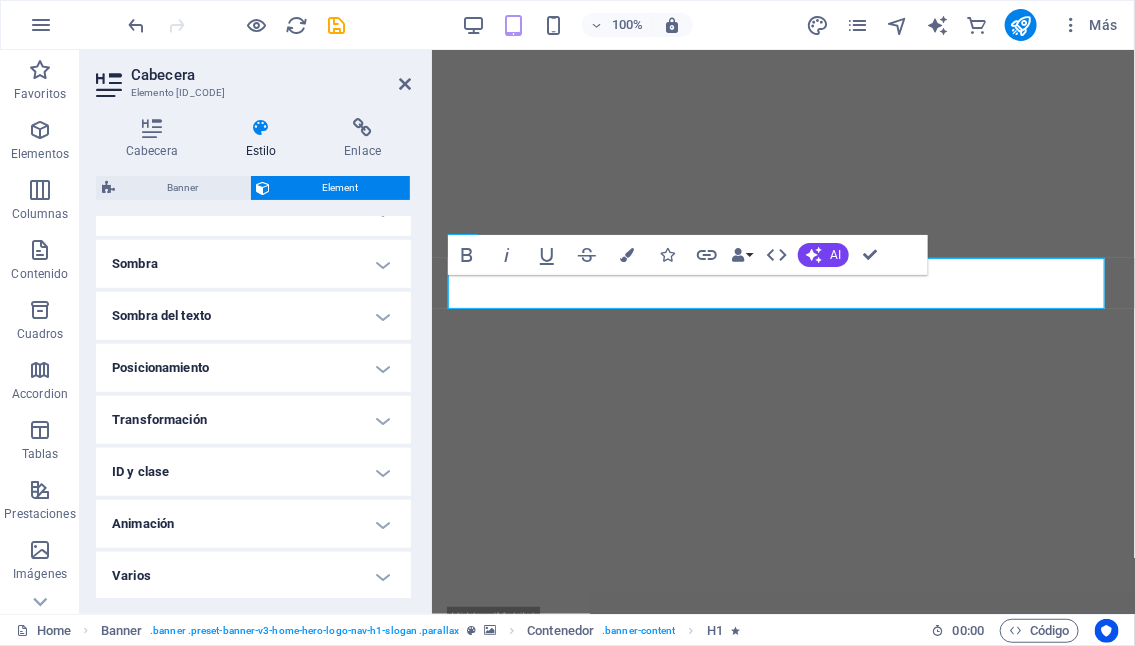 click on "Sombra del texto" at bounding box center (253, 316) 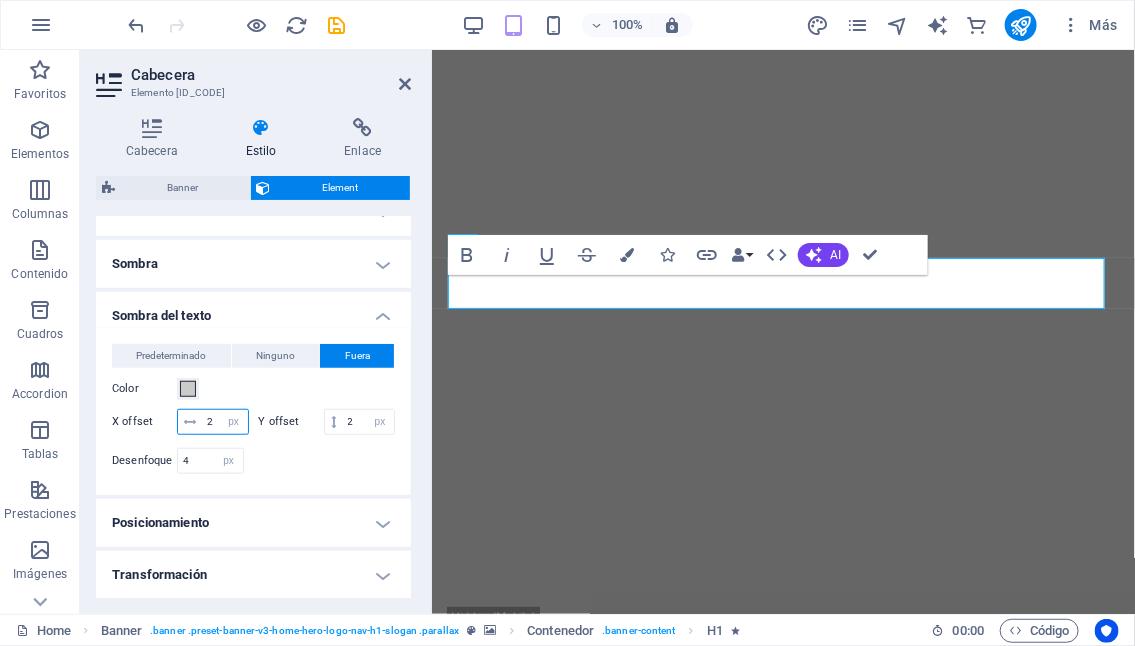 click on "2" at bounding box center (225, 422) 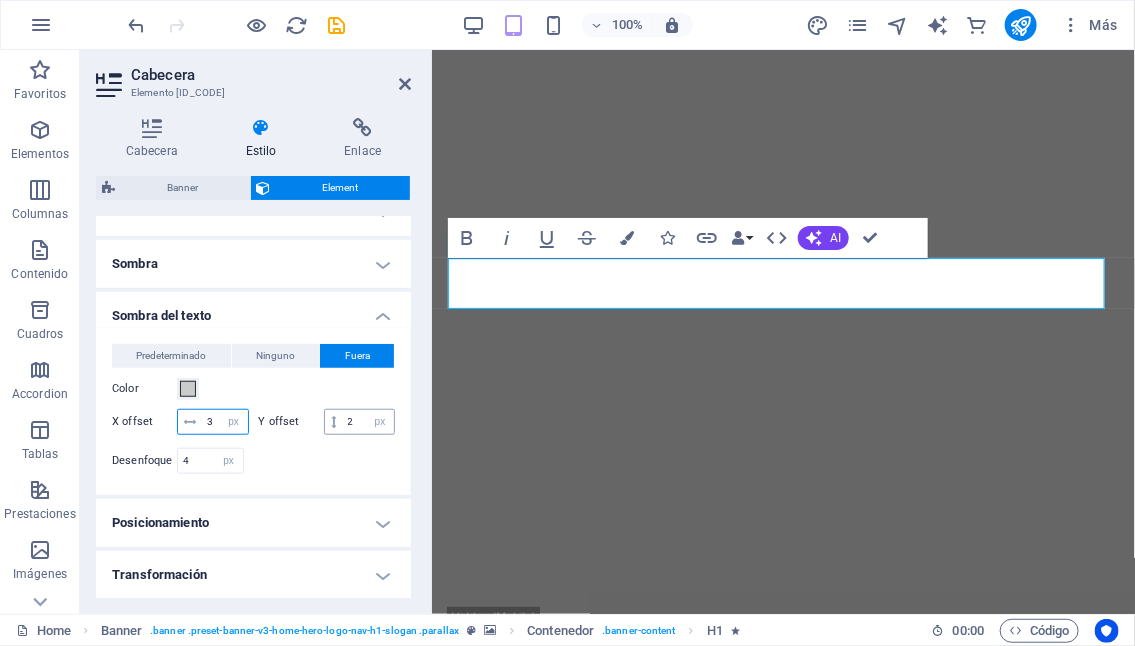 type on "3" 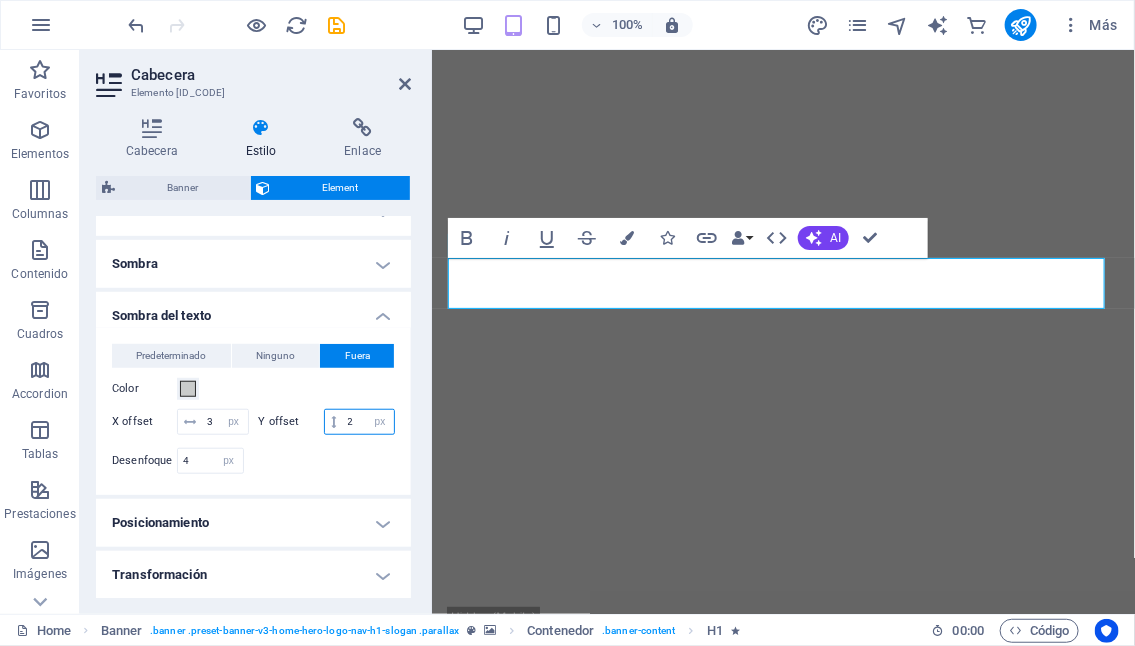 click on "2" at bounding box center (368, 422) 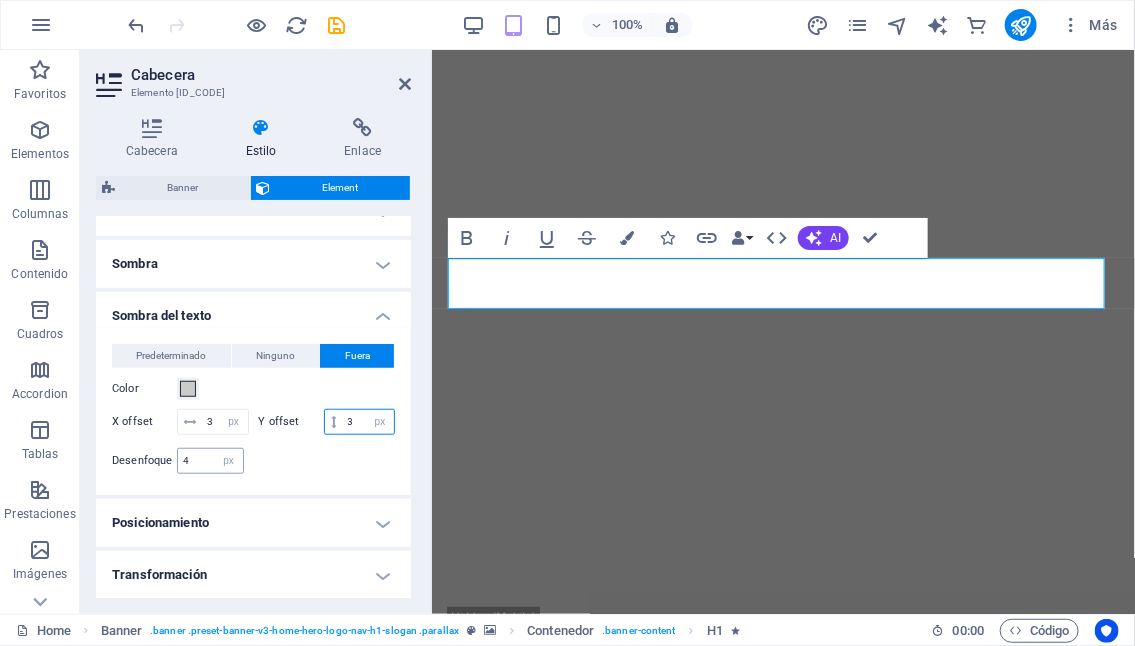 type on "3" 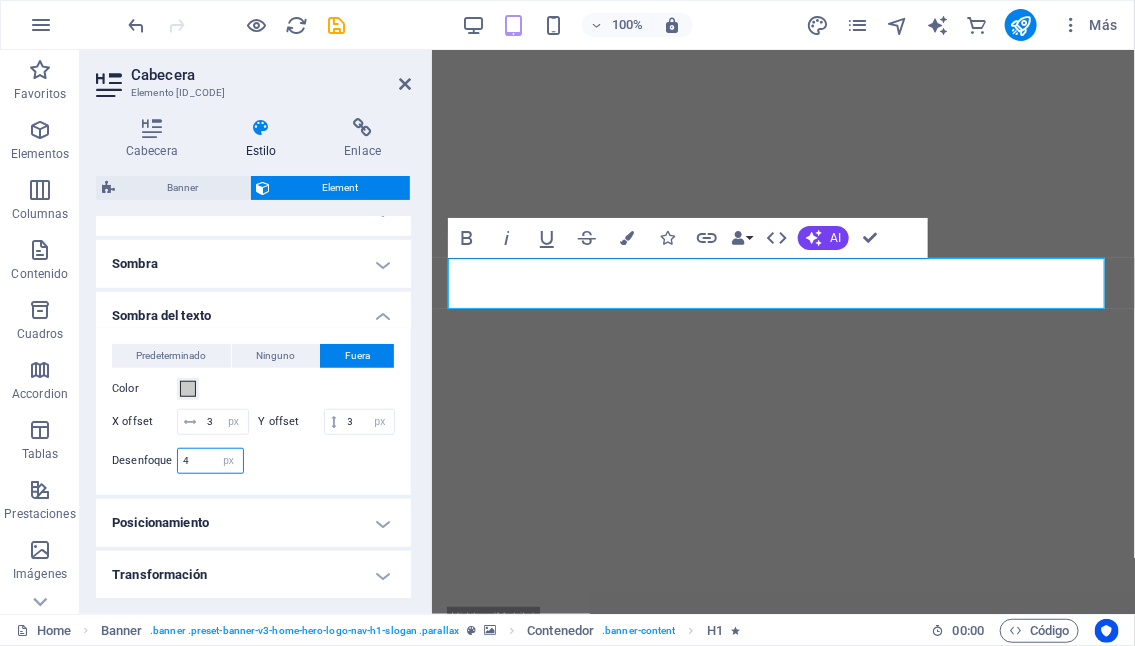 click on "4" at bounding box center [210, 461] 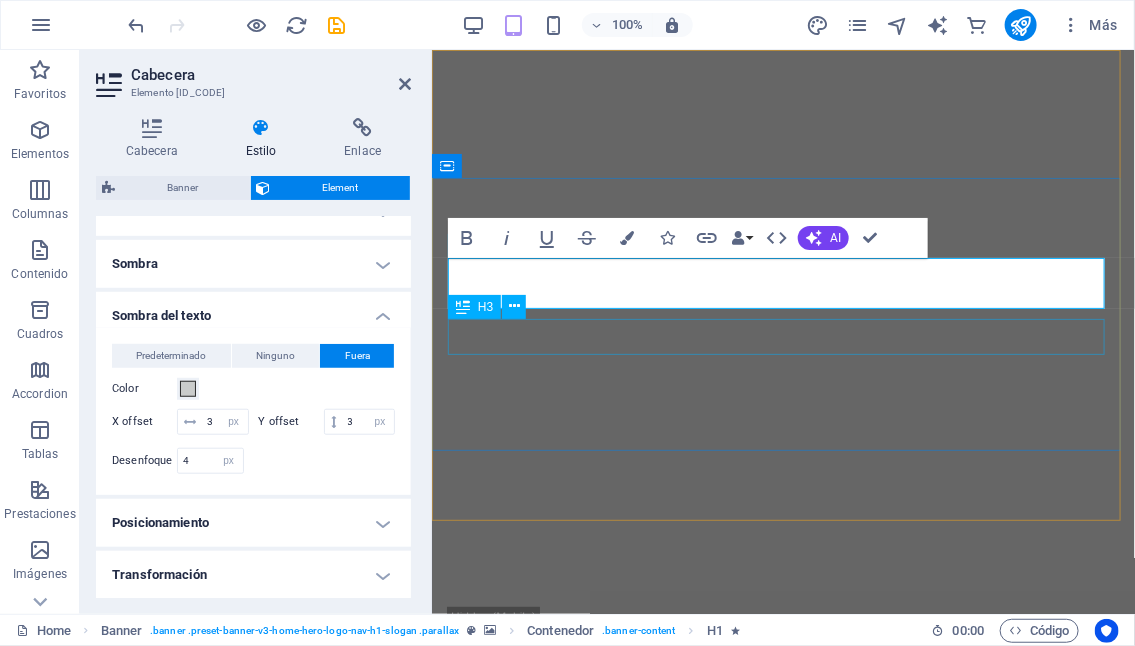 click on "Transforma tu vida a través de la salud integral" at bounding box center [782, 963] 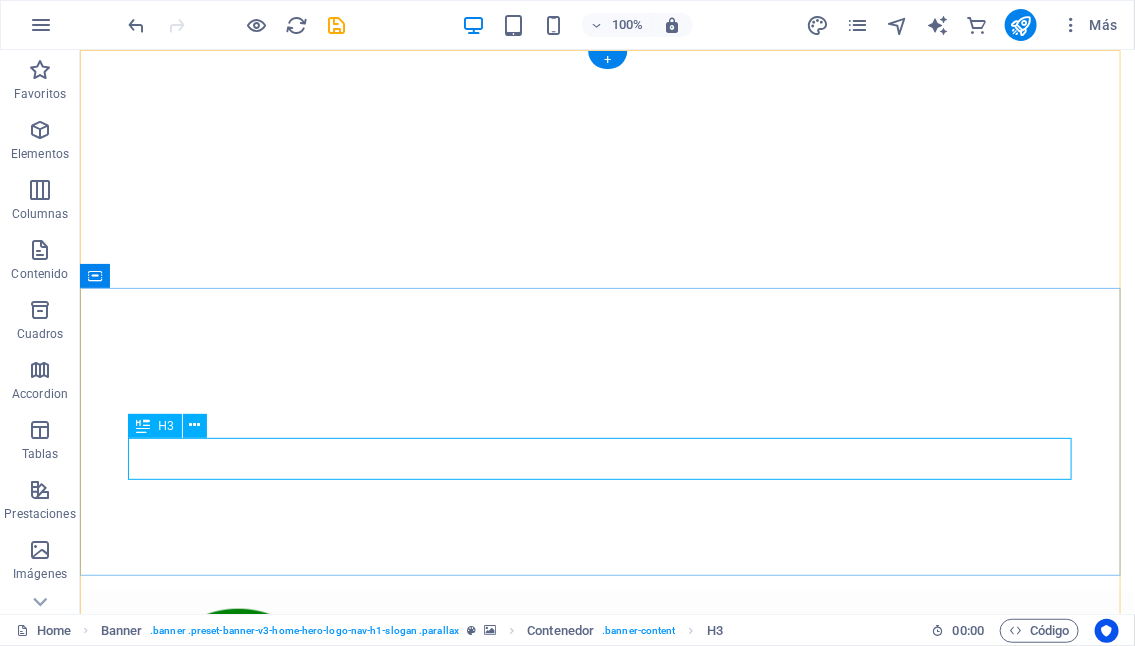 click on "Transforma tu vida a través de la salud integral" at bounding box center [607, 1048] 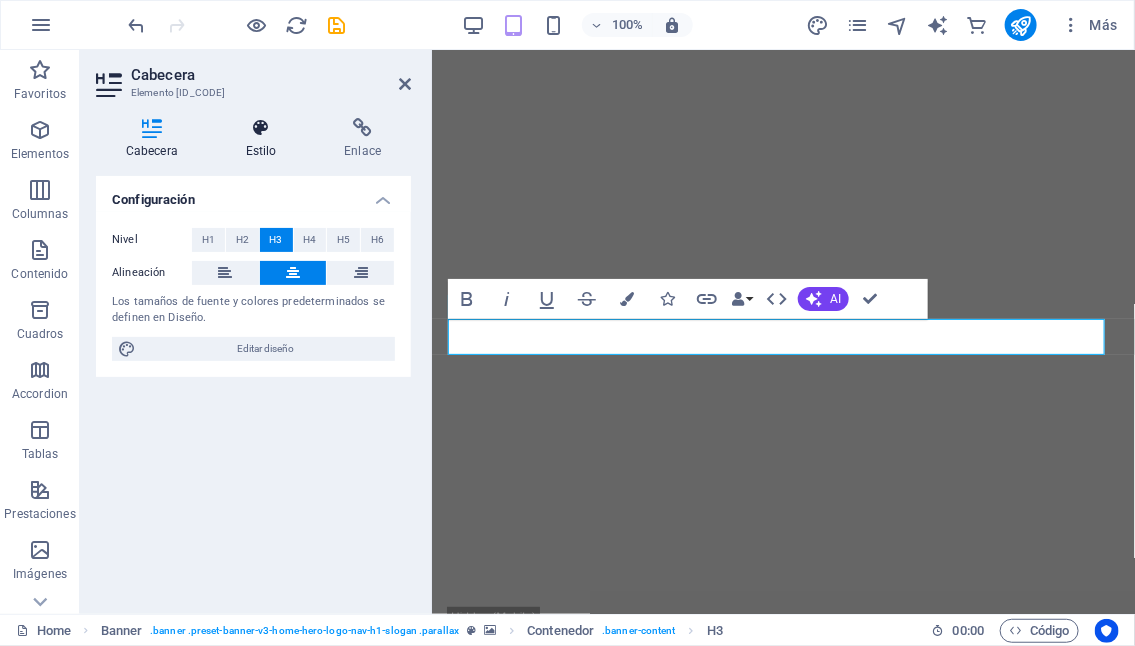 click at bounding box center [261, 128] 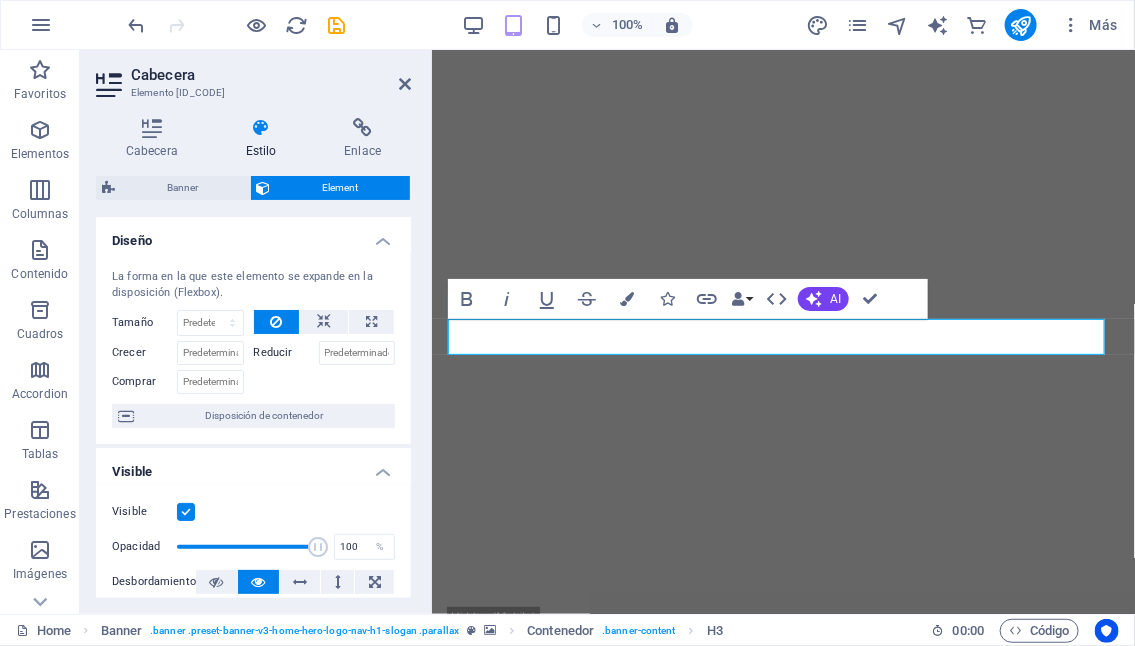 scroll, scrollTop: 200, scrollLeft: 0, axis: vertical 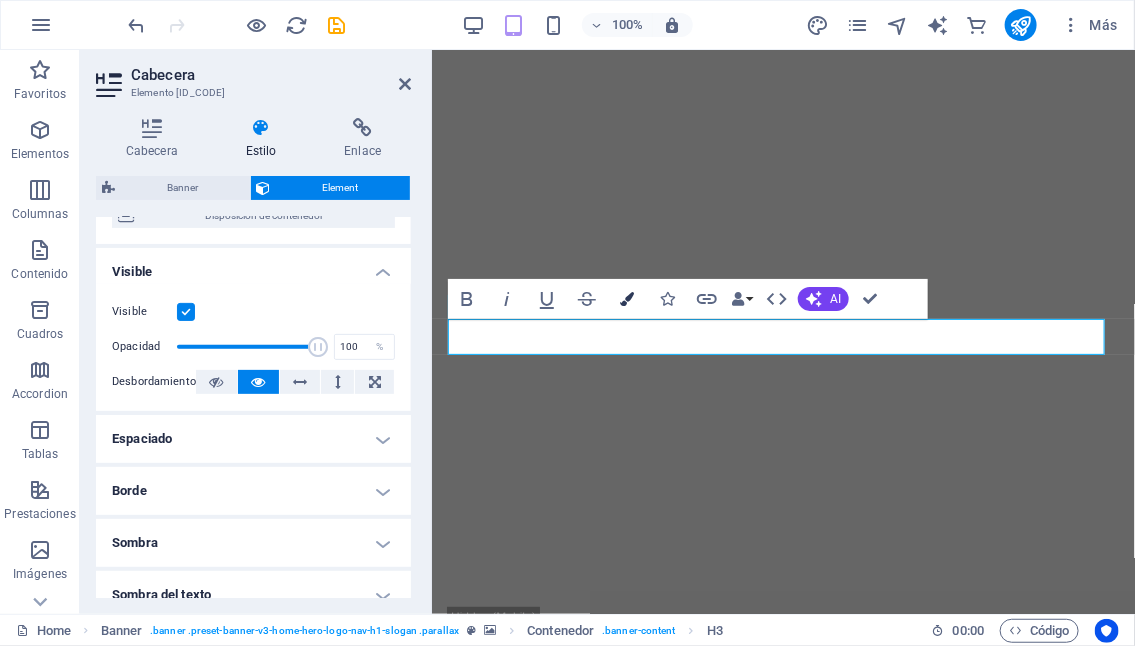 click at bounding box center (627, 299) 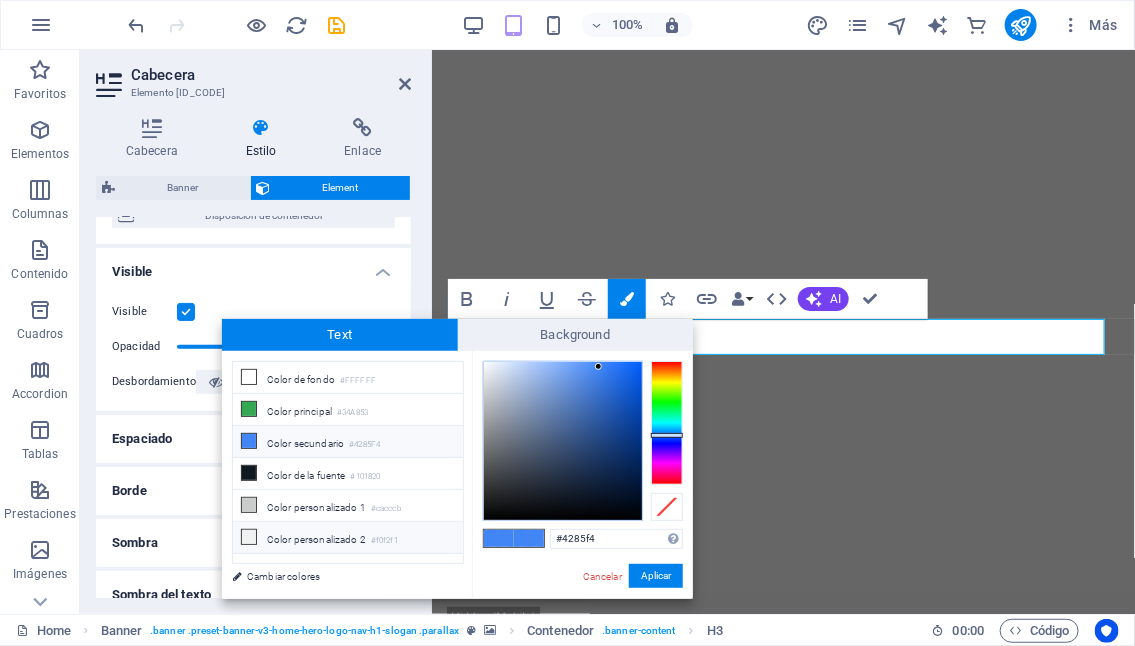 click at bounding box center [249, 537] 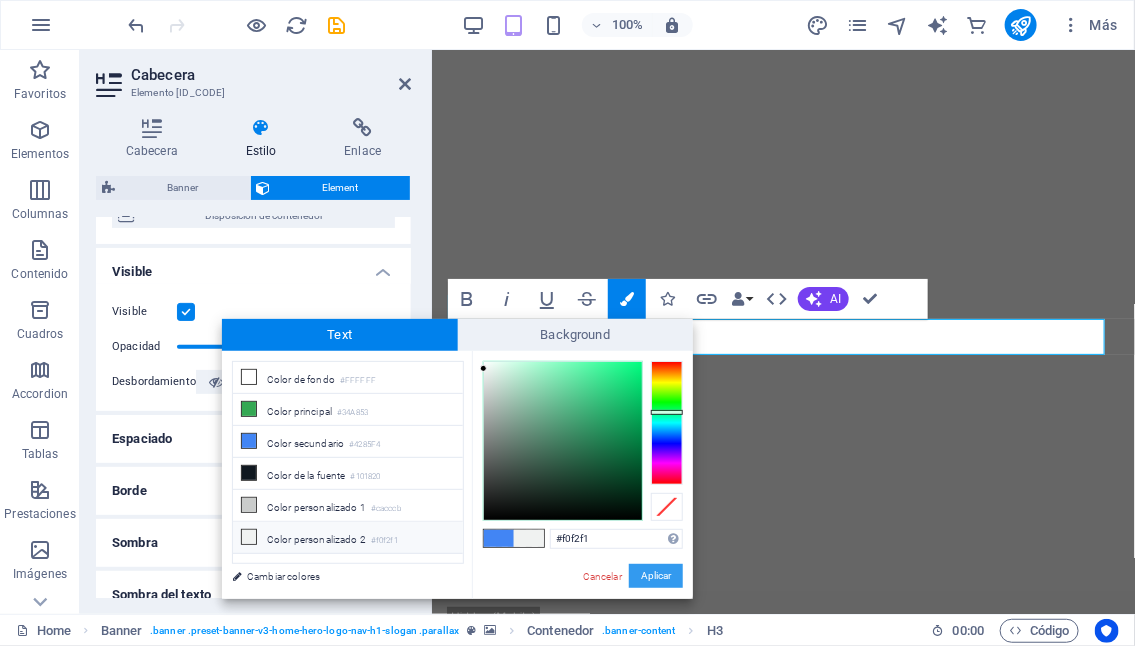click on "Aplicar" at bounding box center [656, 576] 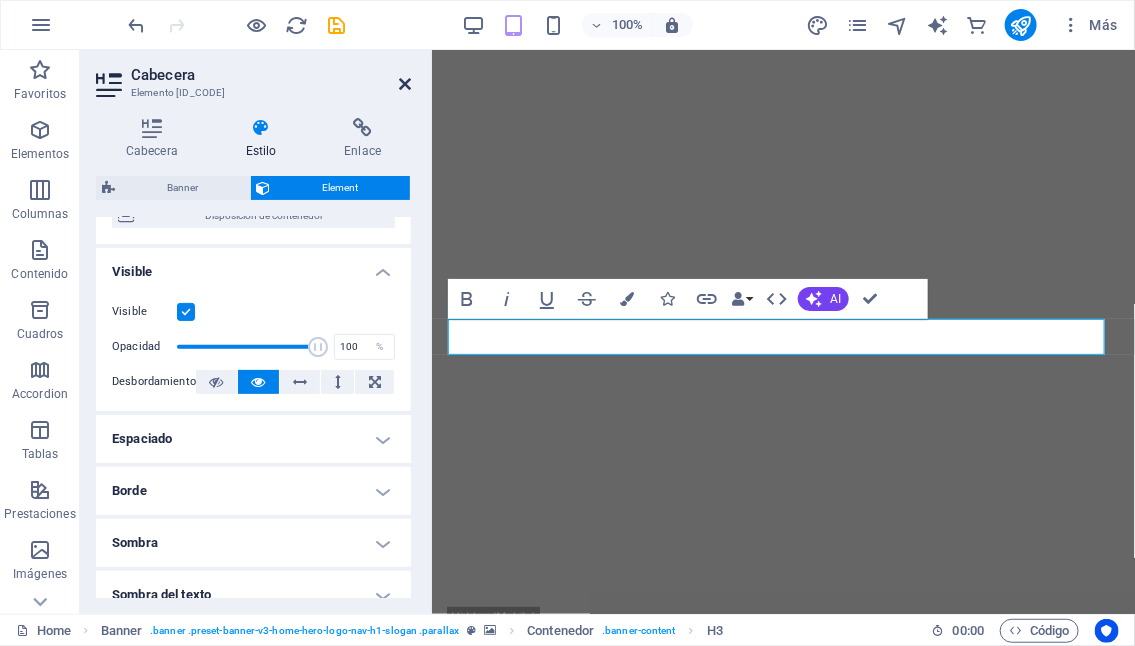 click at bounding box center (405, 84) 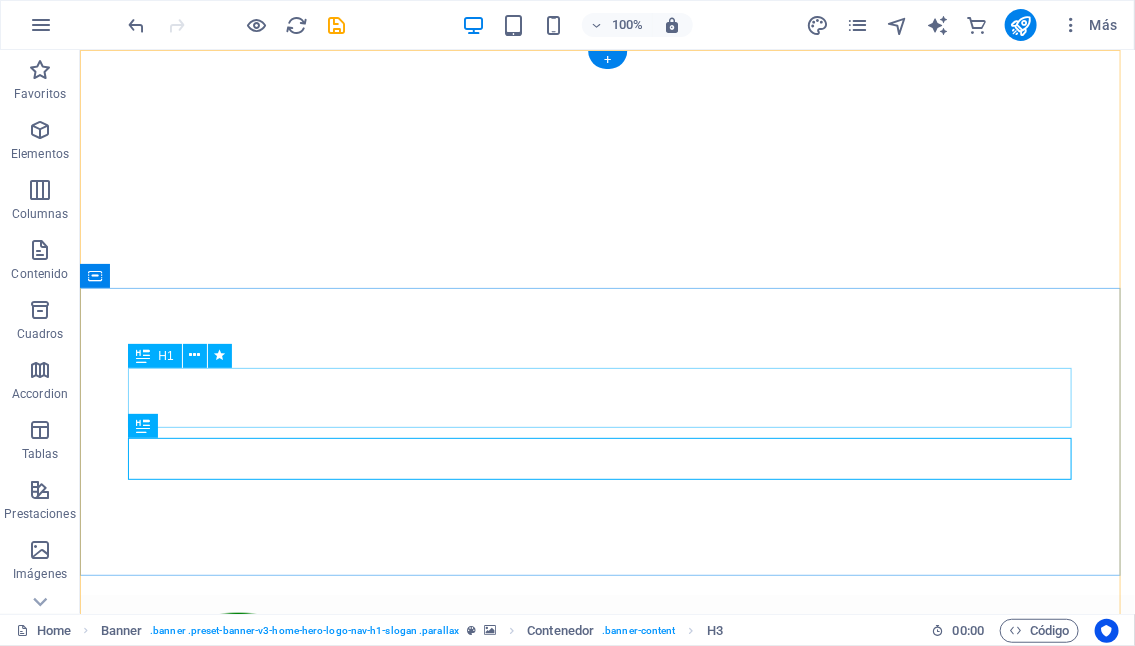click on "Bienvenido a NeuroPhysis" at bounding box center [607, 991] 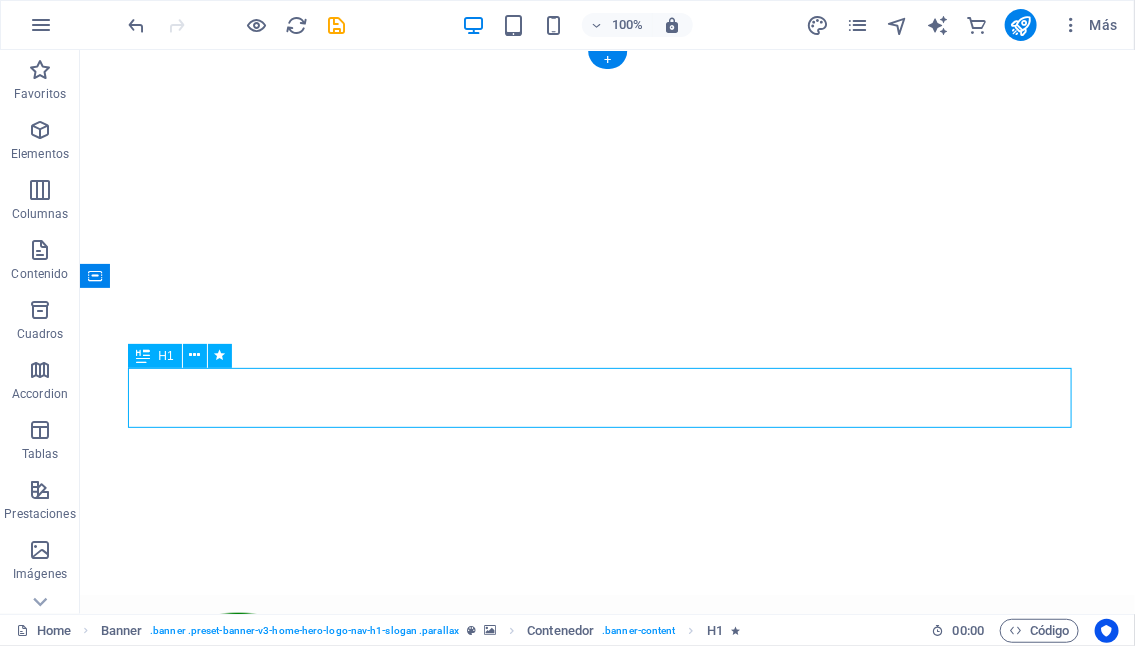 click on "Bienvenido a NeuroPhysis" at bounding box center [607, 991] 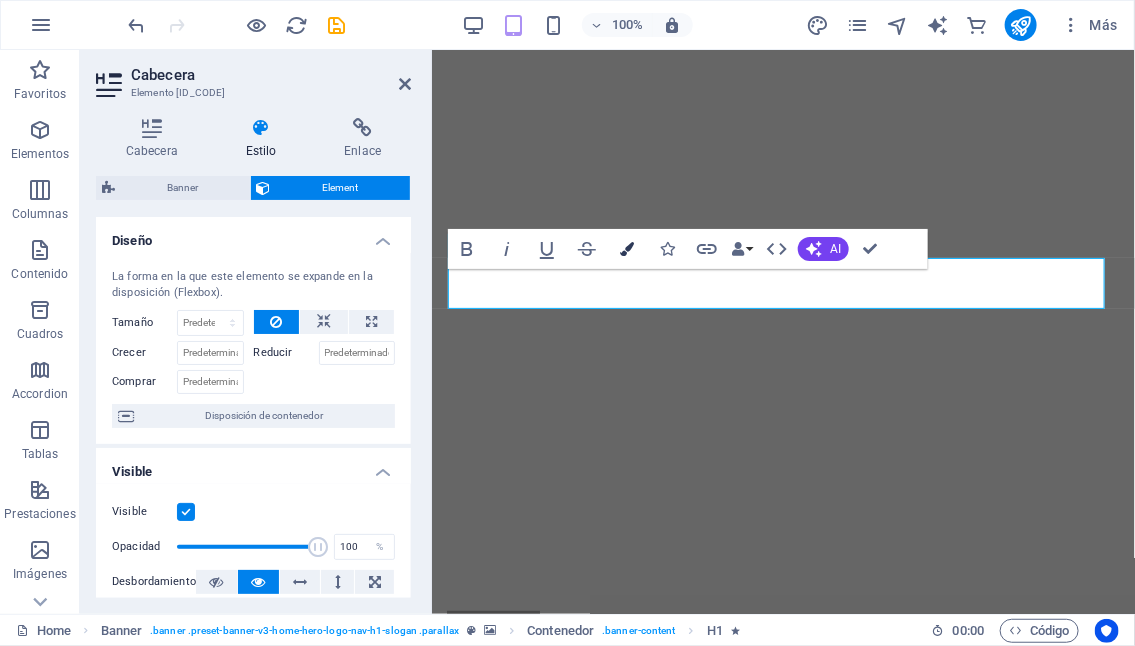 click at bounding box center [627, 249] 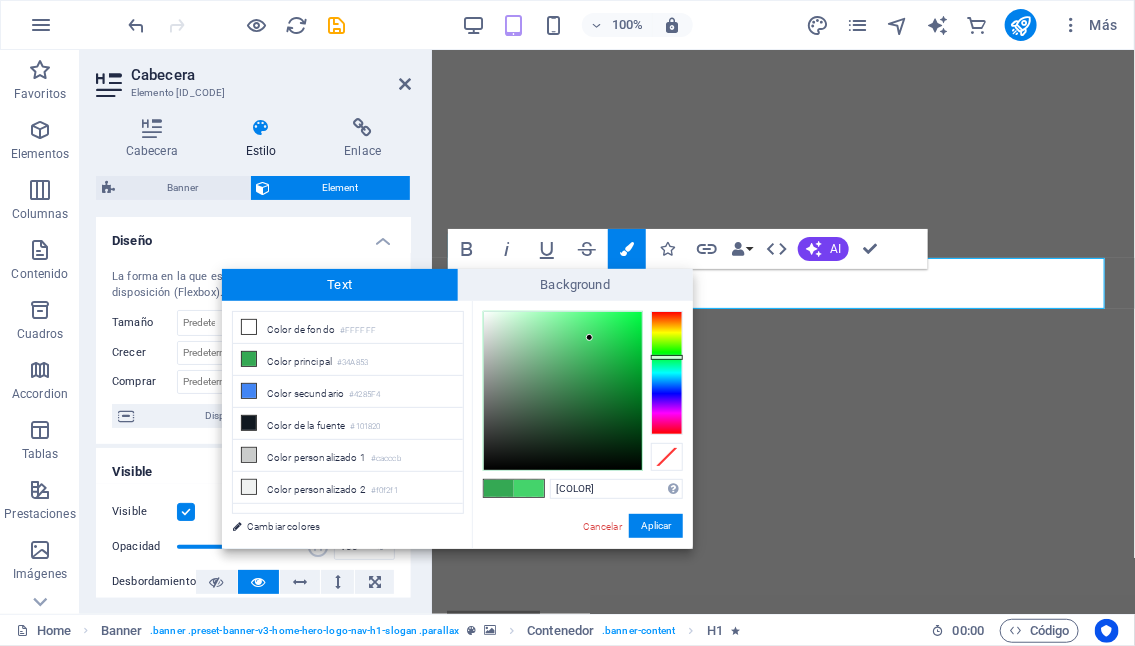 type on "[COLOR]" 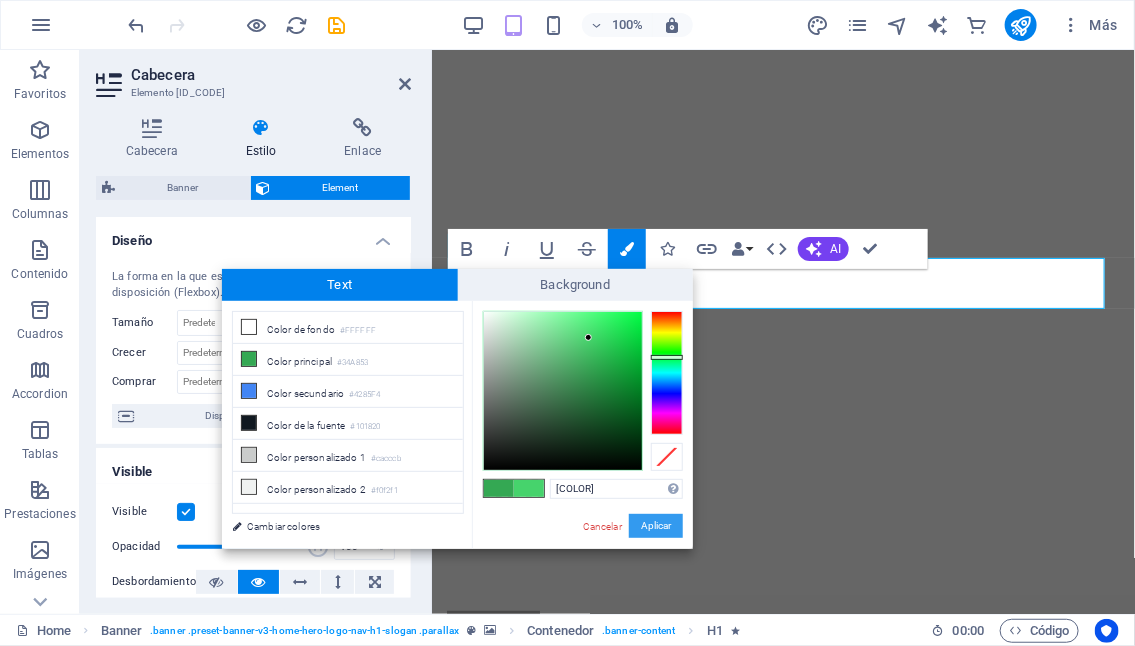 click on "Aplicar" at bounding box center [656, 526] 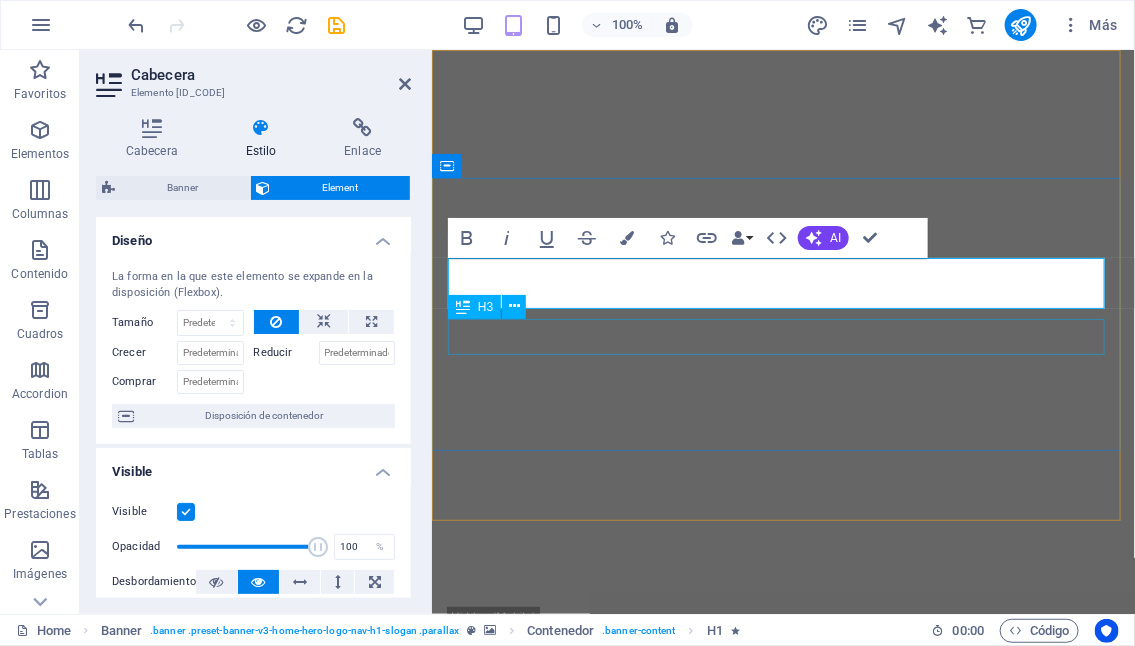 click on "Transforma tu vida a través de la salud integral" at bounding box center [782, 963] 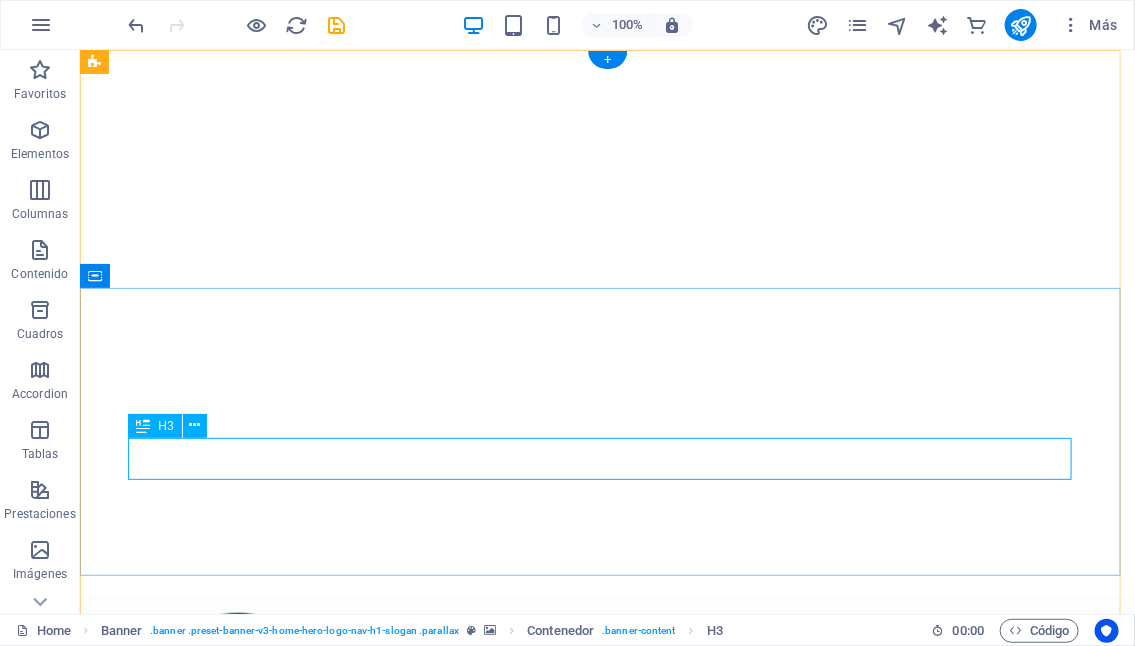 click on "Transforma tu vida a través de la salud integral" at bounding box center (607, 1052) 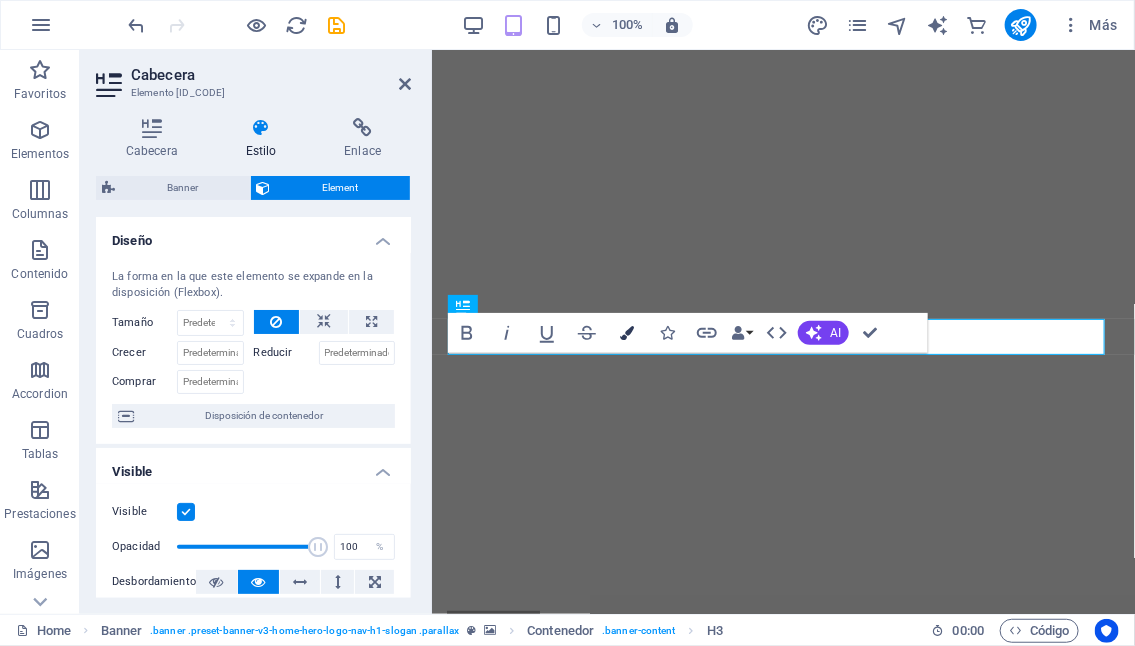 click at bounding box center (627, 333) 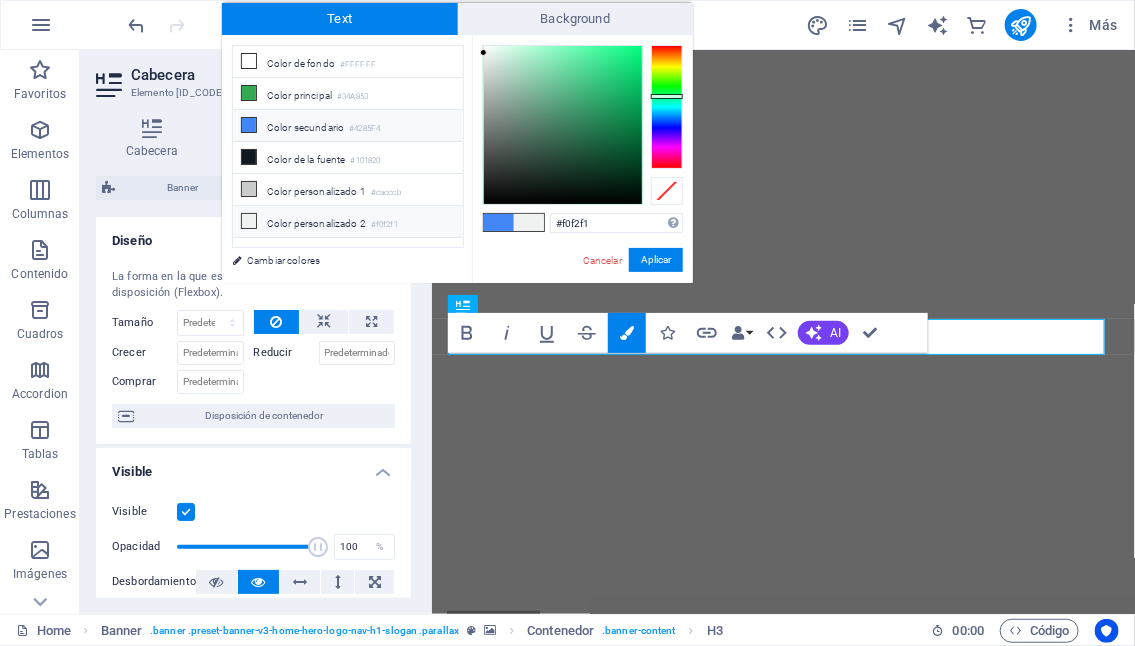click at bounding box center [249, 221] 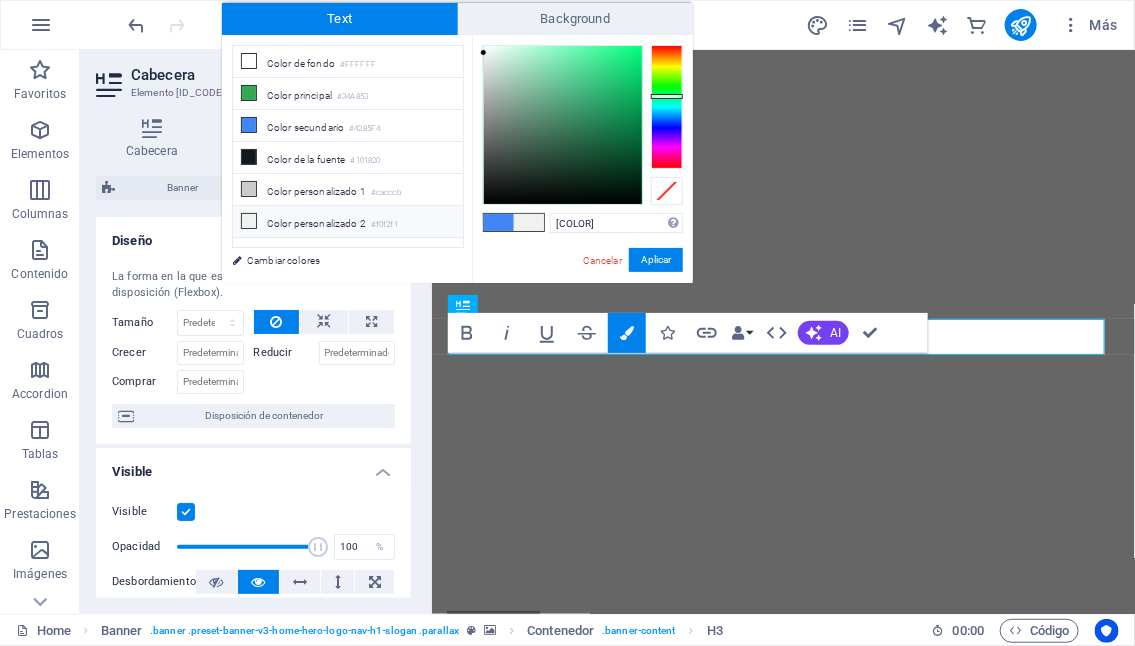 click at bounding box center [563, 125] 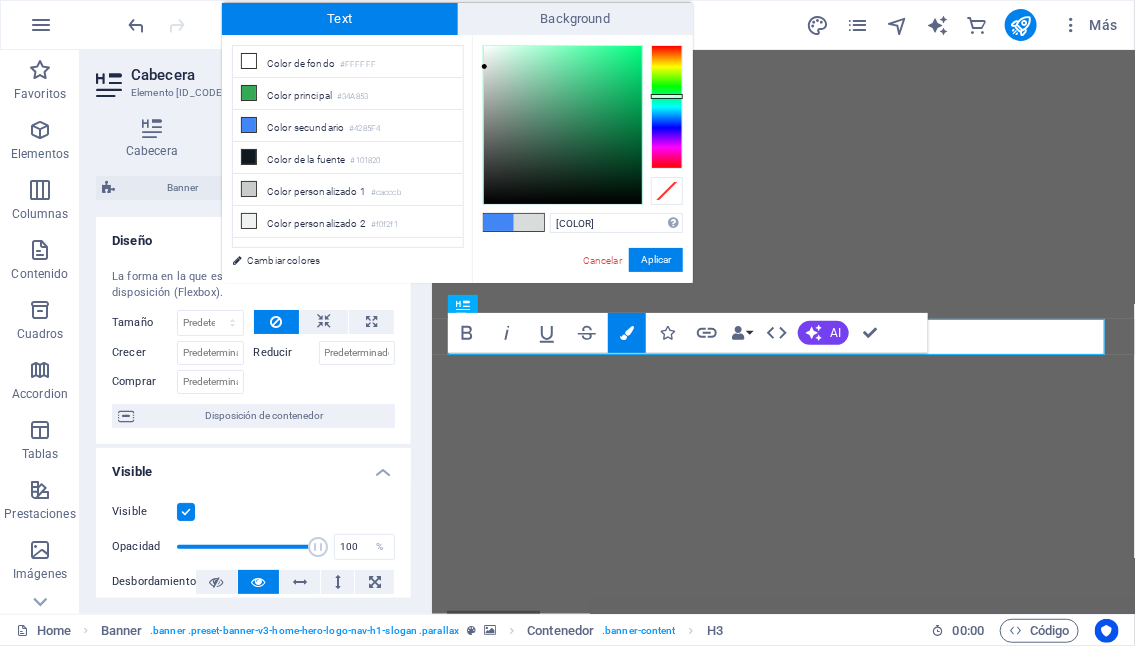 type on "#000000" 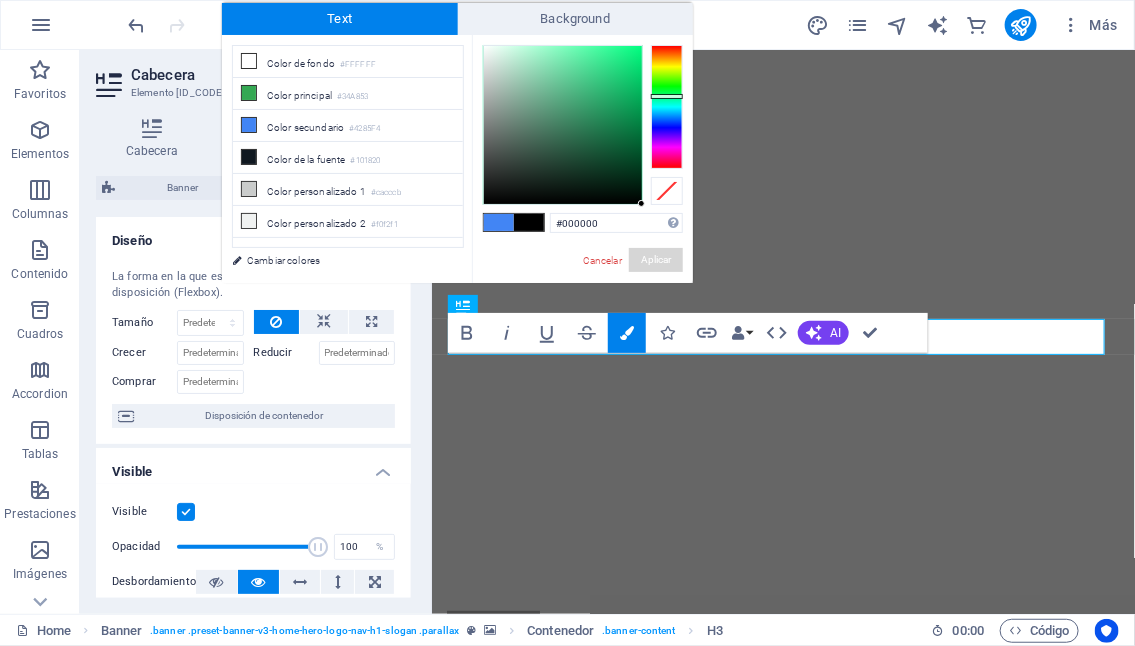 click on "Aplicar" at bounding box center (656, 260) 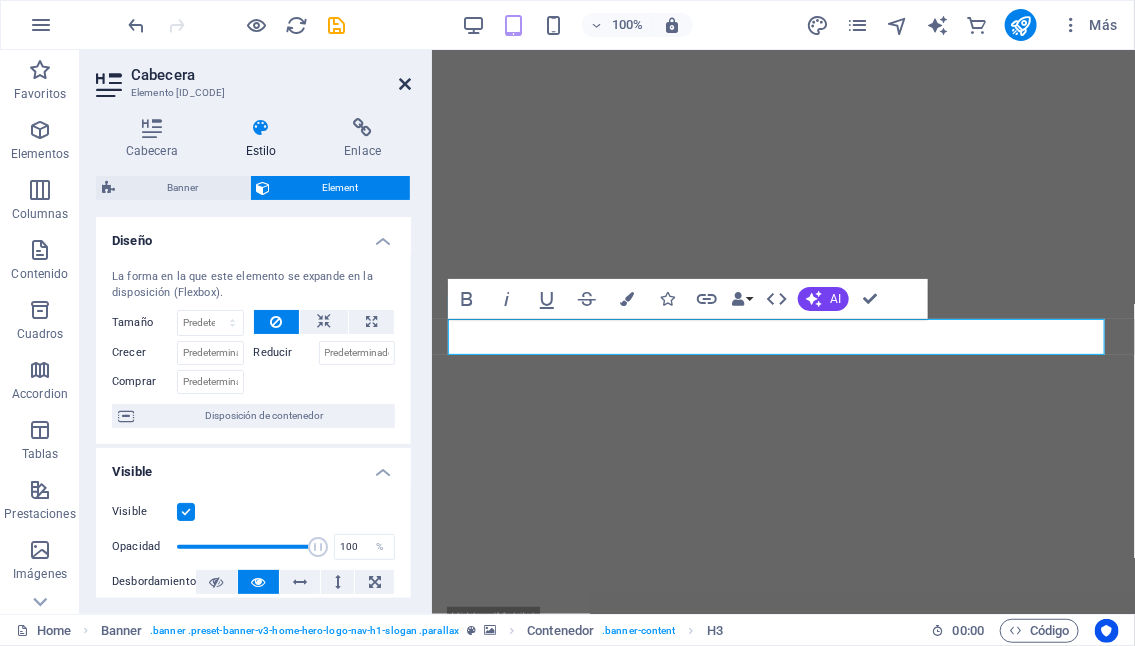 click at bounding box center (405, 84) 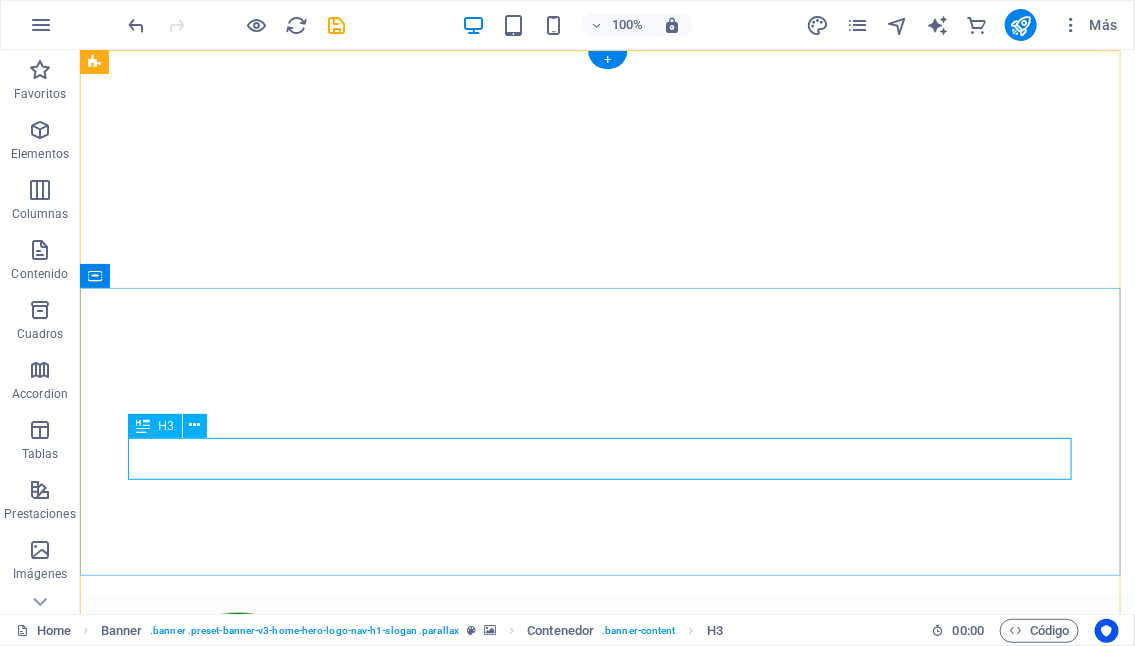 click on "Transforma tu vida a través de la salud integral" at bounding box center [607, 1052] 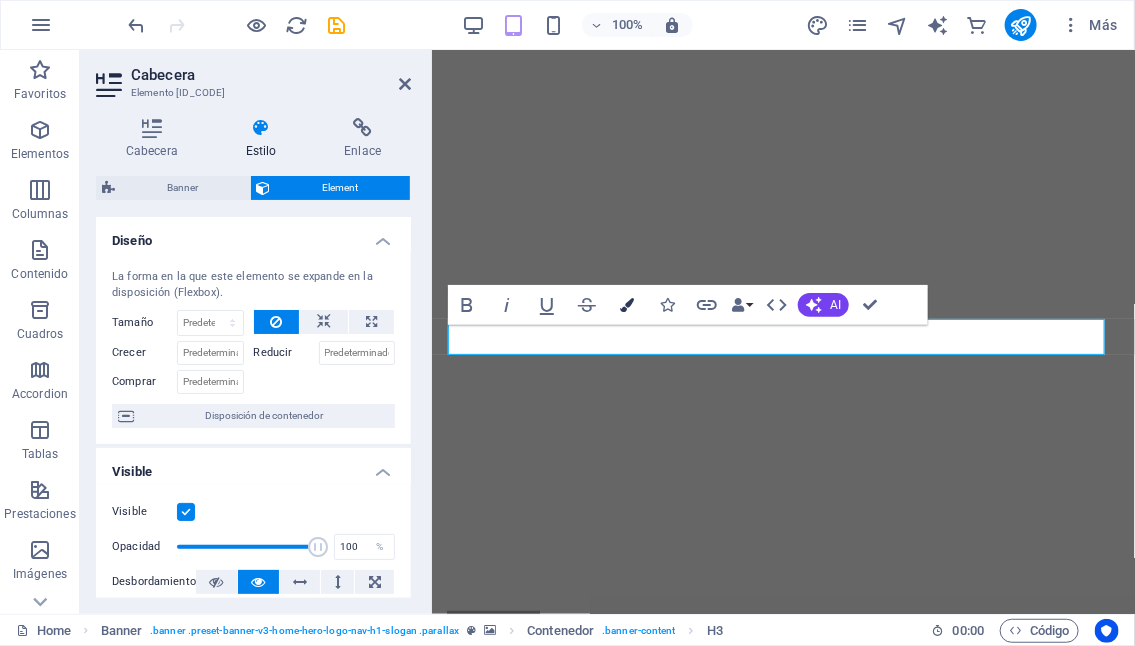 click at bounding box center (627, 305) 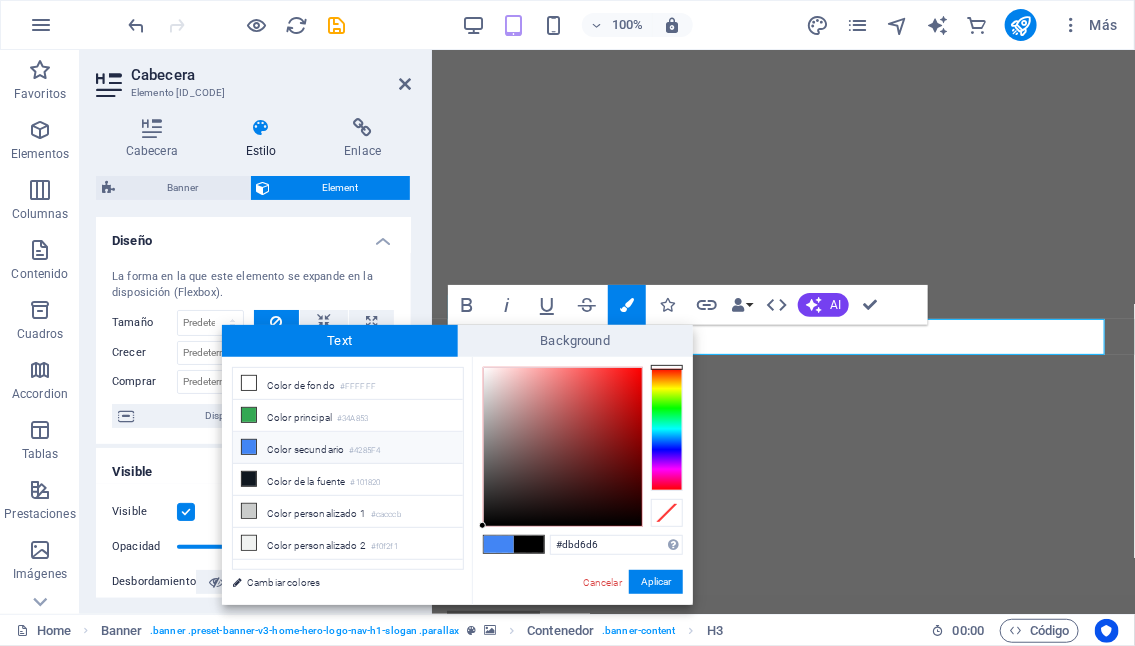 click at bounding box center (563, 447) 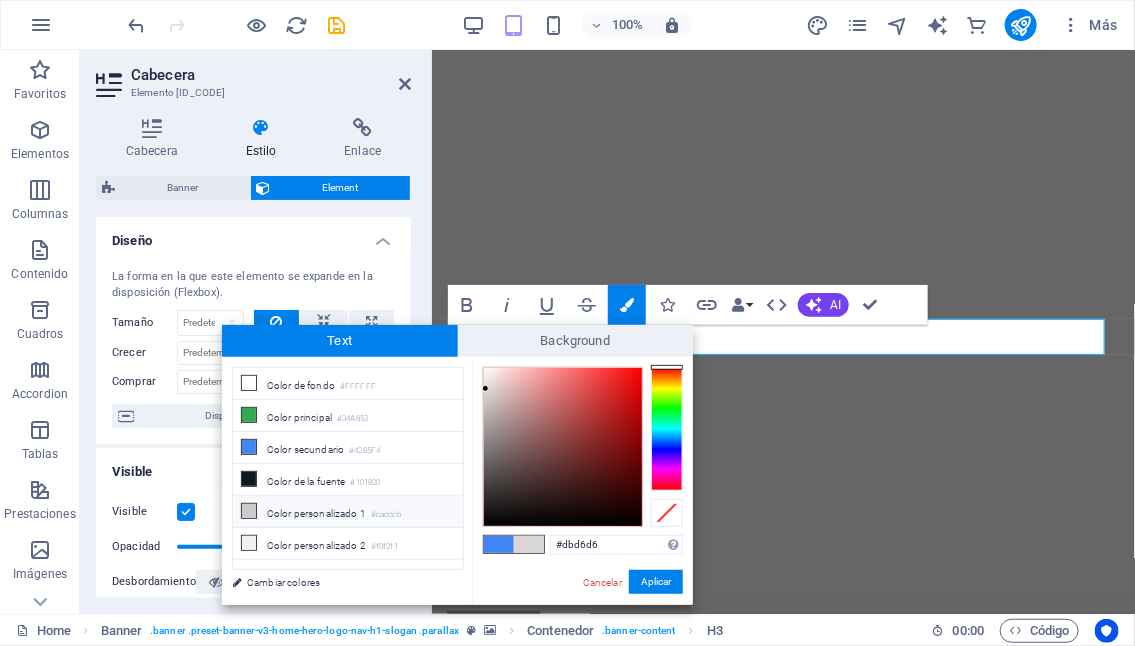 click at bounding box center (249, 511) 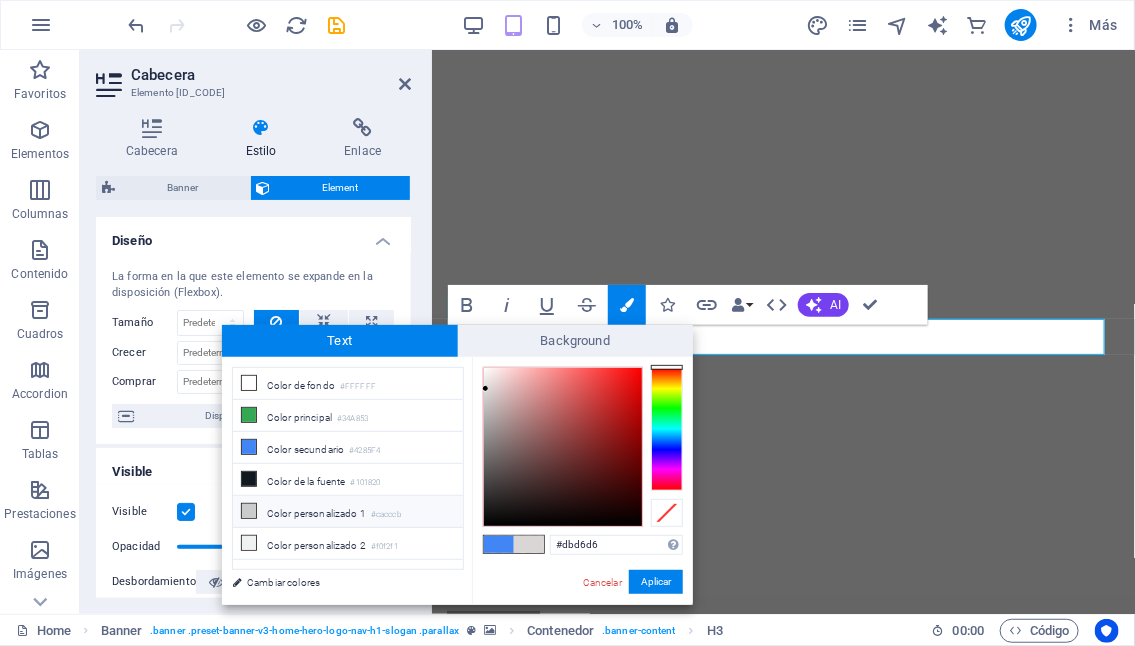 type on "#cacccb" 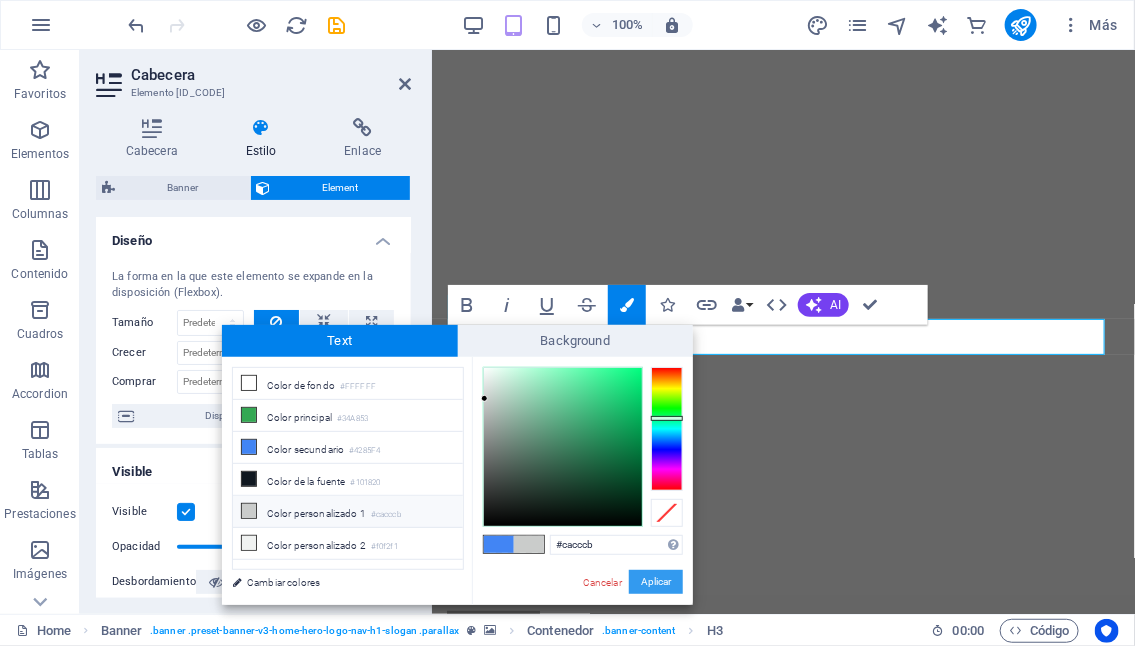click on "Aplicar" at bounding box center [656, 582] 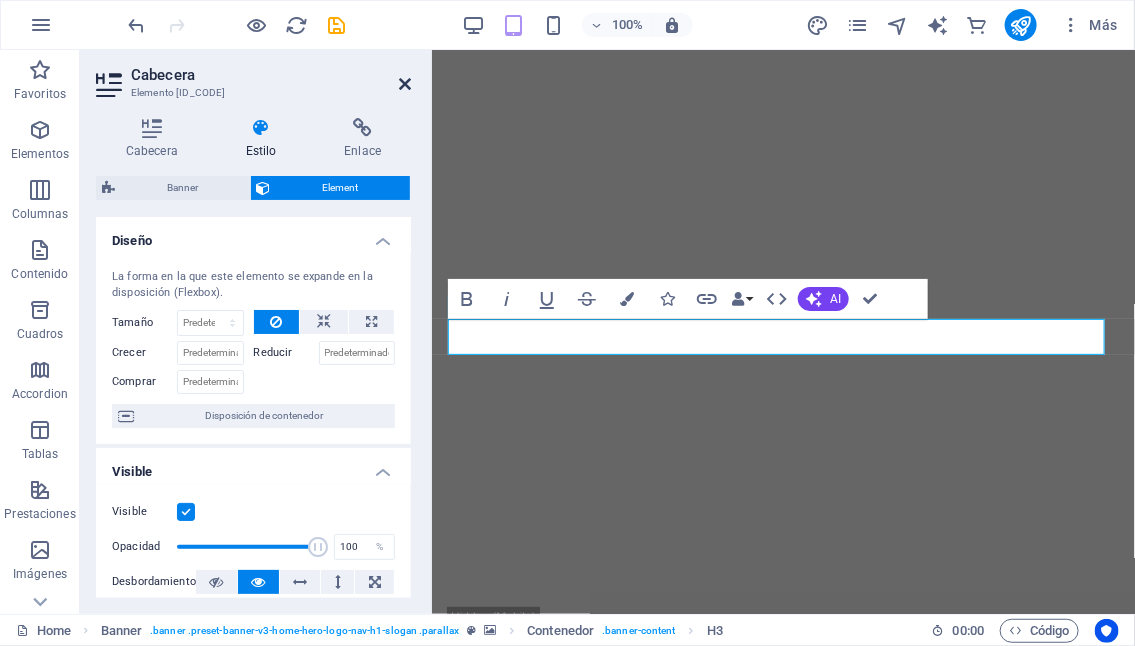 click at bounding box center (405, 84) 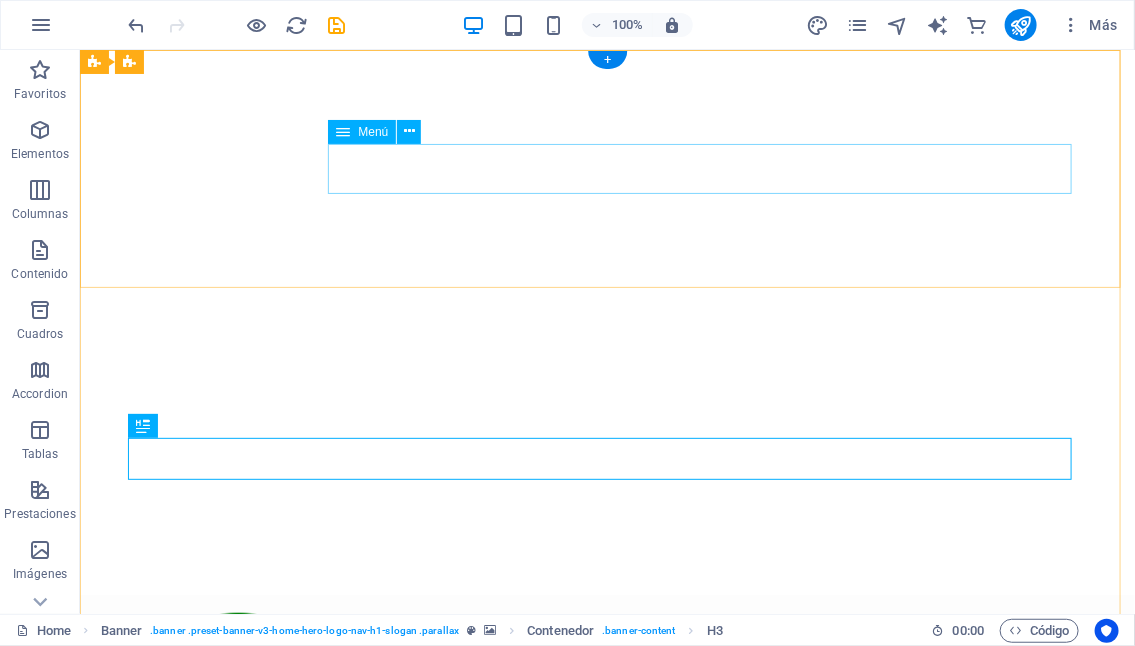 click on "Inicio Sobre nosotros Servicios Preguntas Contacto" at bounding box center [607, 841] 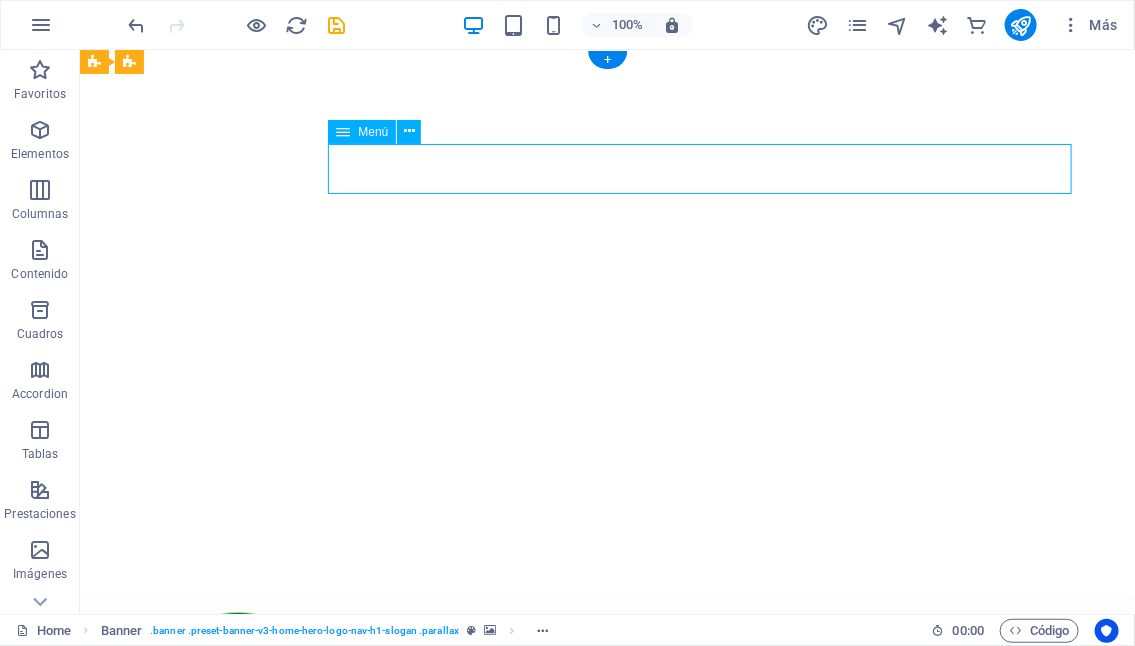 click on "Inicio Sobre nosotros Servicios Preguntas Contacto" at bounding box center (607, 841) 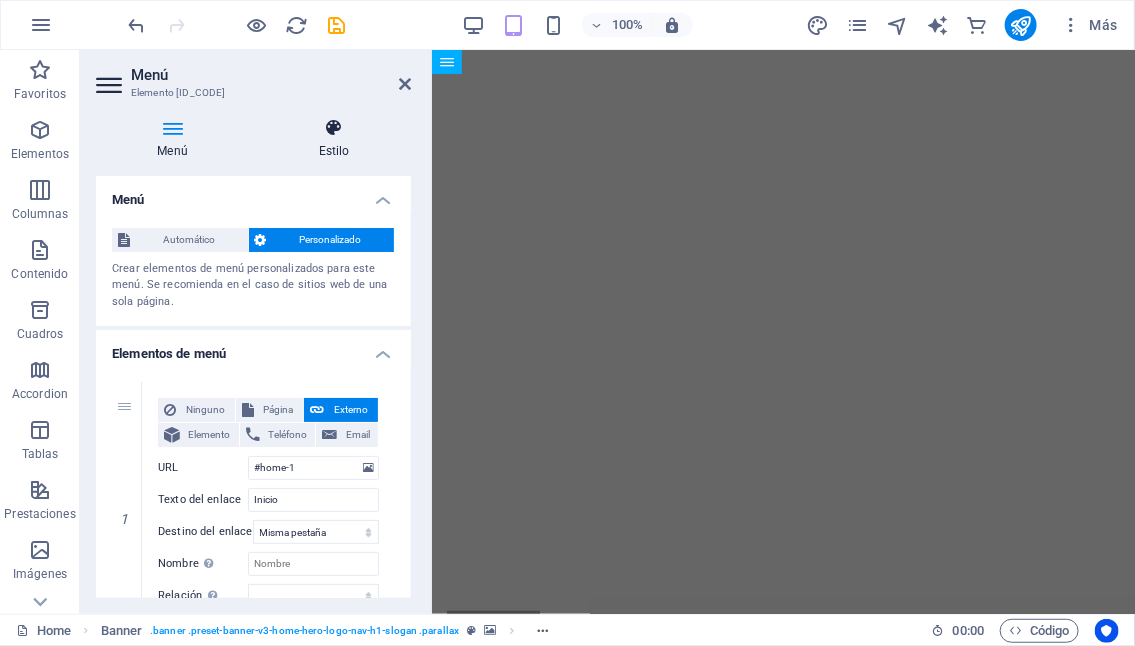 click on "Estilo" at bounding box center [334, 139] 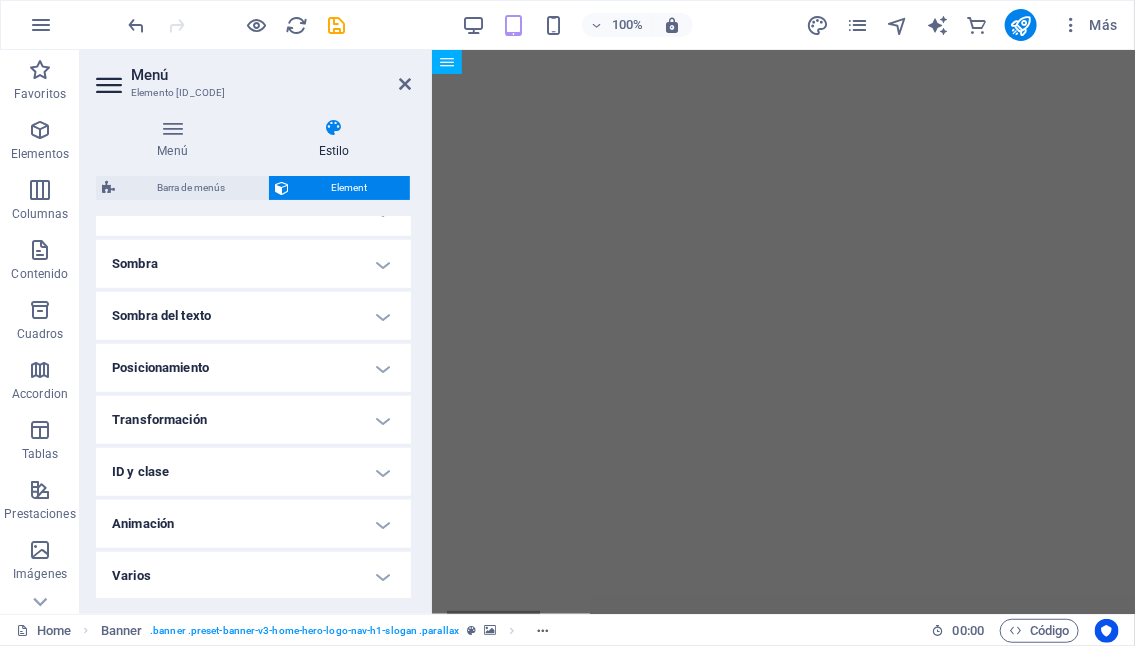 scroll, scrollTop: 279, scrollLeft: 0, axis: vertical 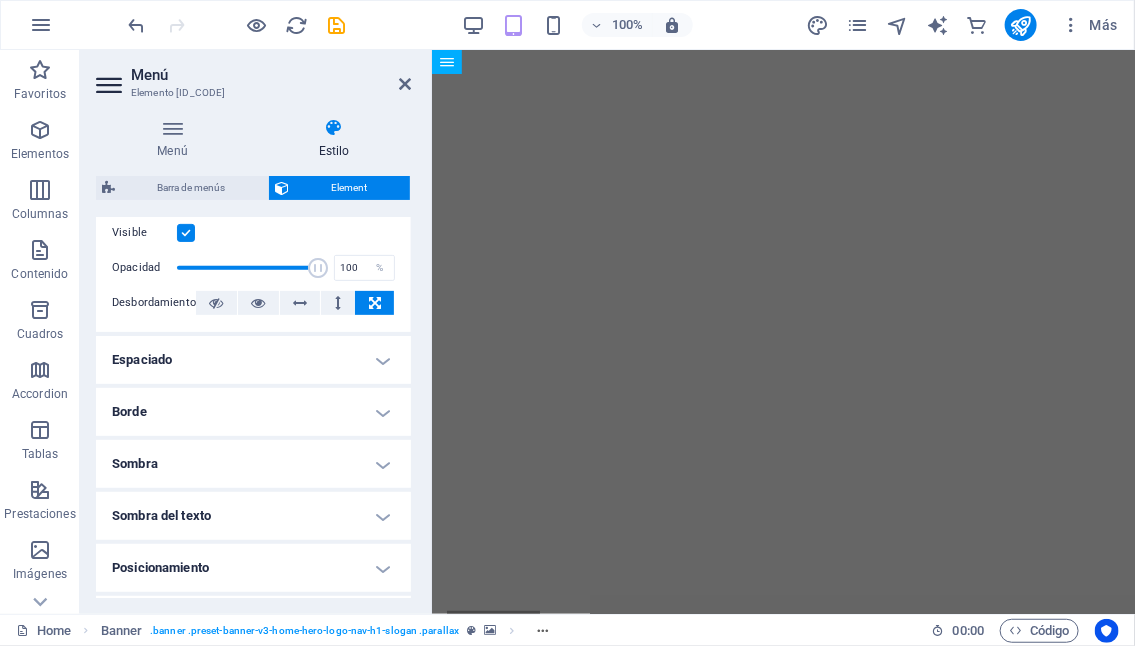 click on "Sombra del texto" at bounding box center (253, 516) 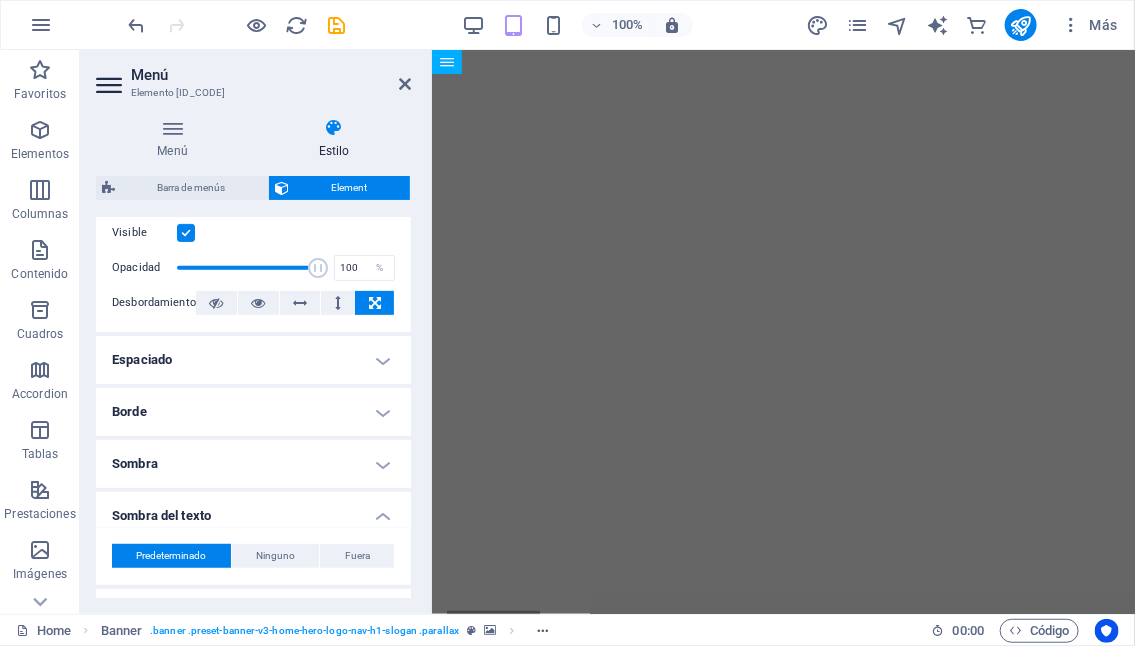 scroll, scrollTop: 479, scrollLeft: 0, axis: vertical 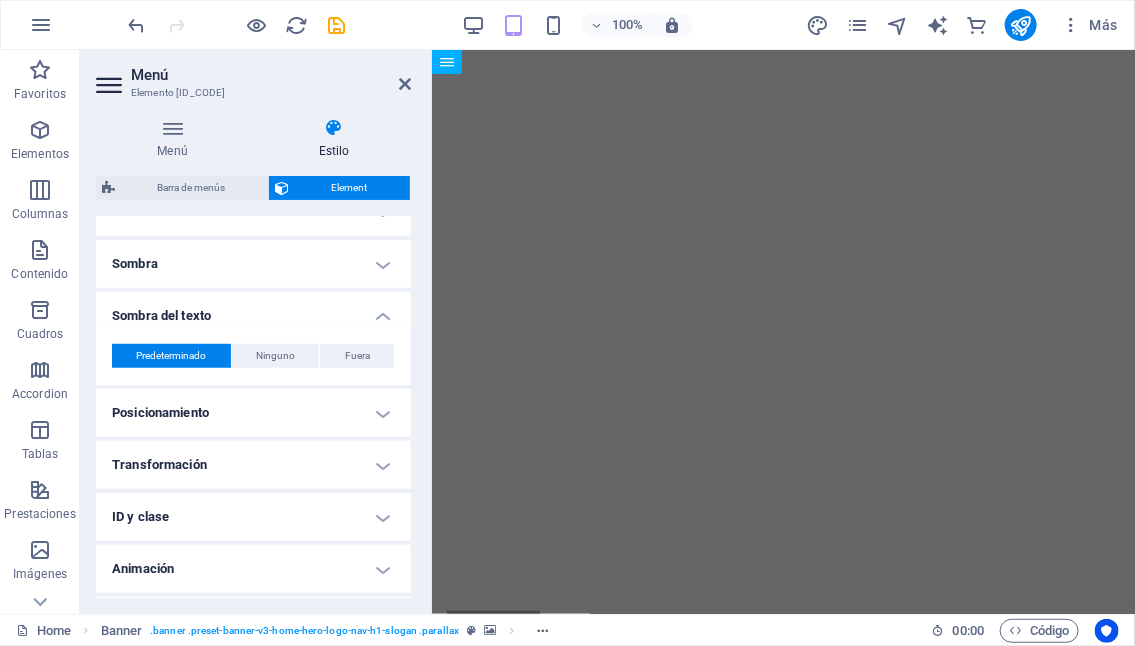 click on "Posicionamiento" at bounding box center [253, 413] 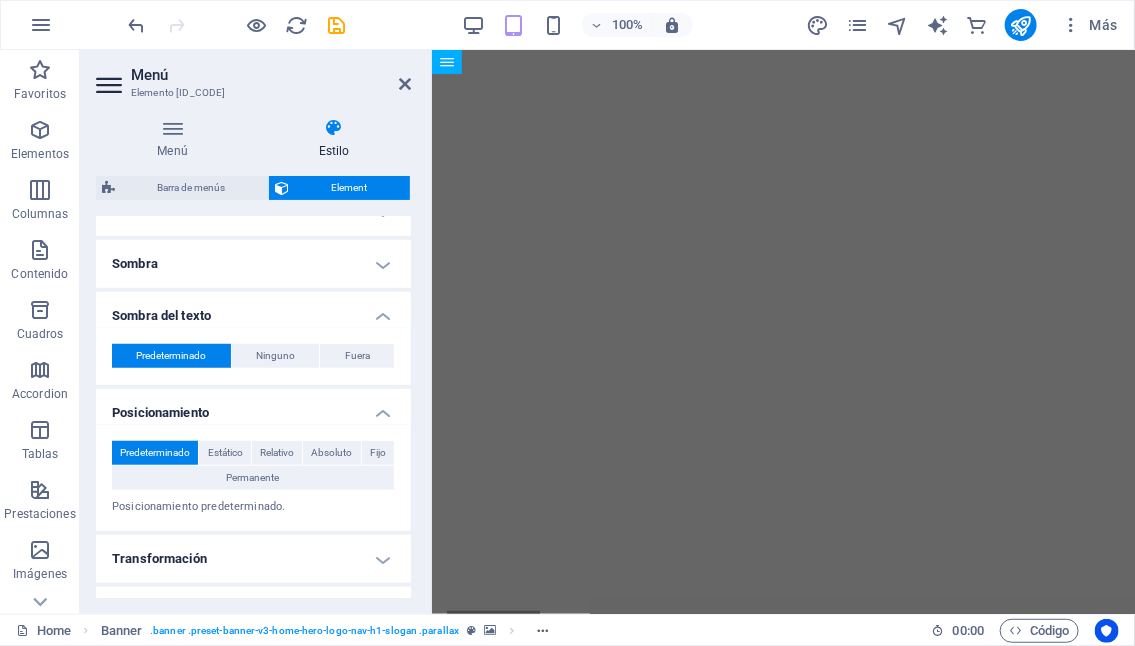 scroll, scrollTop: 579, scrollLeft: 0, axis: vertical 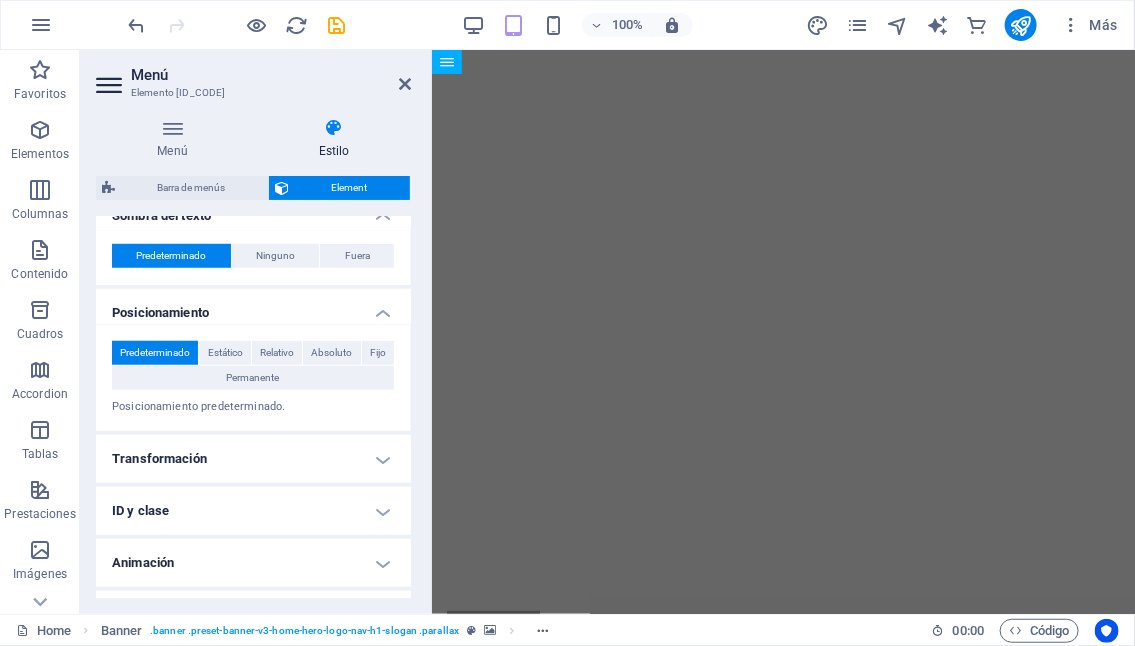 click on "Transformación" at bounding box center [253, 459] 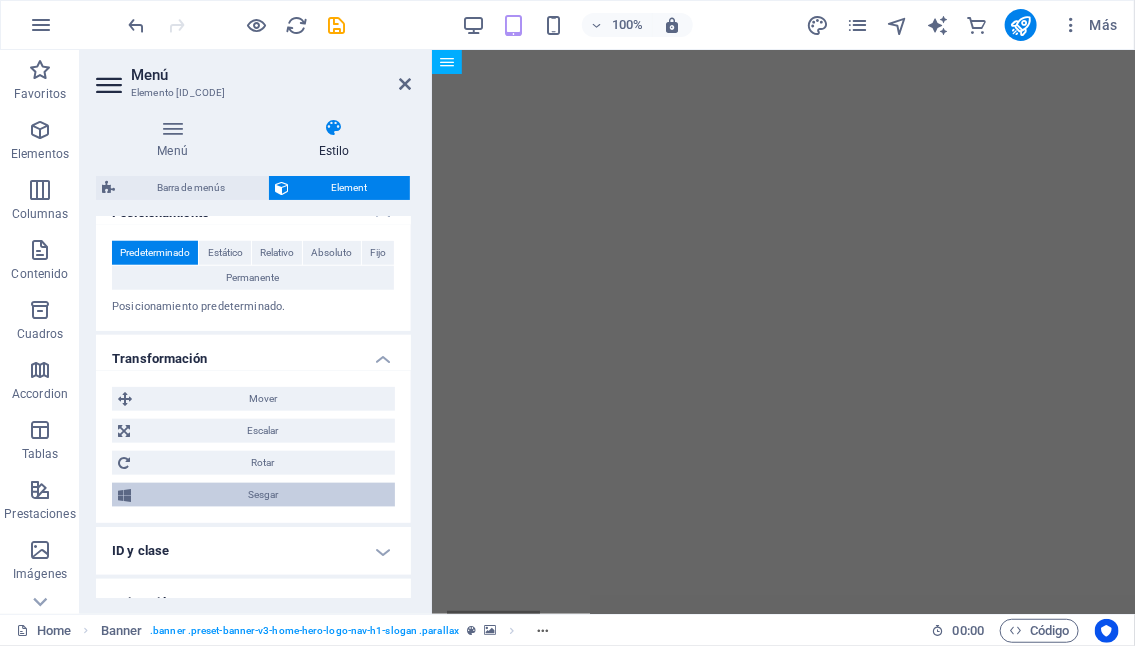 scroll, scrollTop: 758, scrollLeft: 0, axis: vertical 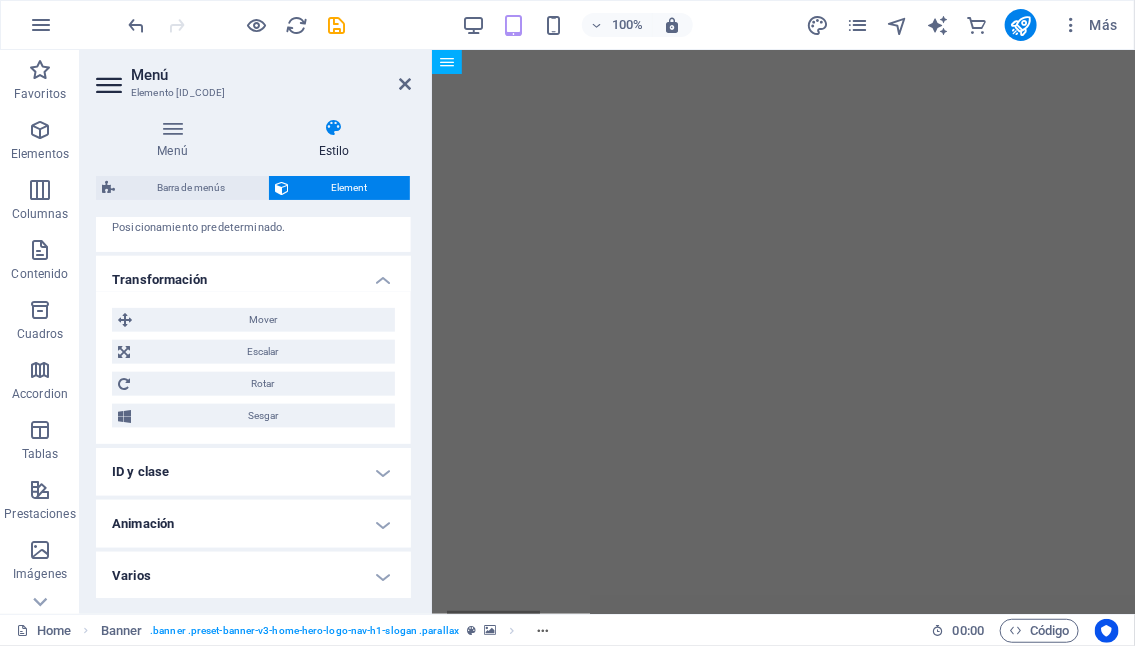click on "ID y clase" at bounding box center [253, 472] 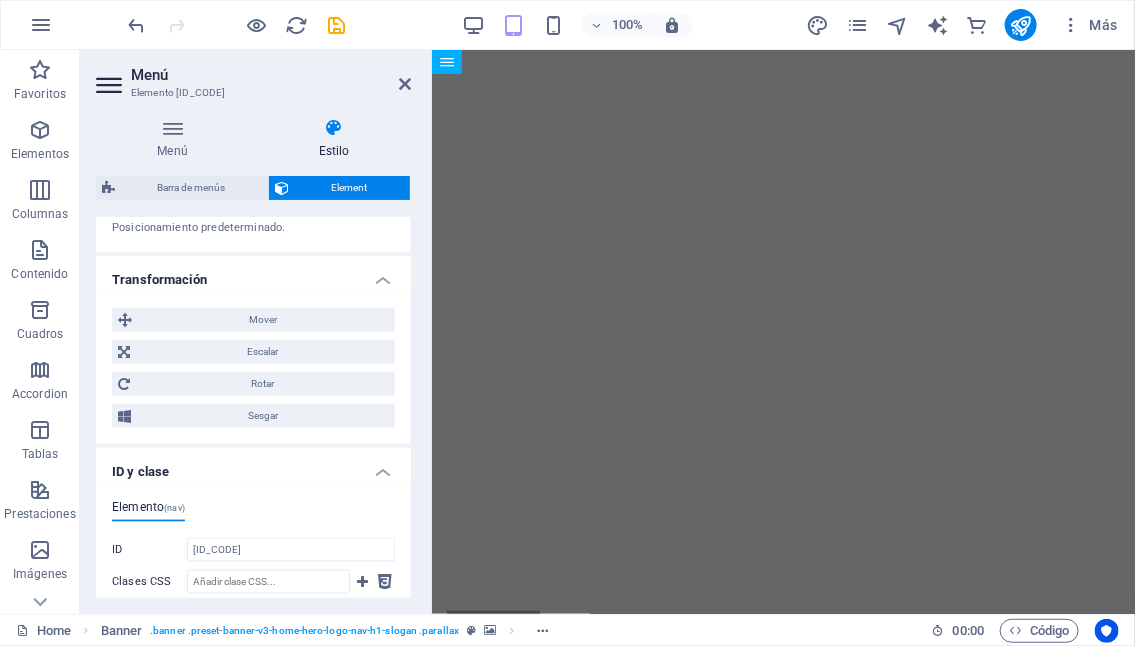 scroll, scrollTop: 958, scrollLeft: 0, axis: vertical 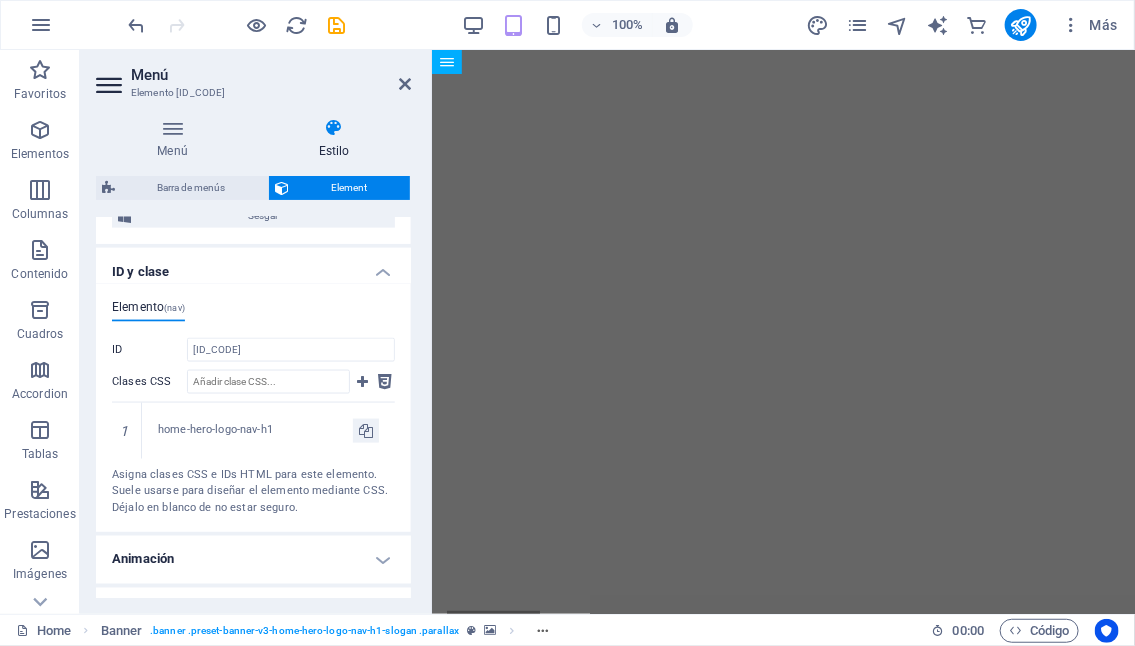 click on "ID y clase" at bounding box center (253, 266) 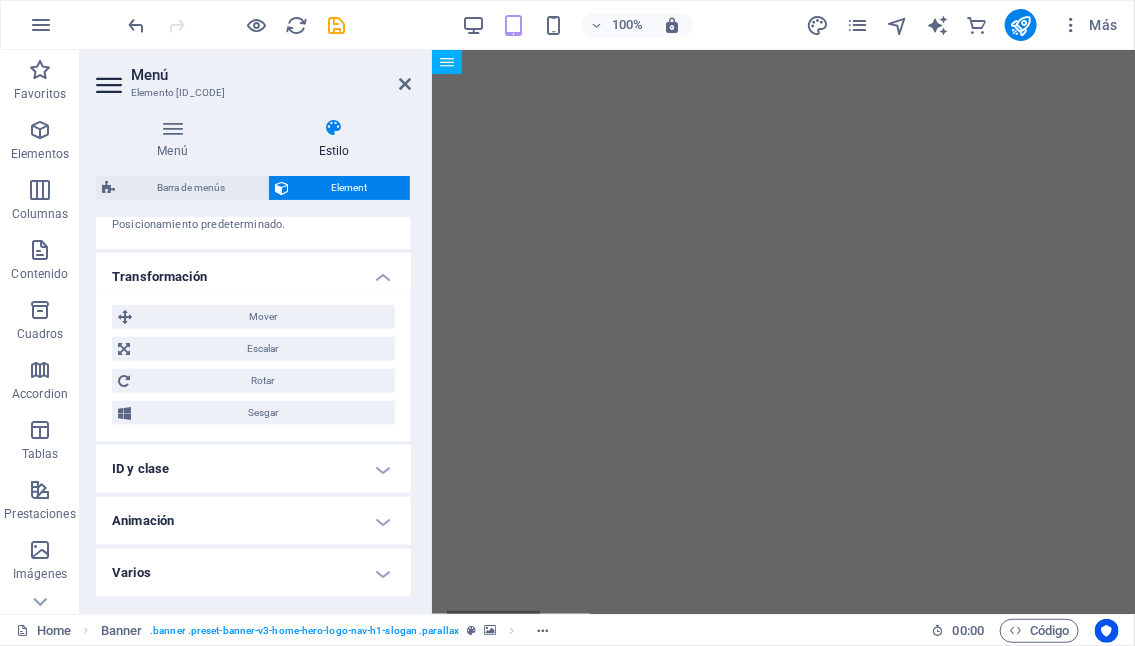 scroll, scrollTop: 758, scrollLeft: 0, axis: vertical 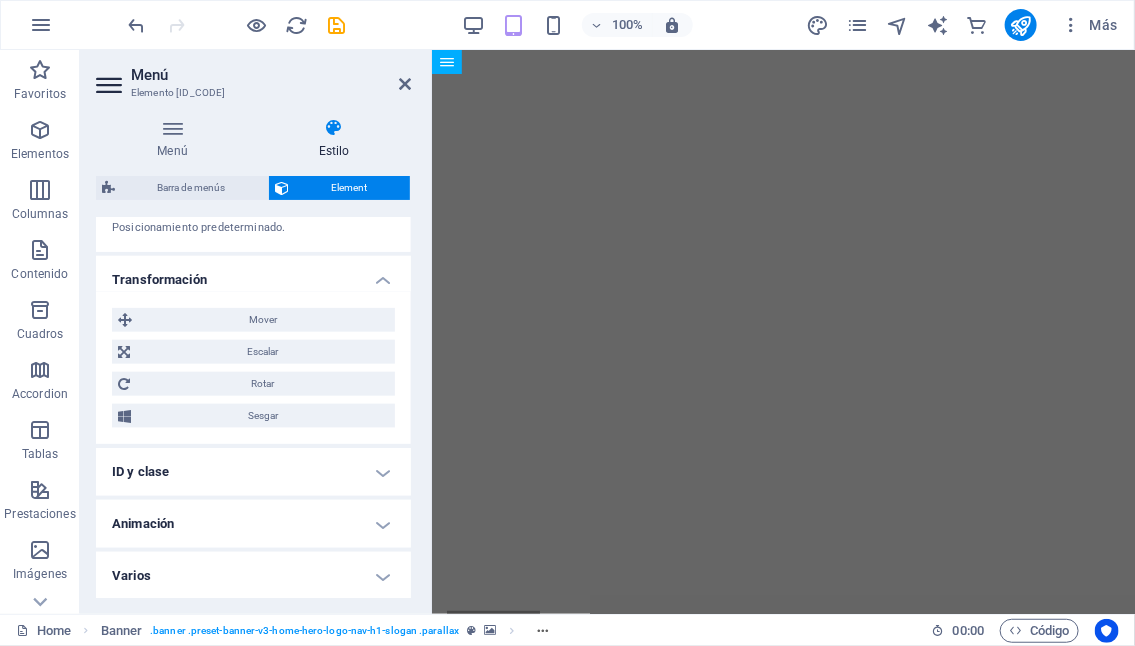 click on "Varios" at bounding box center [253, 576] 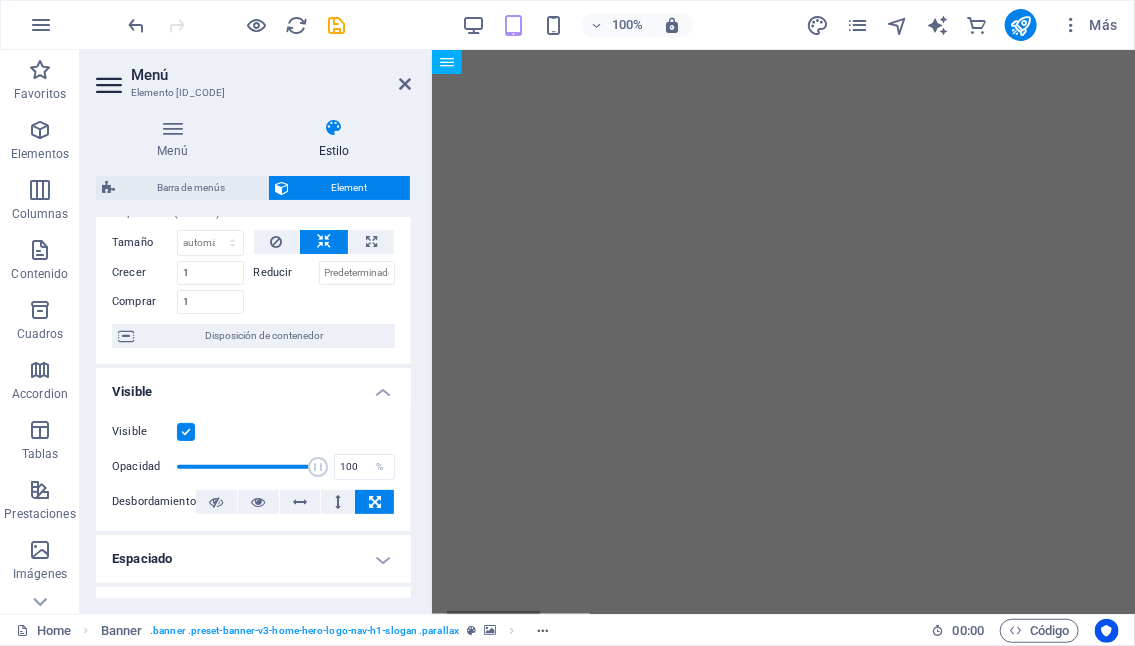 scroll, scrollTop: 0, scrollLeft: 0, axis: both 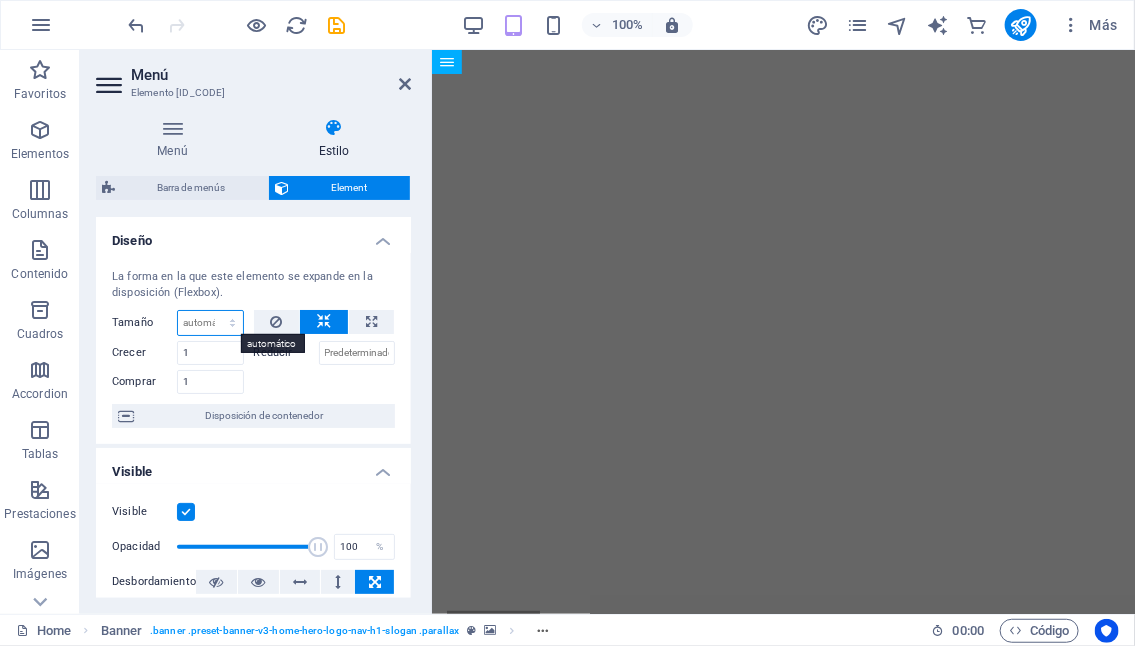 click on "Predeterminado automático px % 1/1 1/2 1/3 1/4 1/5 1/6 1/7 1/8 1/9 1/10" at bounding box center [210, 323] 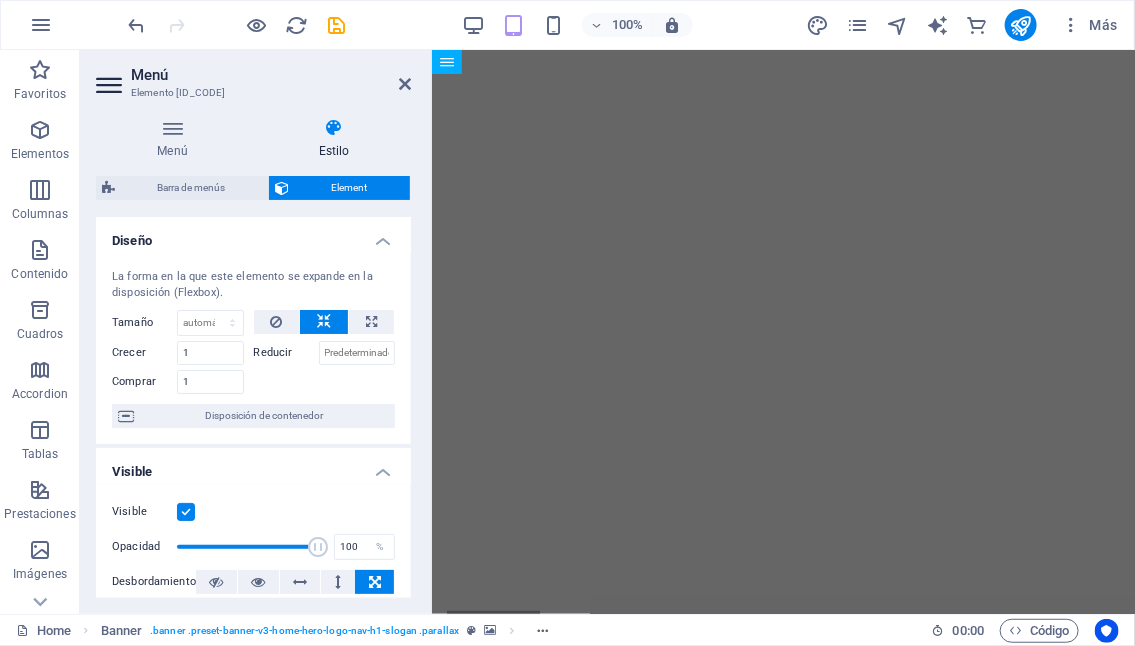 click on "Barra de menús Element Diseño La forma en la que este elemento se expande en la disposición (Flexbox). Tamaño Predeterminado automático px % 1/1 1/2 1/3 1/4 1/5 1/6 1/7 1/8 1/9 1/10 Crecer 1 Reducir Comprar 1 Disposición de contenedor Visible Visible Opacidad 100 % Desbordamiento Espaciado Margen Predeterminado automático px % rem vw vh Personalizado Personalizado automático px % rem vw vh automático px % rem vw vh automático px % rem vw vh automático px % rem vw vh Espaciado Predeterminado px rem % vh vw Personalizado Personalizado px rem % vh vw px rem % vh vw px rem % vh vw px rem % vh vw Borde Estilo              - Ancho 1 automático px rem % vh vw Personalizado Personalizado 1 automático px rem % vh vw 1 automático px rem % vh vw 1 automático px rem % vh vw 1 automático px rem % vh vw  - Color Esquinas redondeadas Predeterminado px rem % vh vw Personalizado Personalizado px rem % vh vw px rem % vh vw px rem % vh vw px rem % vh vw Sombra Predeterminado Ninguno Fuera Dentro Color" at bounding box center (253, 387) 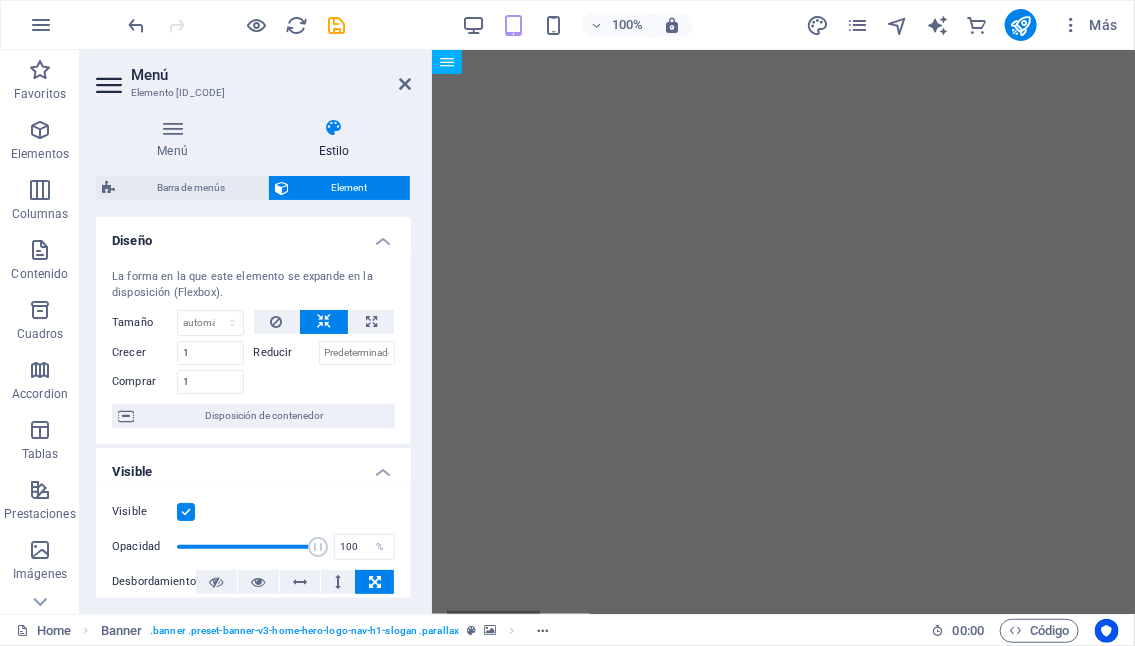 click at bounding box center (334, 128) 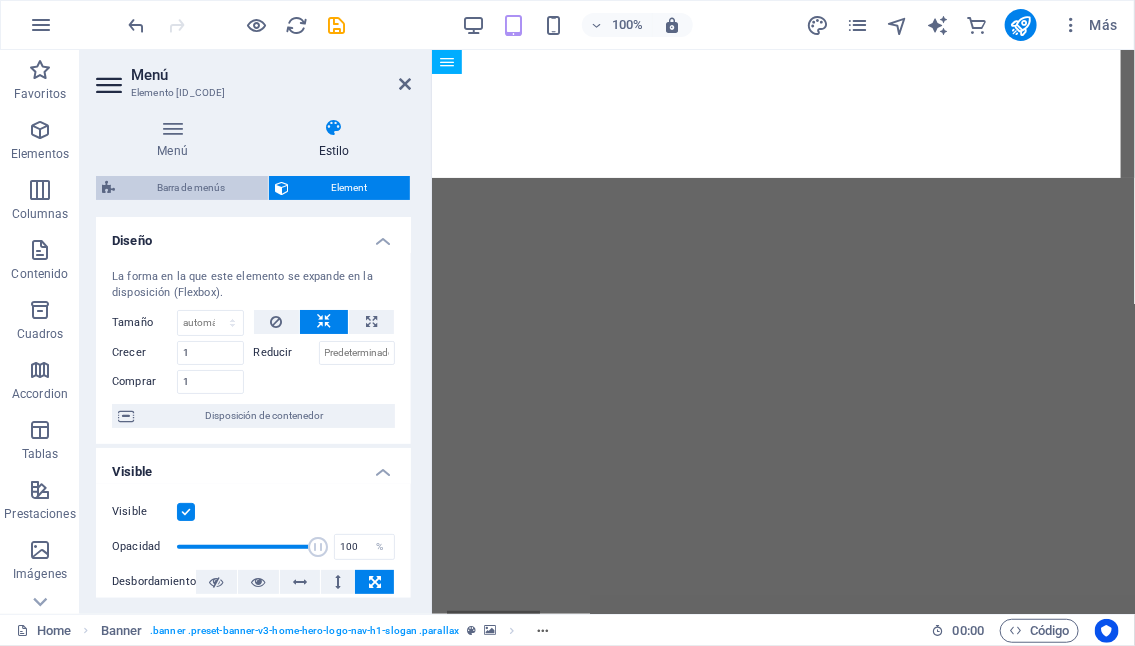click on "Barra de menús" at bounding box center [191, 188] 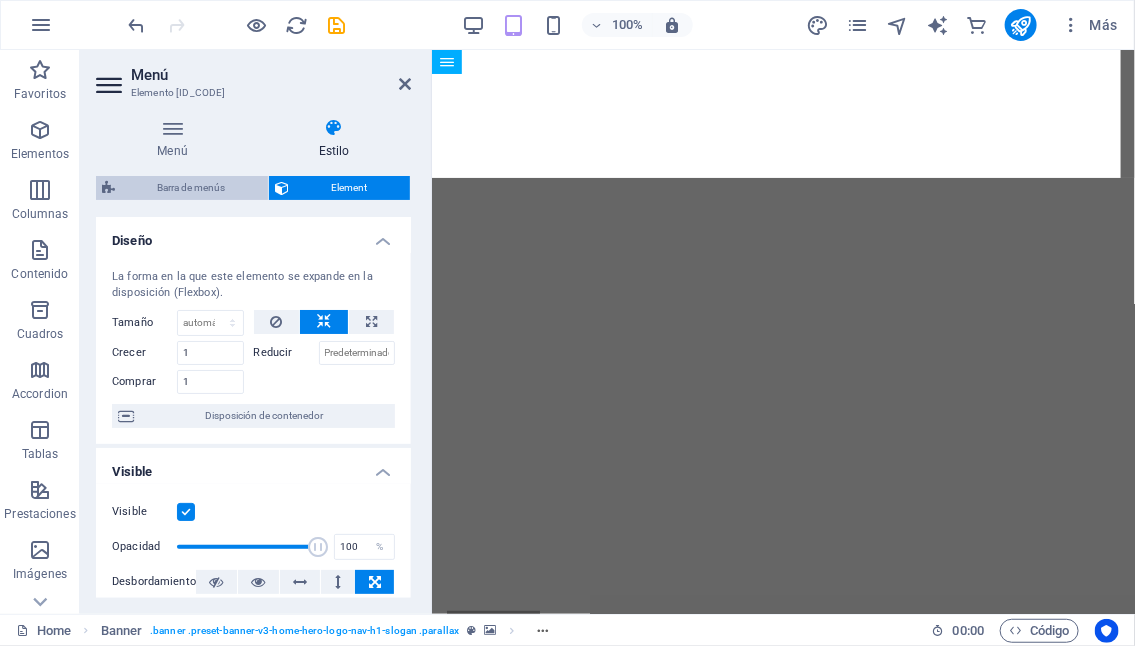 select on "rem" 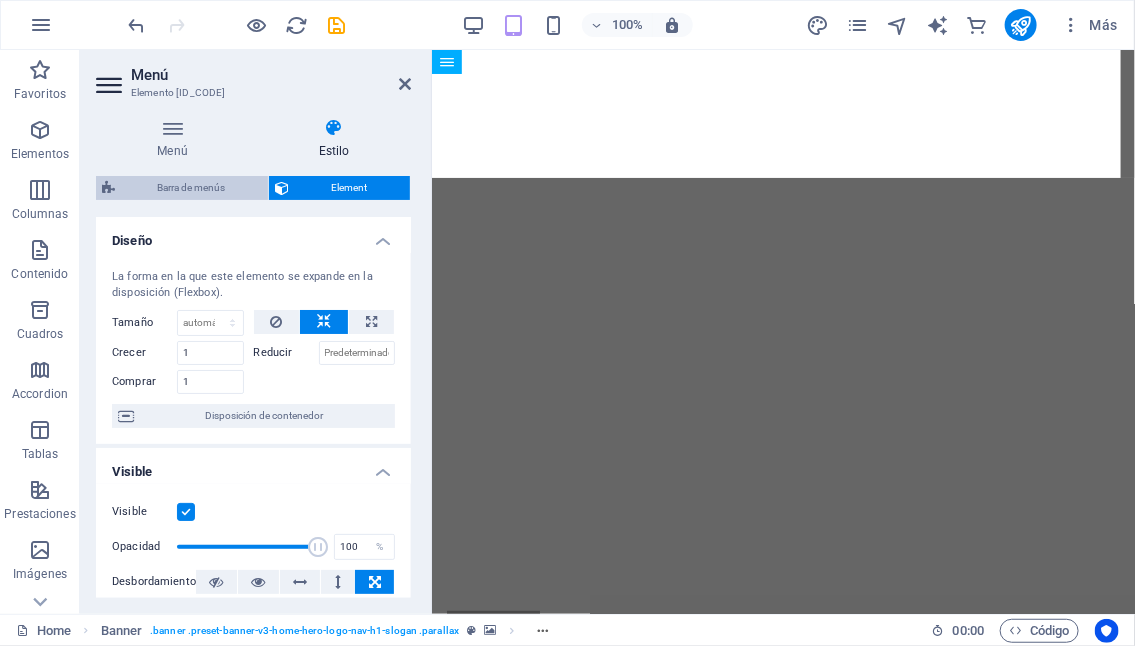 select on "preset-menu-v2-home-hero-logo-nav-h1-menu" 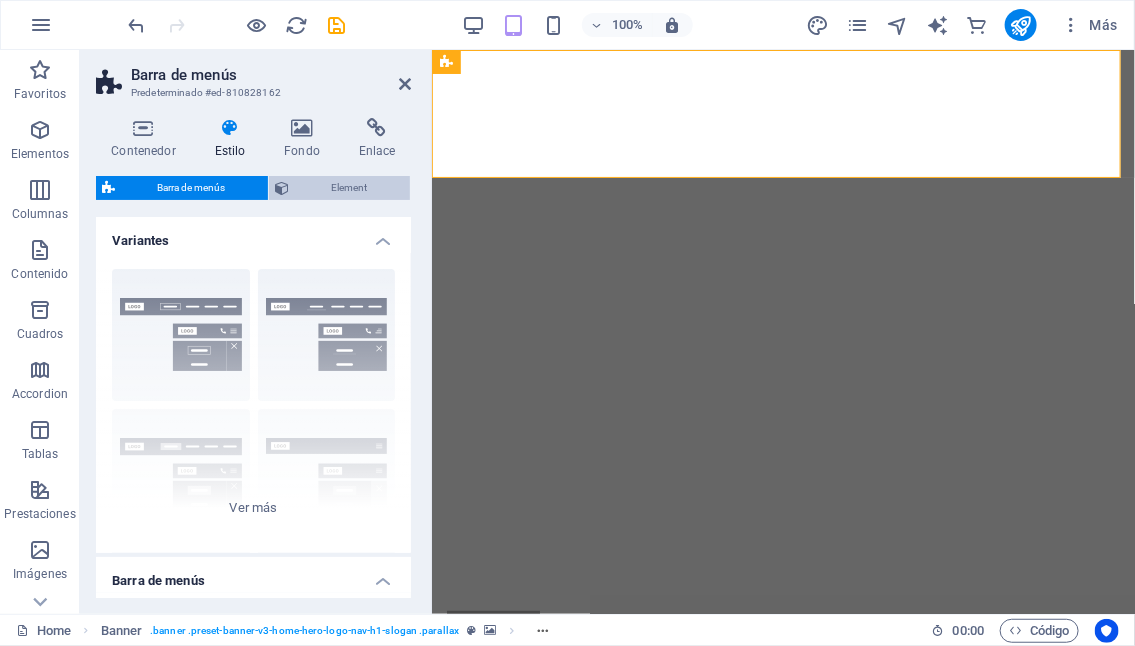 click on "Element" at bounding box center (349, 188) 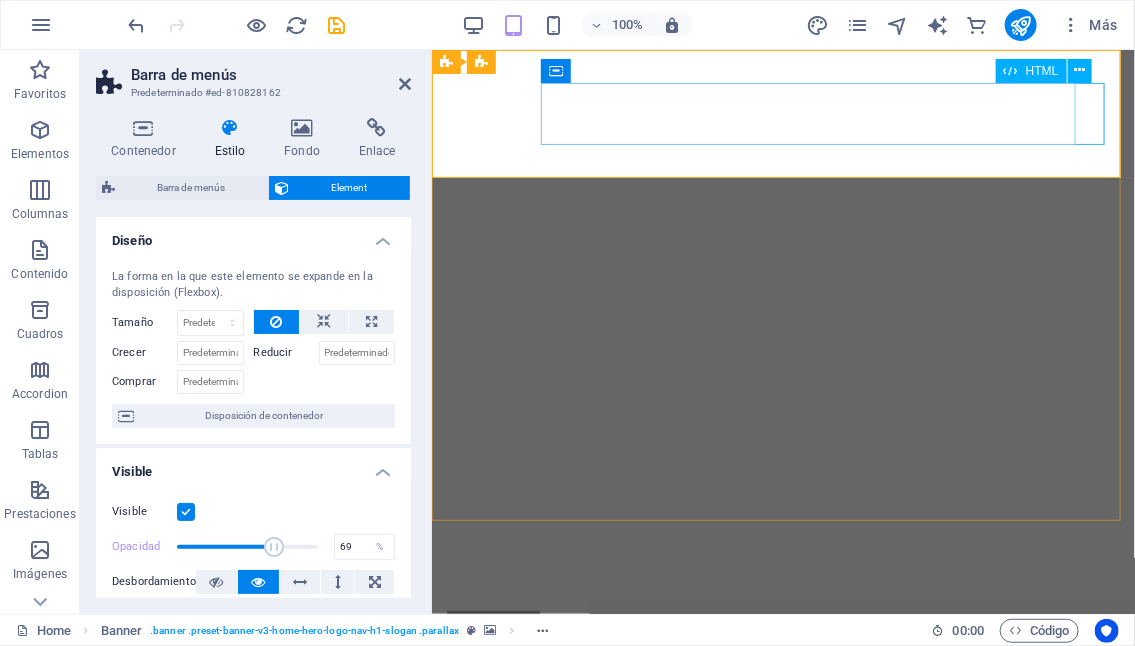 click at bounding box center (782, 762) 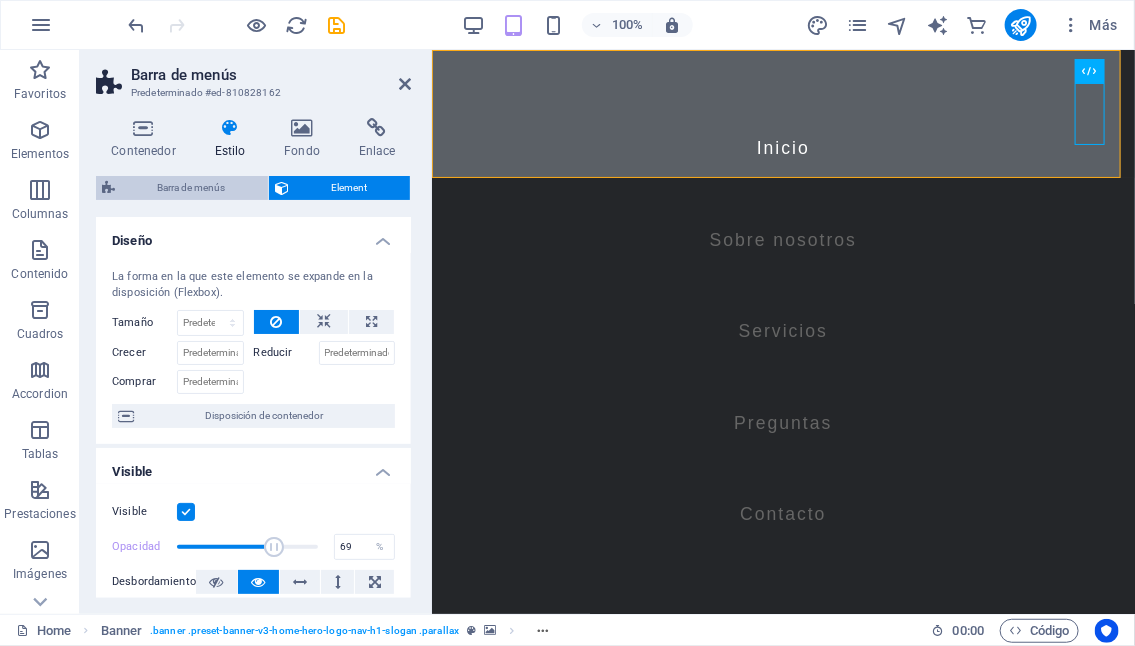 click on "Barra de menús" at bounding box center [191, 188] 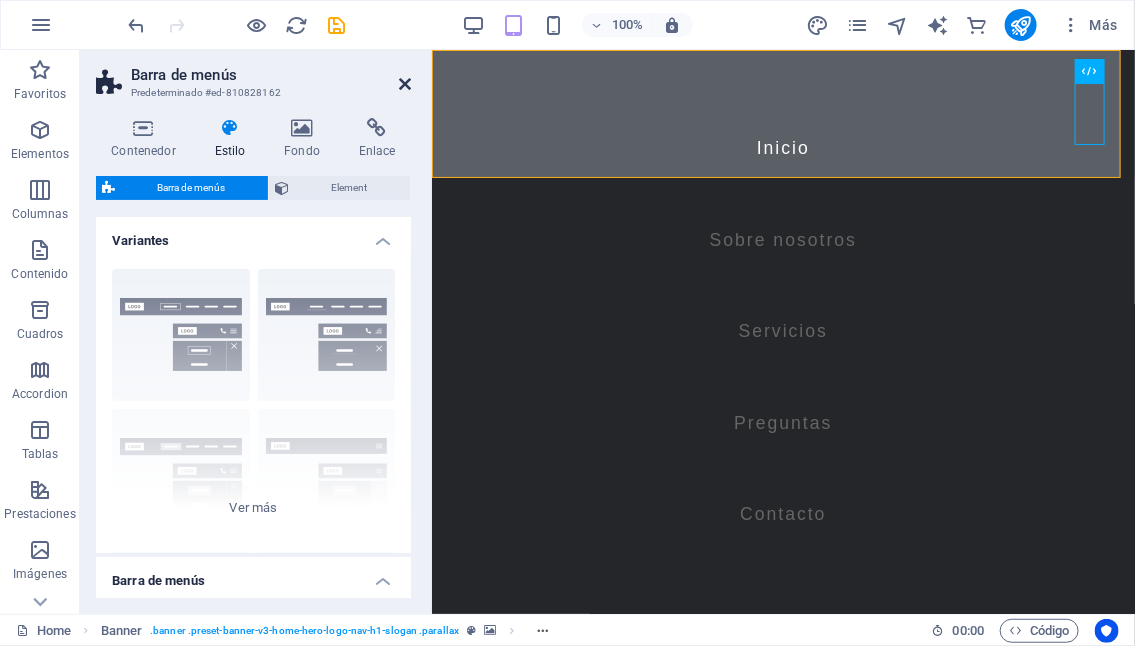 click at bounding box center [405, 84] 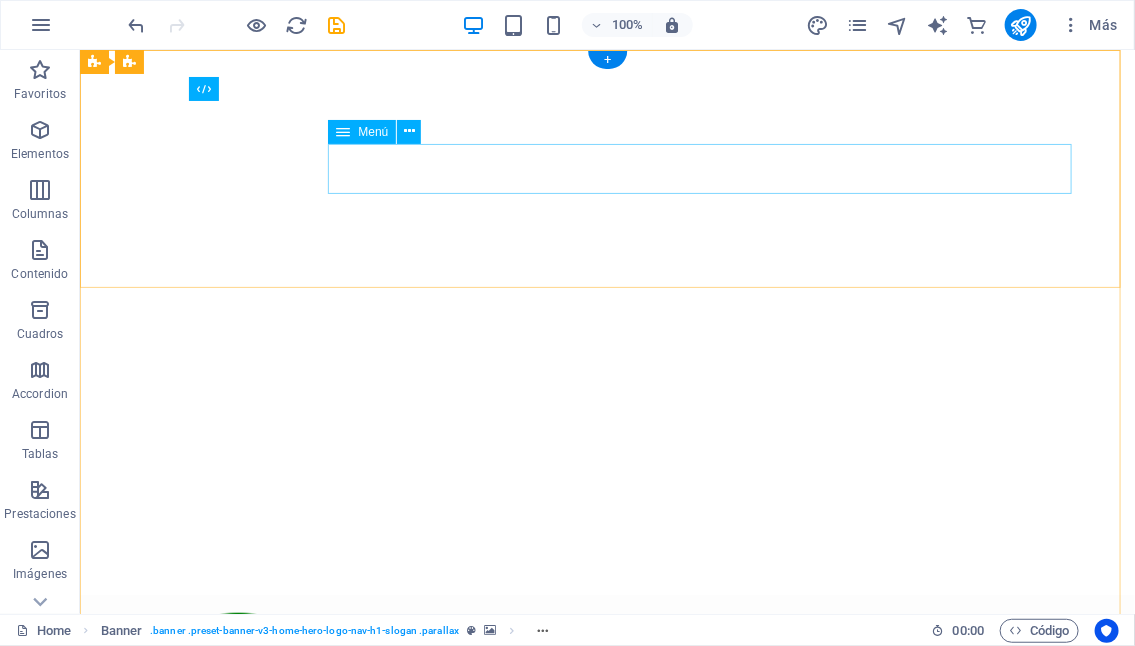 click on "Inicio Sobre nosotros Servicios Preguntas Contacto" at bounding box center [607, 841] 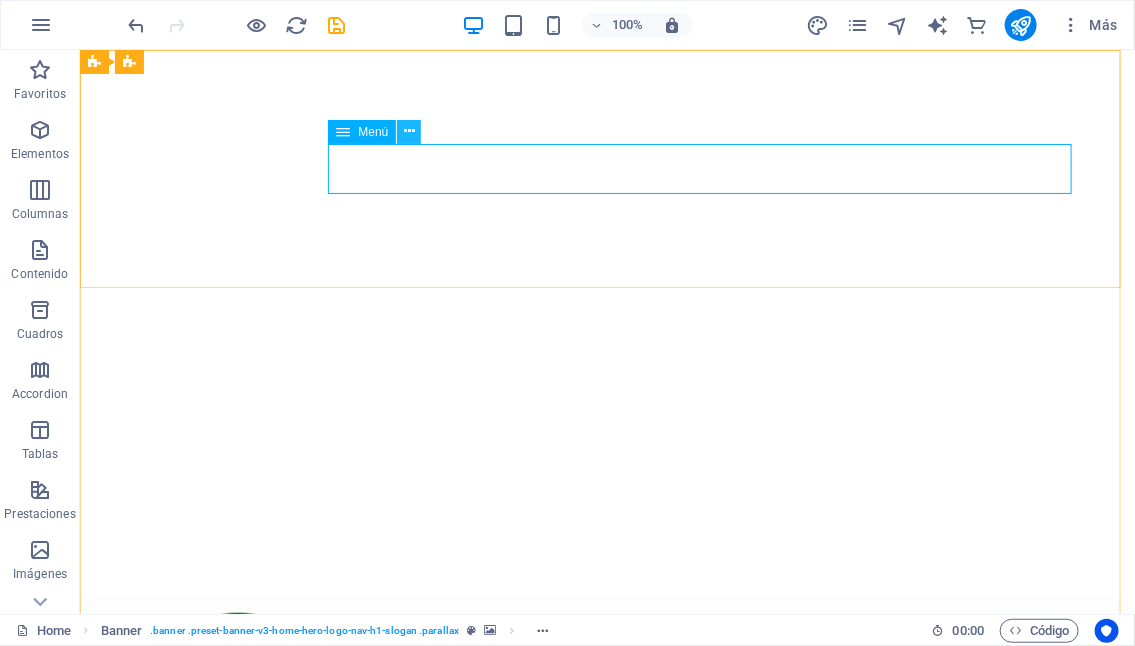 click at bounding box center (409, 131) 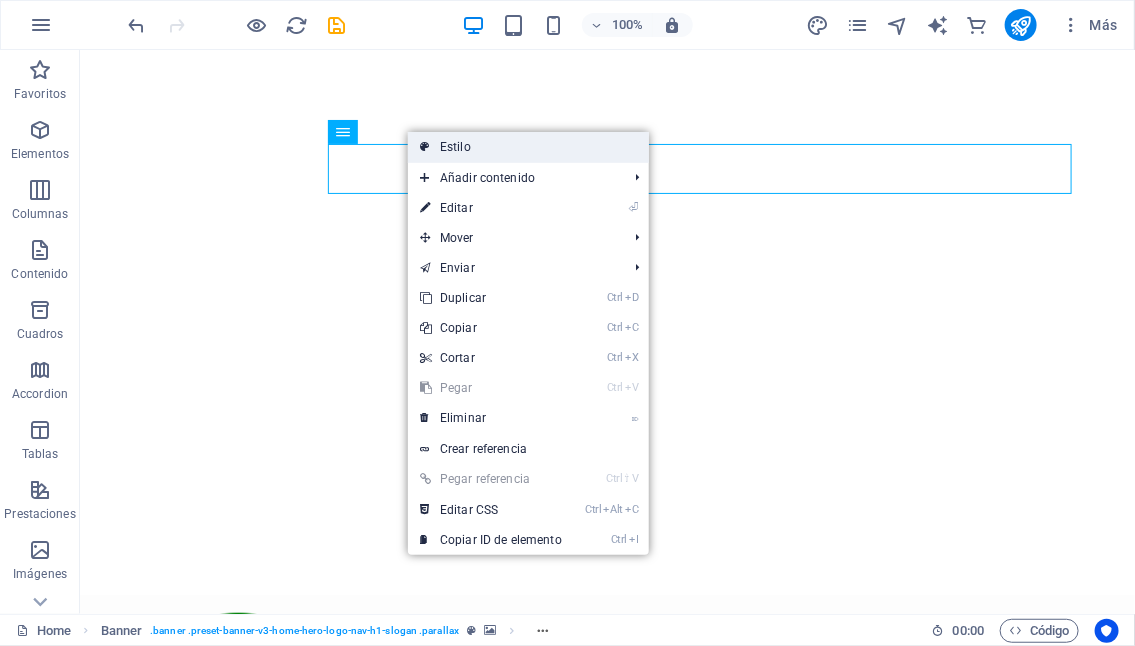 click on "Estilo" at bounding box center [528, 147] 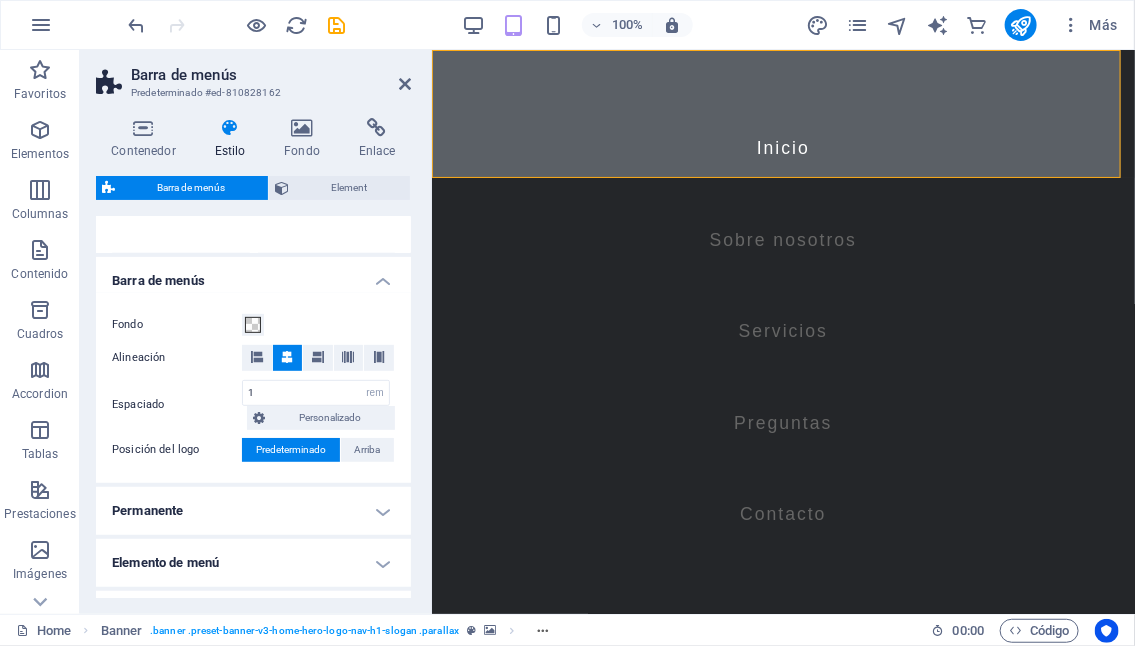 scroll, scrollTop: 500, scrollLeft: 0, axis: vertical 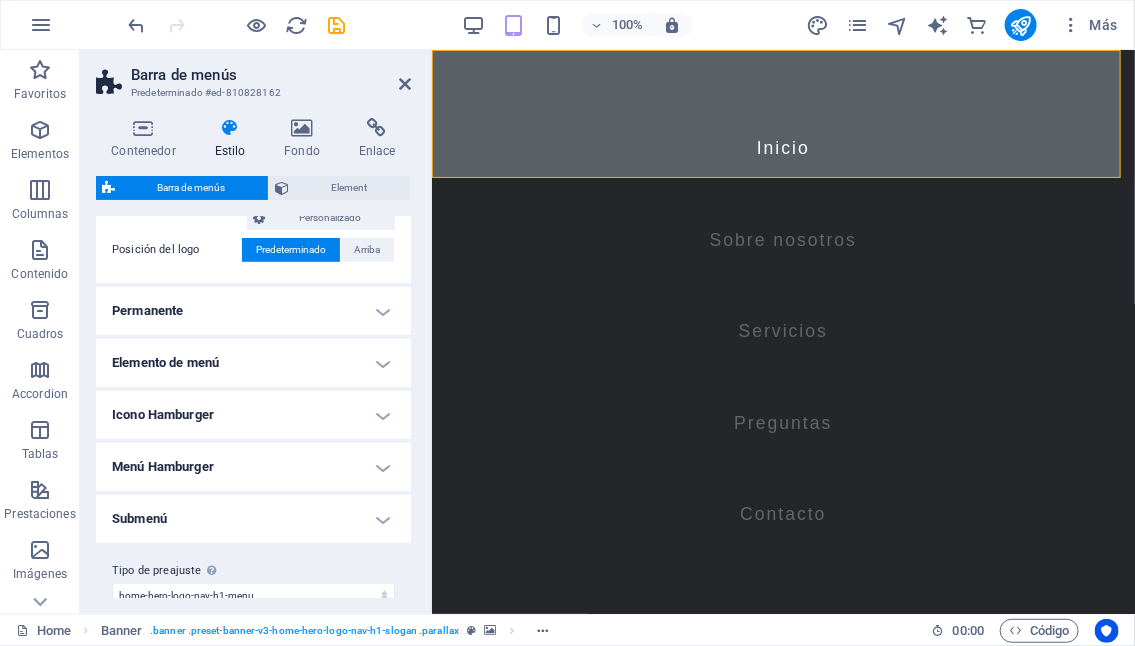 click on "Elemento de menú" at bounding box center (253, 363) 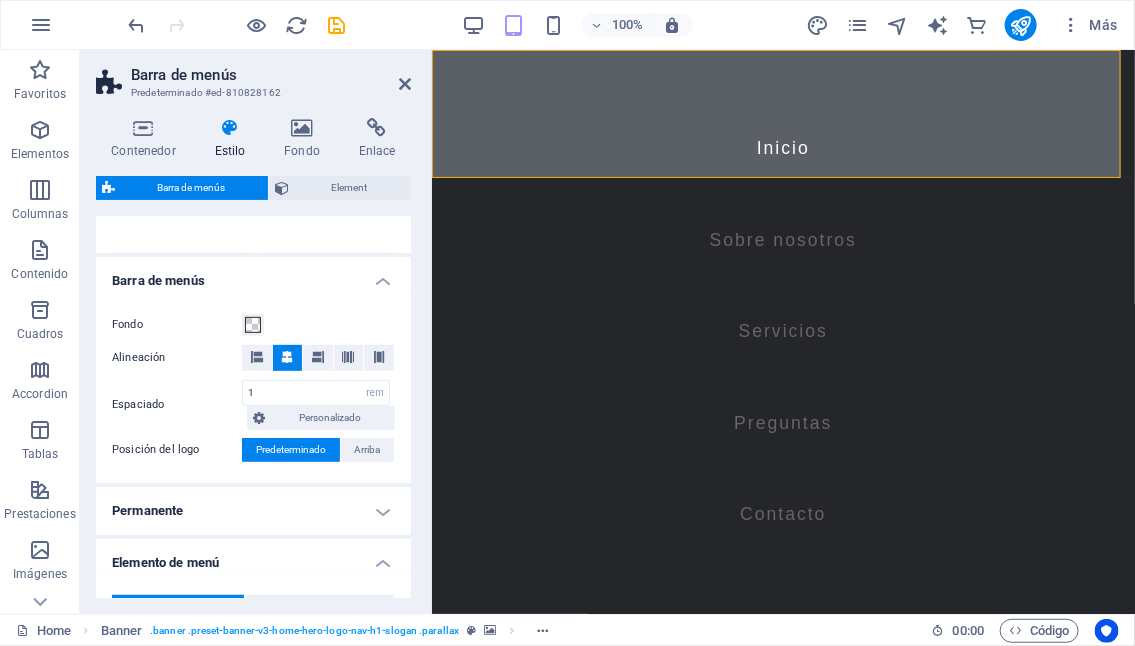 scroll, scrollTop: 100, scrollLeft: 0, axis: vertical 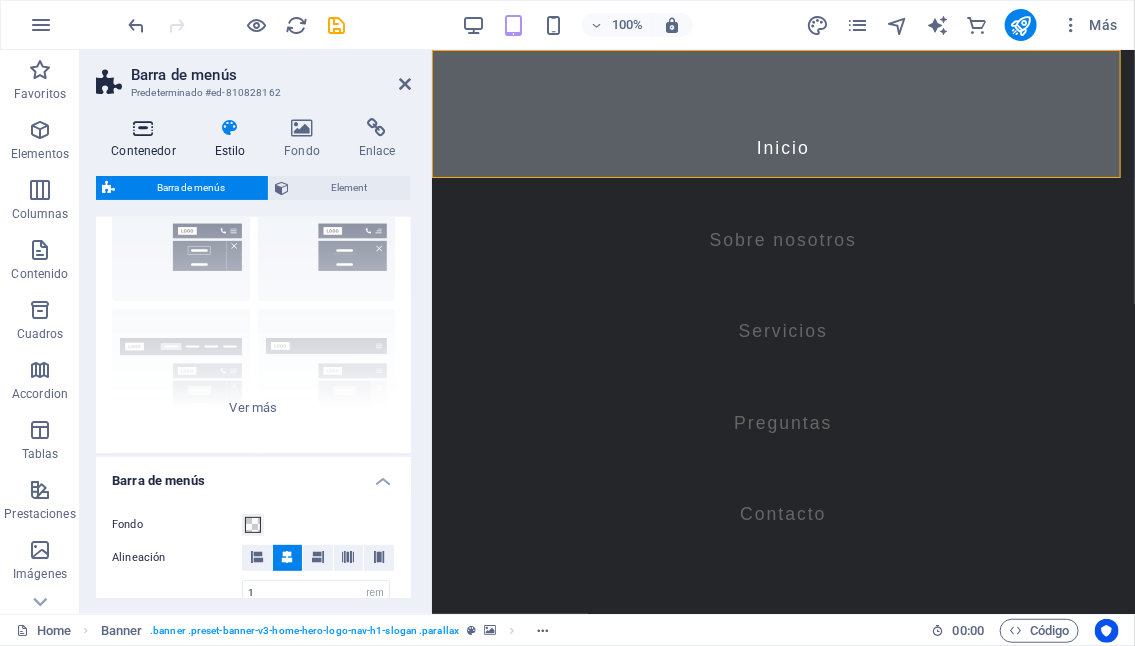 click on "Contenedor" at bounding box center [147, 139] 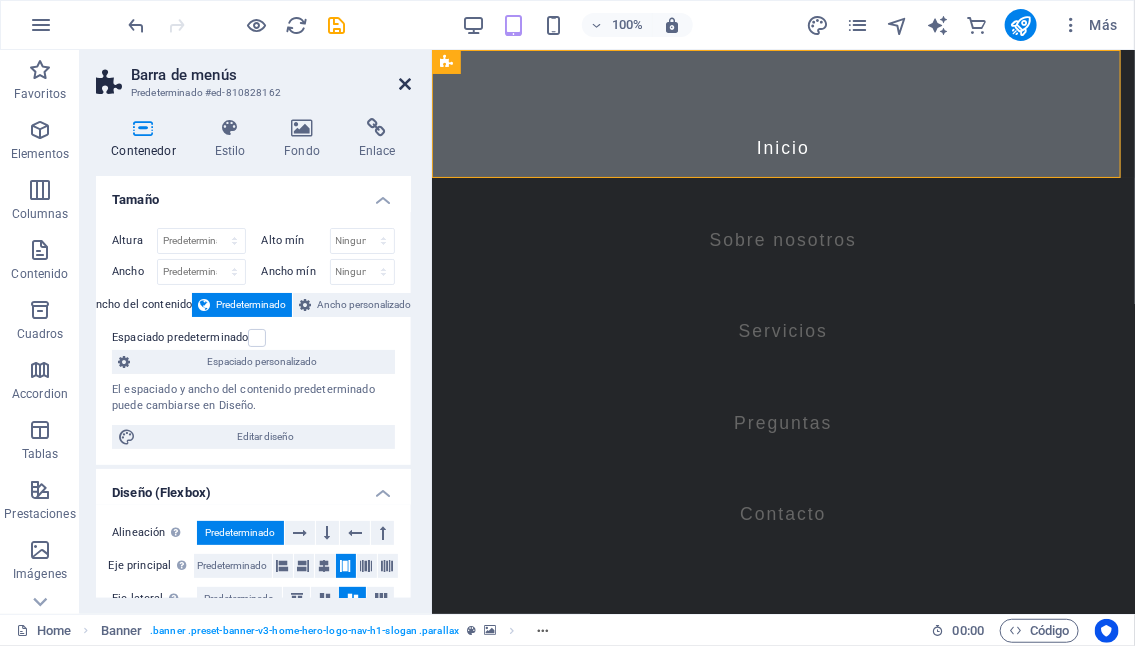 click at bounding box center [405, 84] 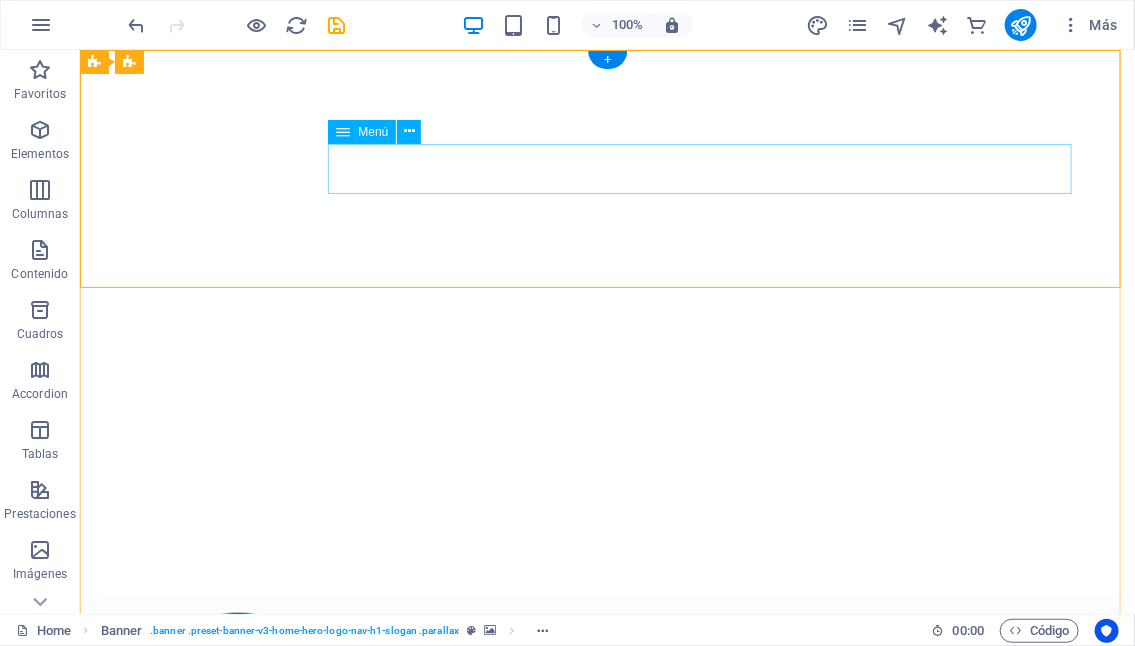 click on "Inicio Sobre nosotros Servicios Preguntas Contacto" at bounding box center [607, 841] 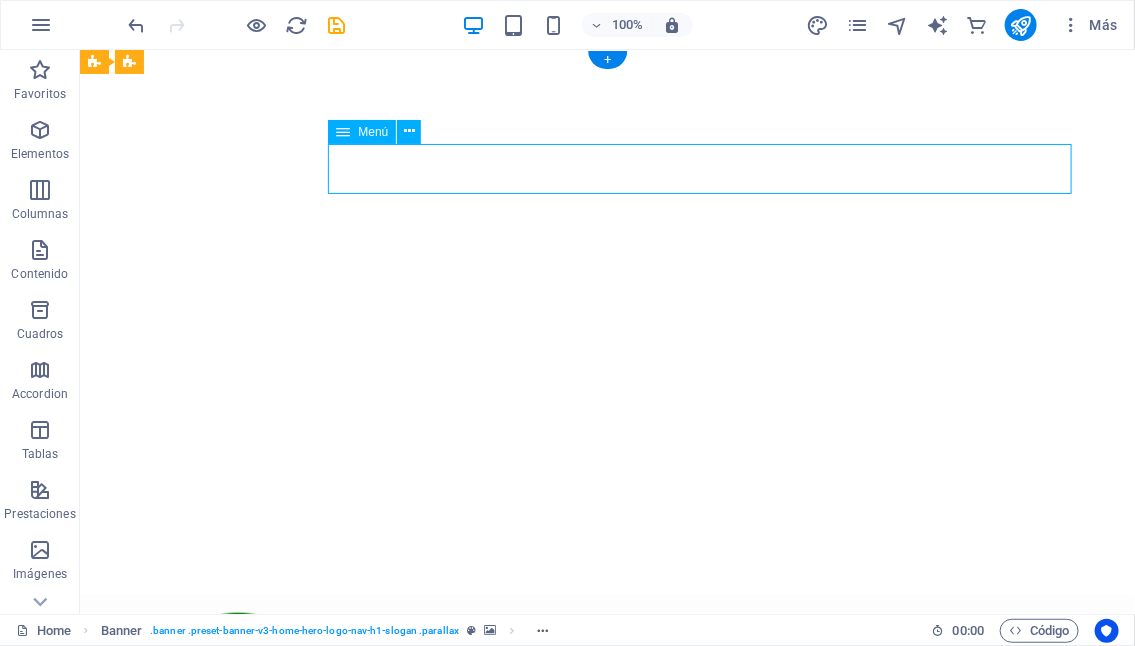 click on "Inicio Sobre nosotros Servicios Preguntas Contacto" at bounding box center (607, 841) 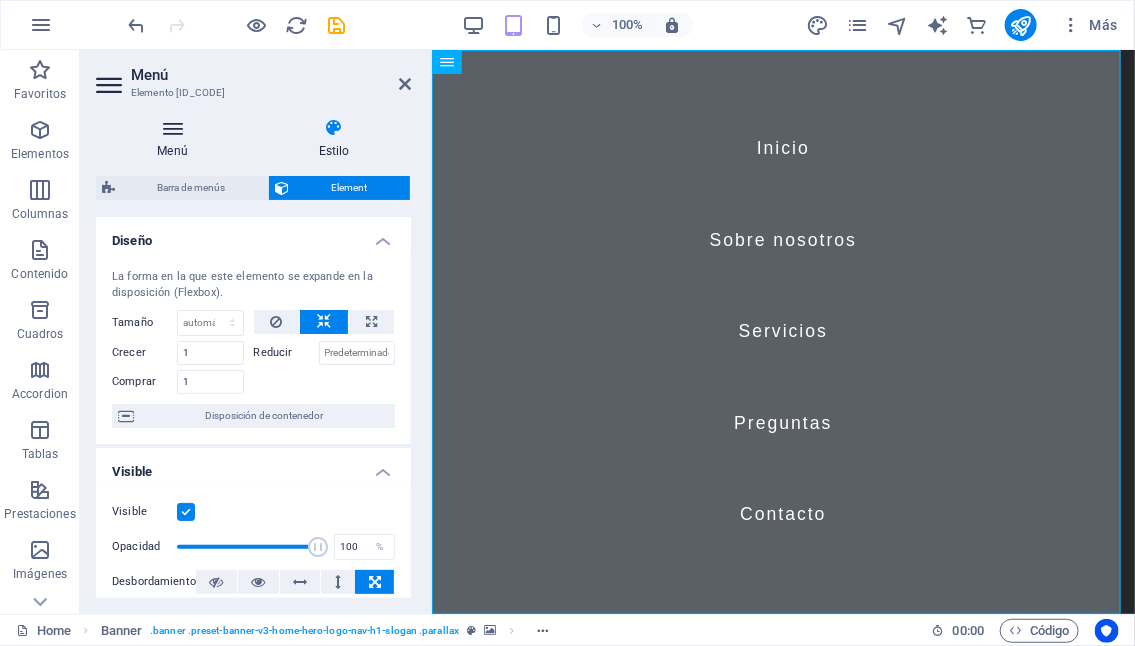 click on "Menú" at bounding box center (176, 139) 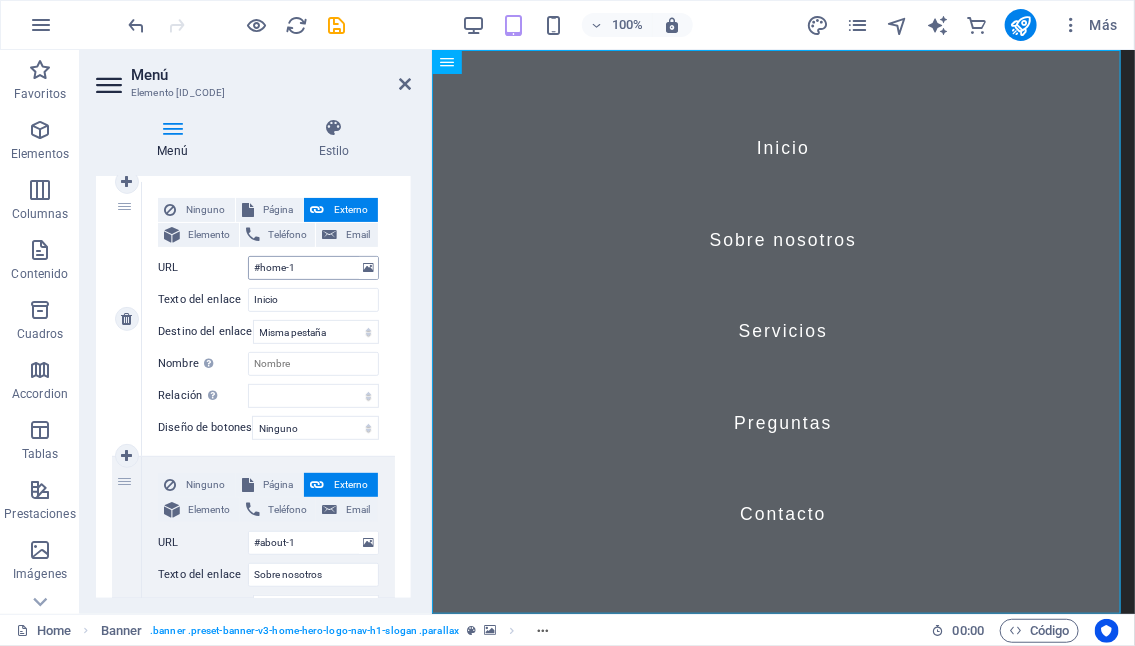 scroll, scrollTop: 100, scrollLeft: 0, axis: vertical 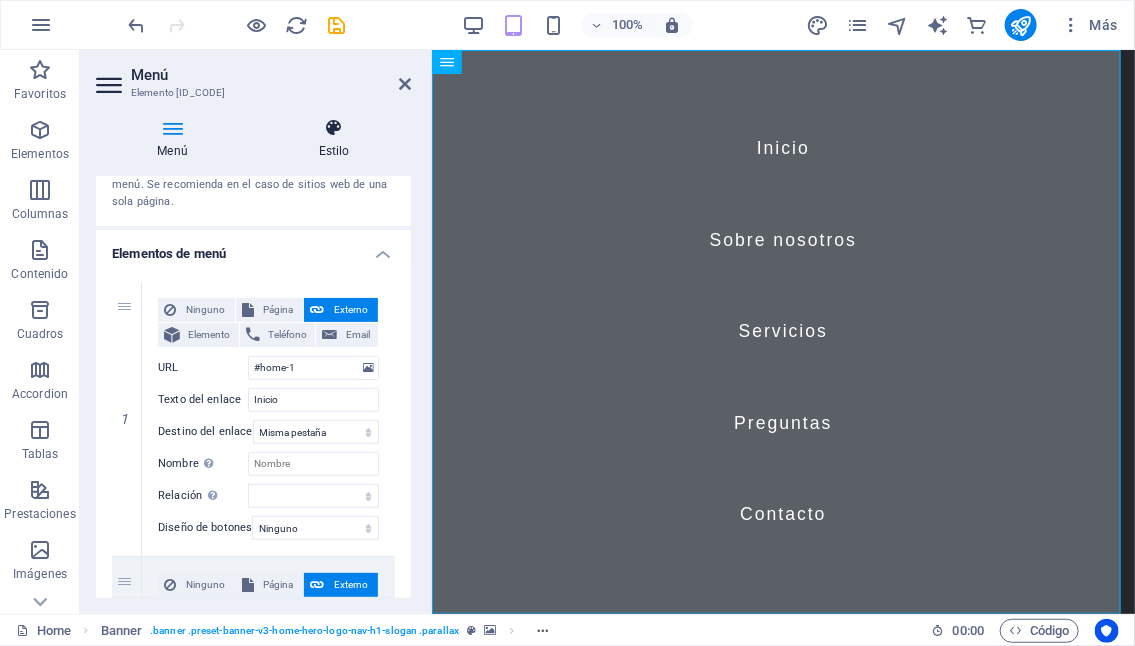 click at bounding box center (334, 128) 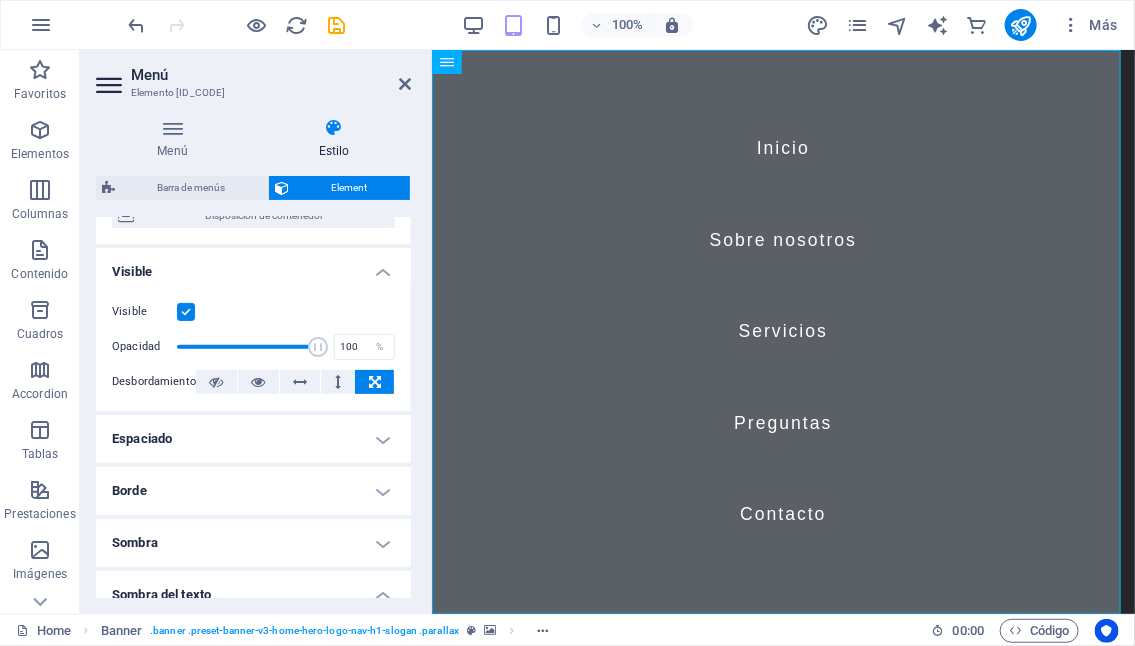 scroll, scrollTop: 300, scrollLeft: 0, axis: vertical 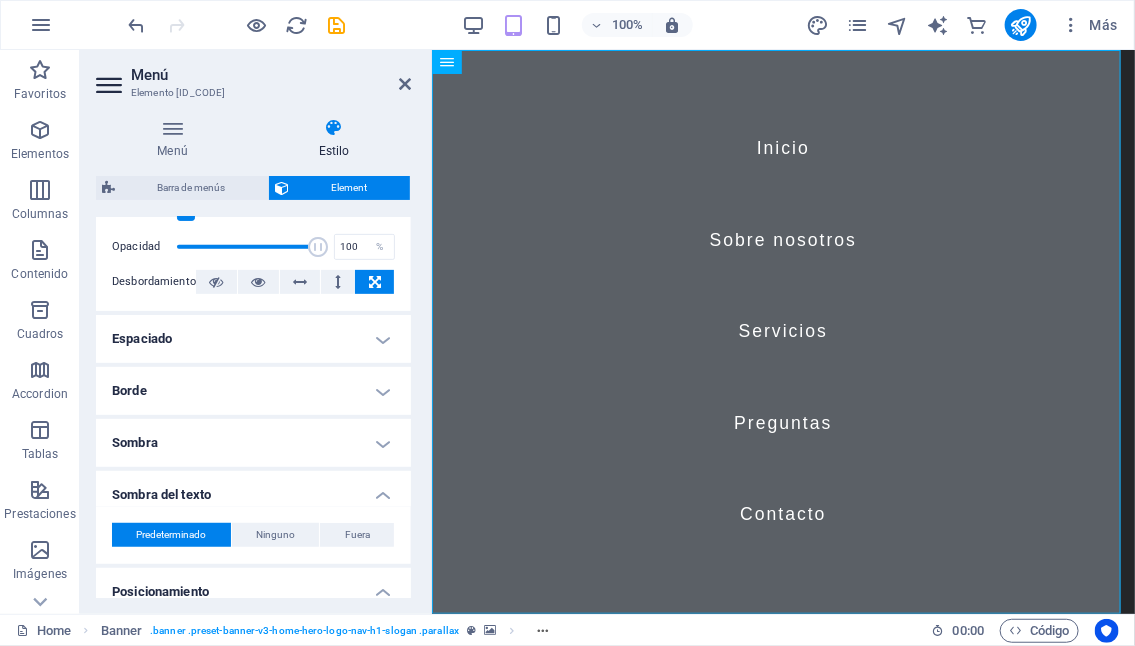 click on "Espaciado" at bounding box center [253, 339] 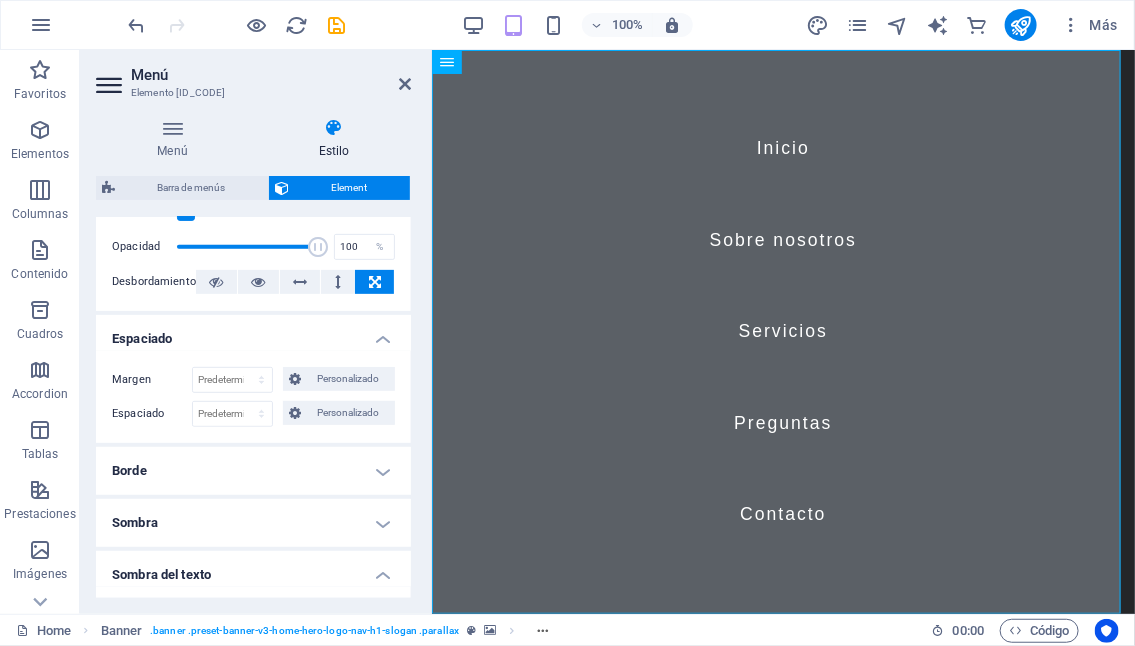 click on "Espaciado" at bounding box center [253, 333] 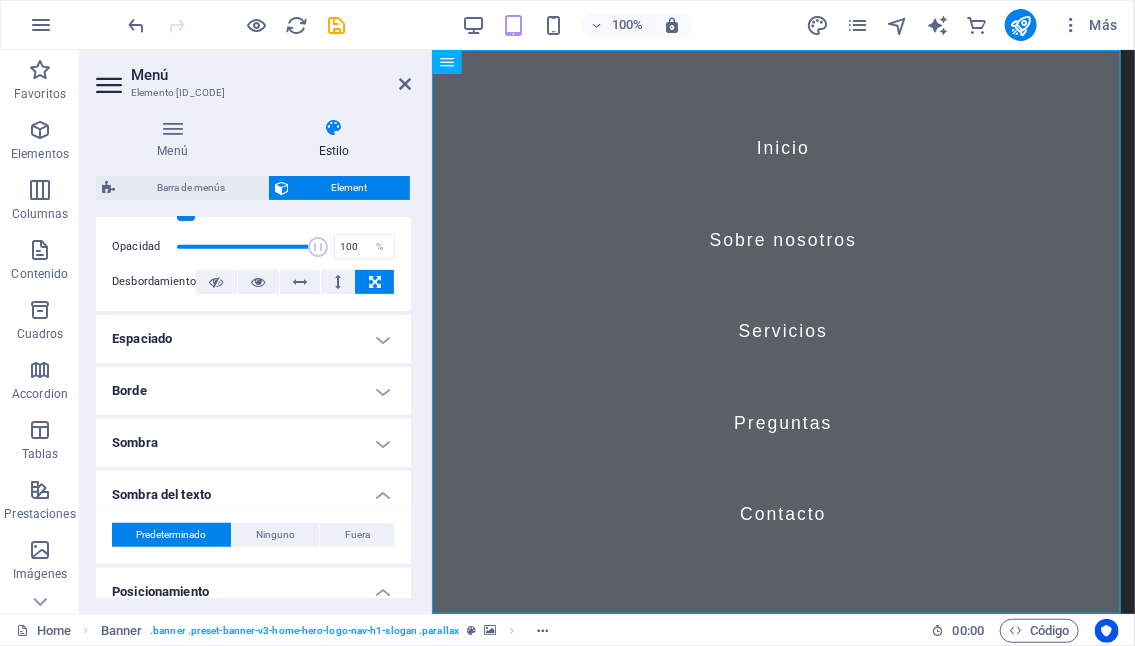 click on "Borde" at bounding box center (253, 391) 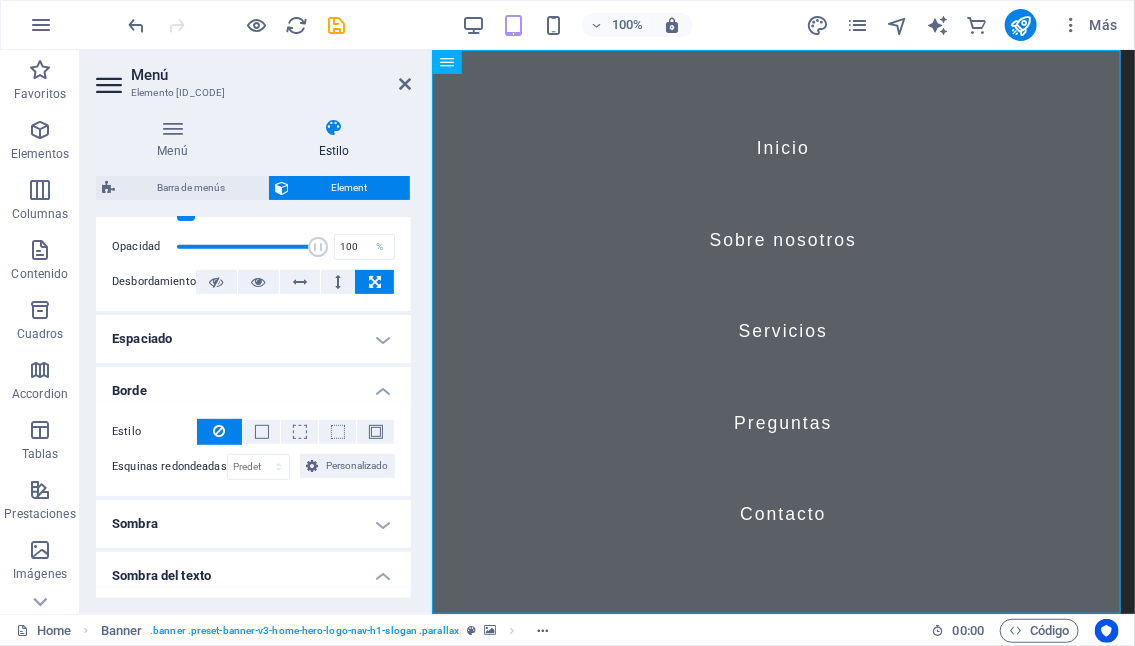 click on "100% Más" at bounding box center [625, 25] 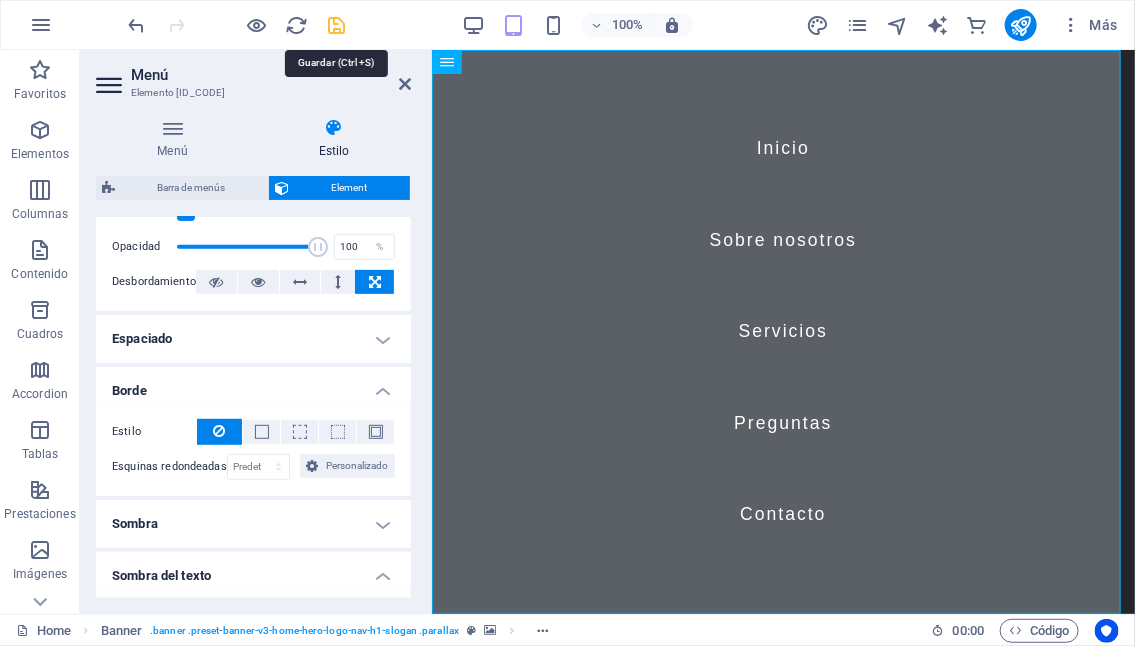 click at bounding box center (337, 25) 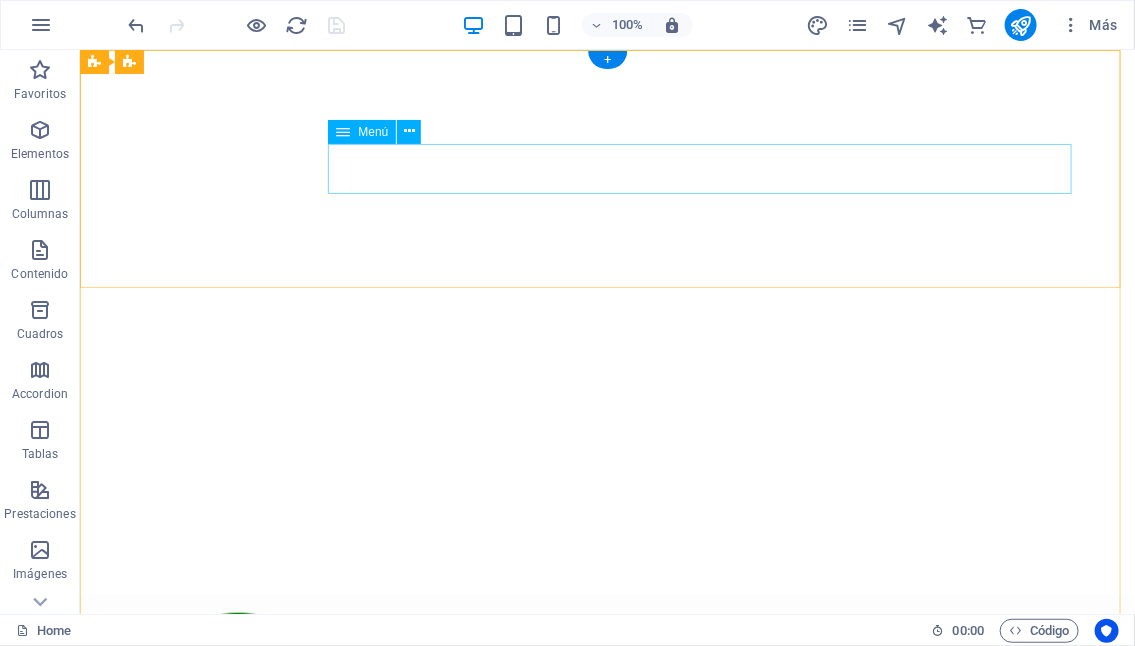 click on "Inicio Sobre nosotros Servicios Preguntas Contacto" at bounding box center (607, 841) 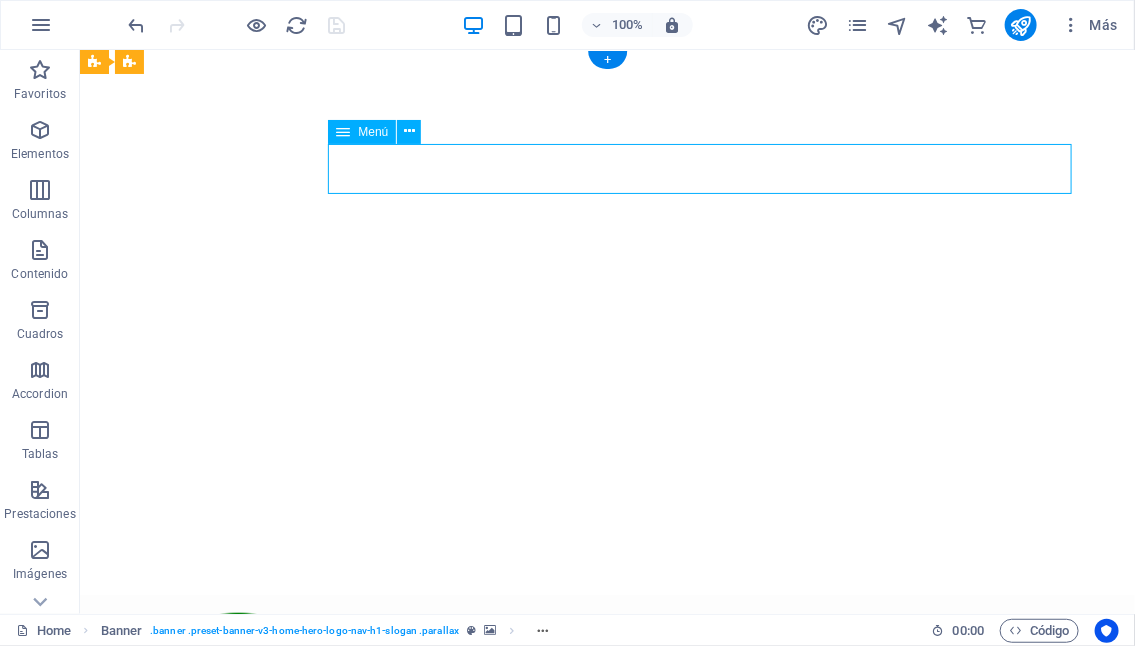 click on "Inicio Sobre nosotros Servicios Preguntas Contacto" at bounding box center [607, 841] 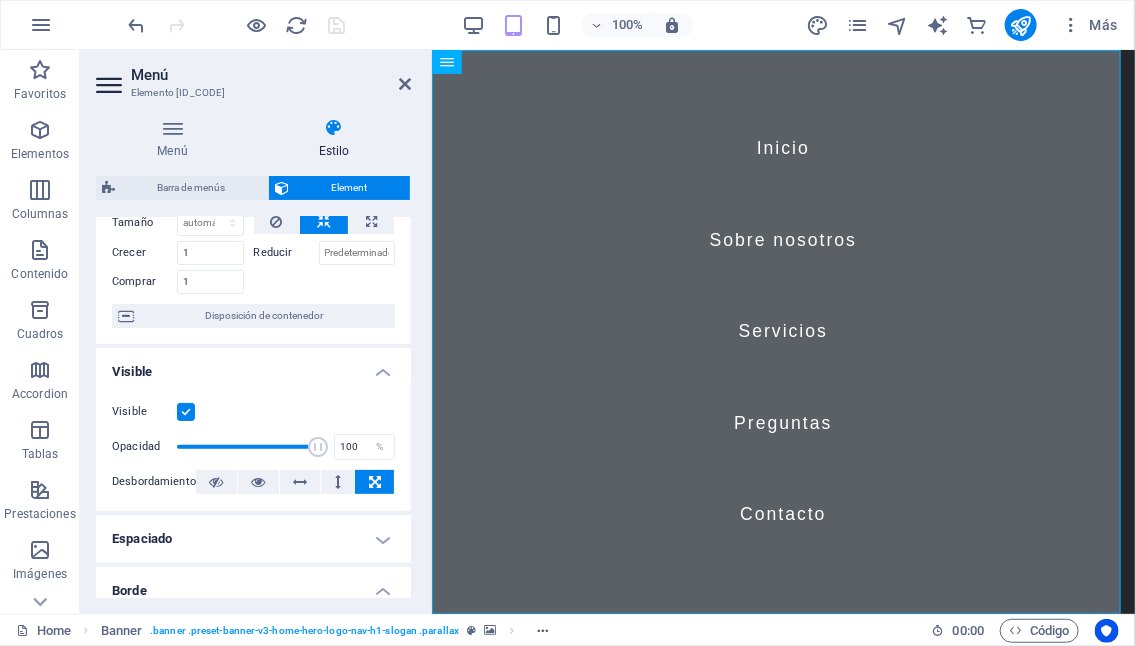 scroll, scrollTop: 0, scrollLeft: 0, axis: both 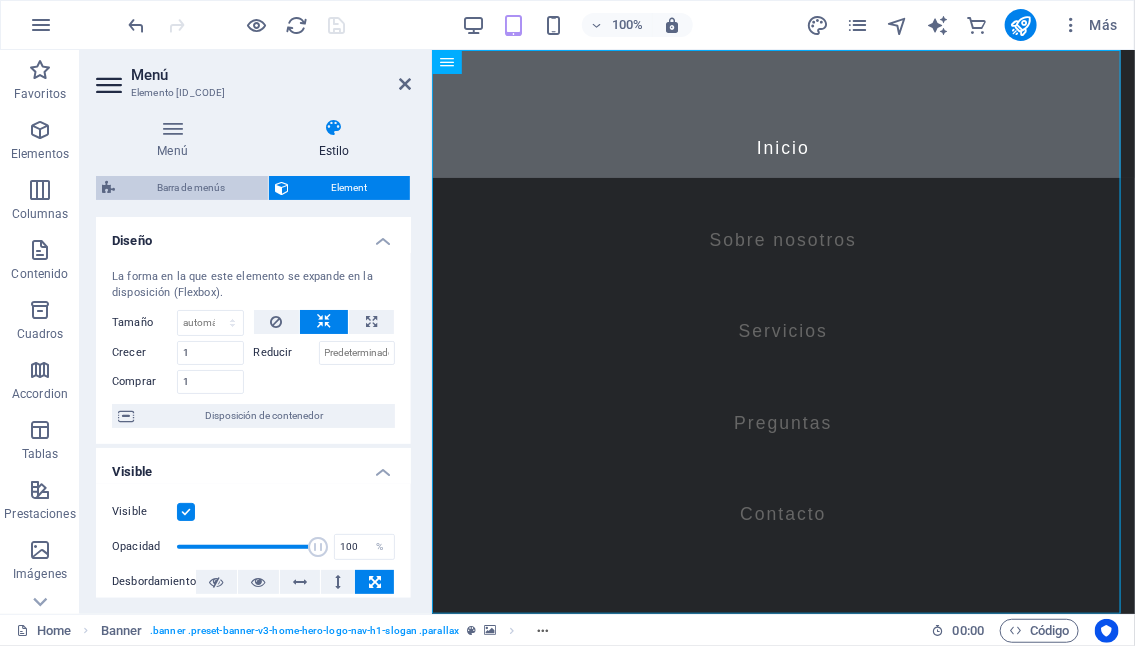 click on "Barra de menús" at bounding box center (191, 188) 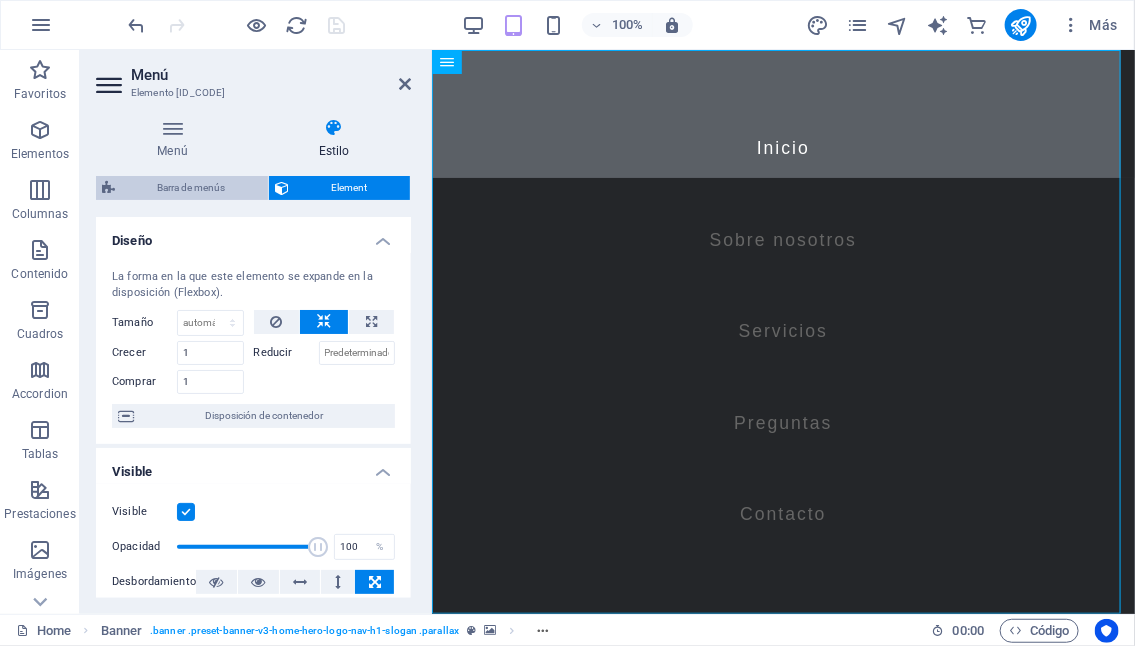 select on "rem" 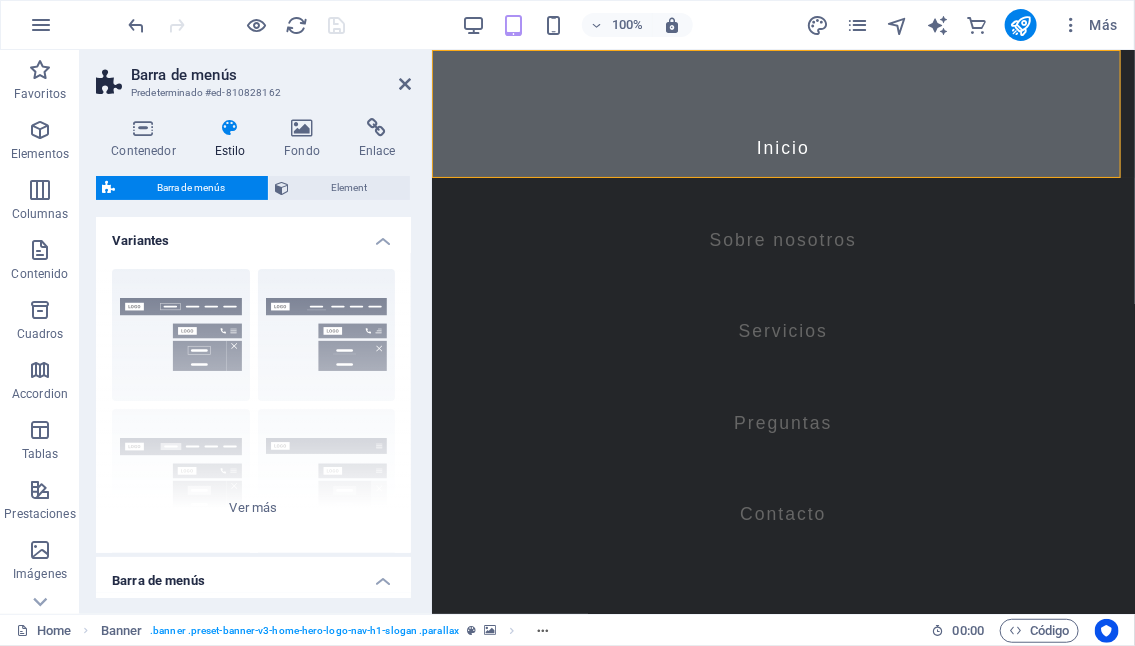 click on "Estilo" at bounding box center [234, 139] 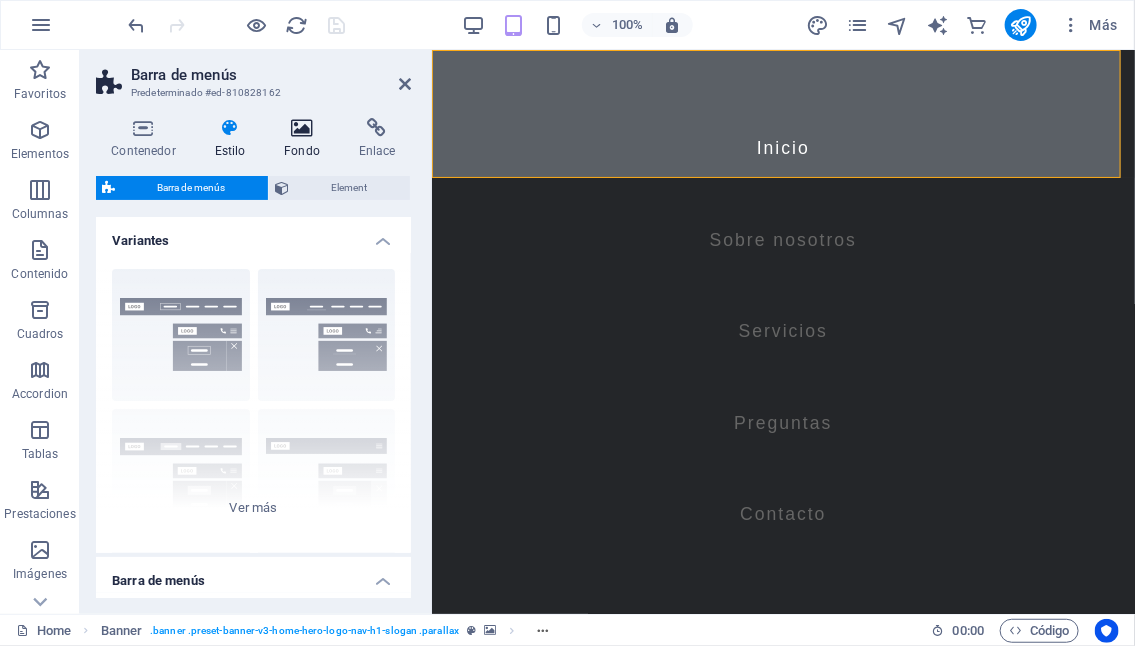 click at bounding box center (302, 128) 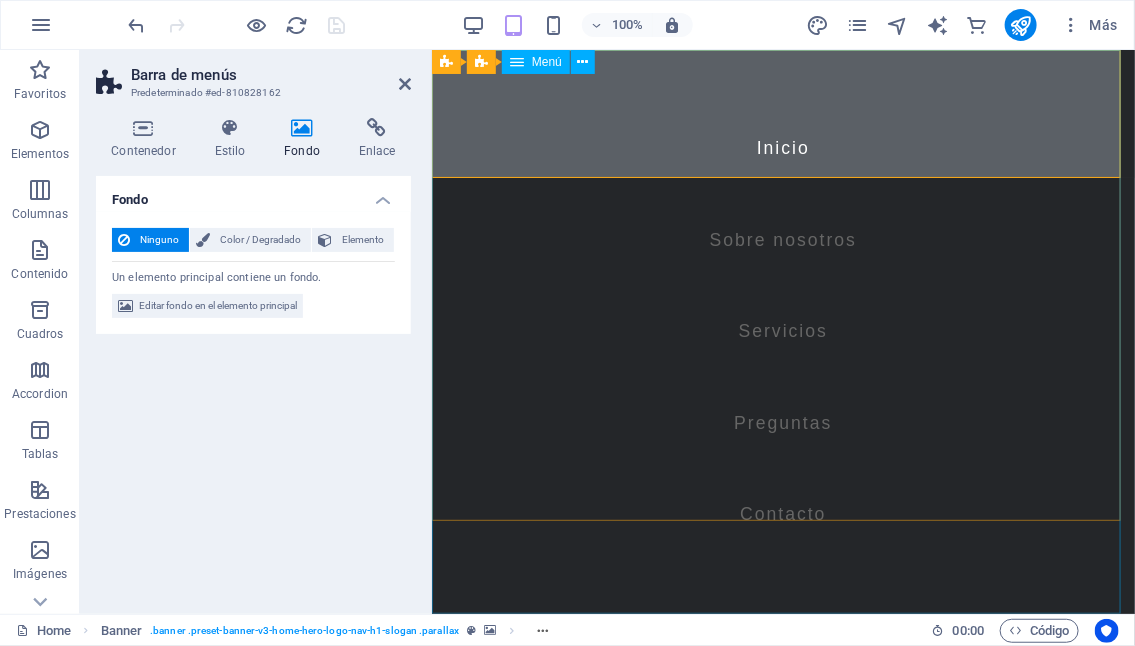 click on "Inicio Sobre nosotros Servicios Preguntas Contacto" at bounding box center (782, 331) 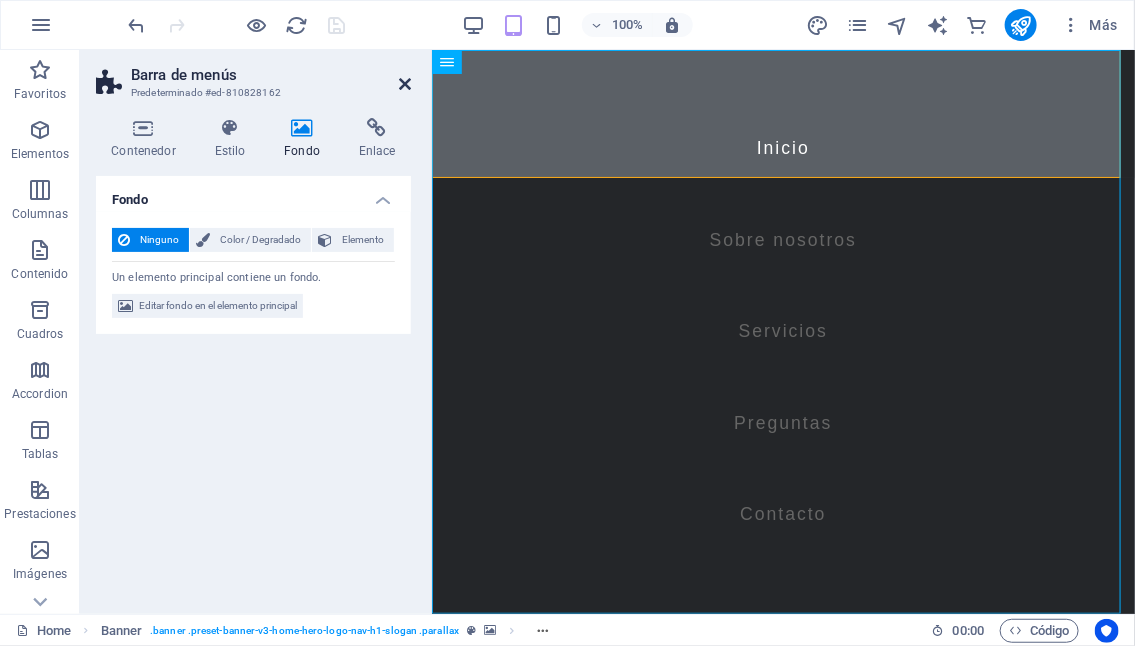 click at bounding box center [405, 84] 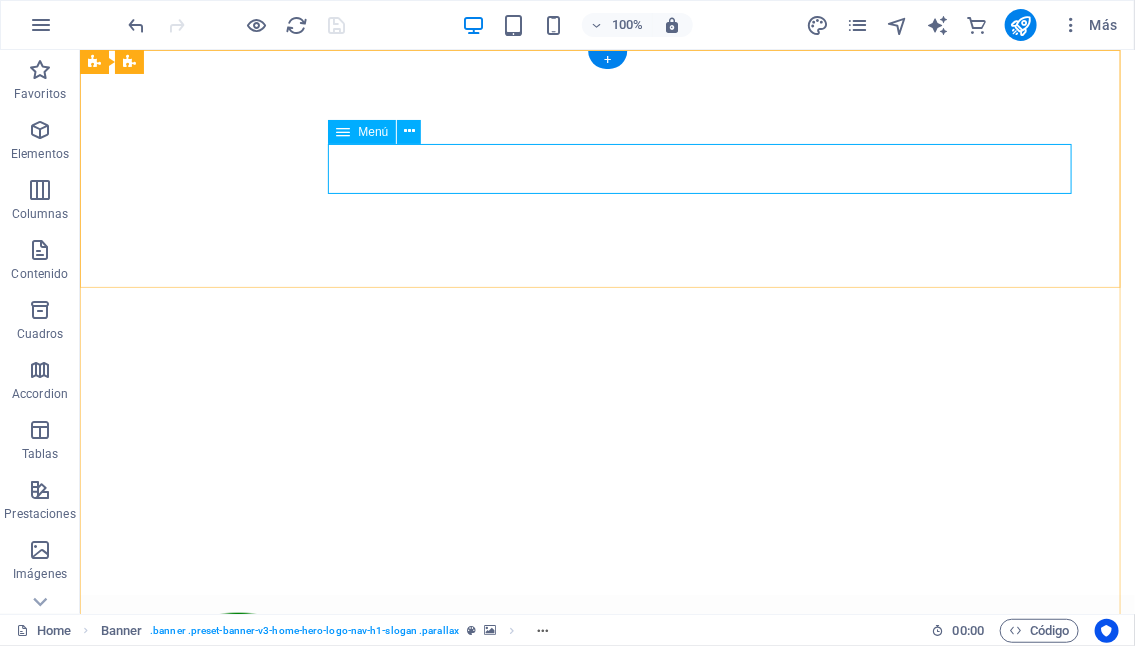 click on "Inicio Sobre nosotros Servicios Preguntas Contacto" at bounding box center (607, 841) 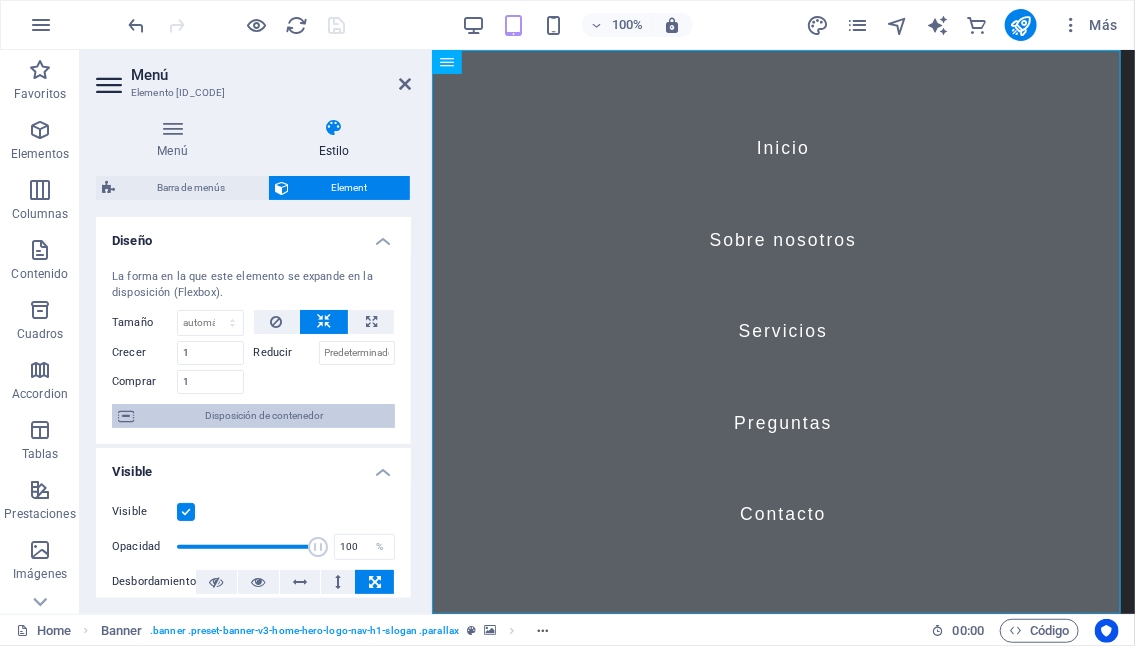 click on "Disposición de contenedor" at bounding box center (264, 416) 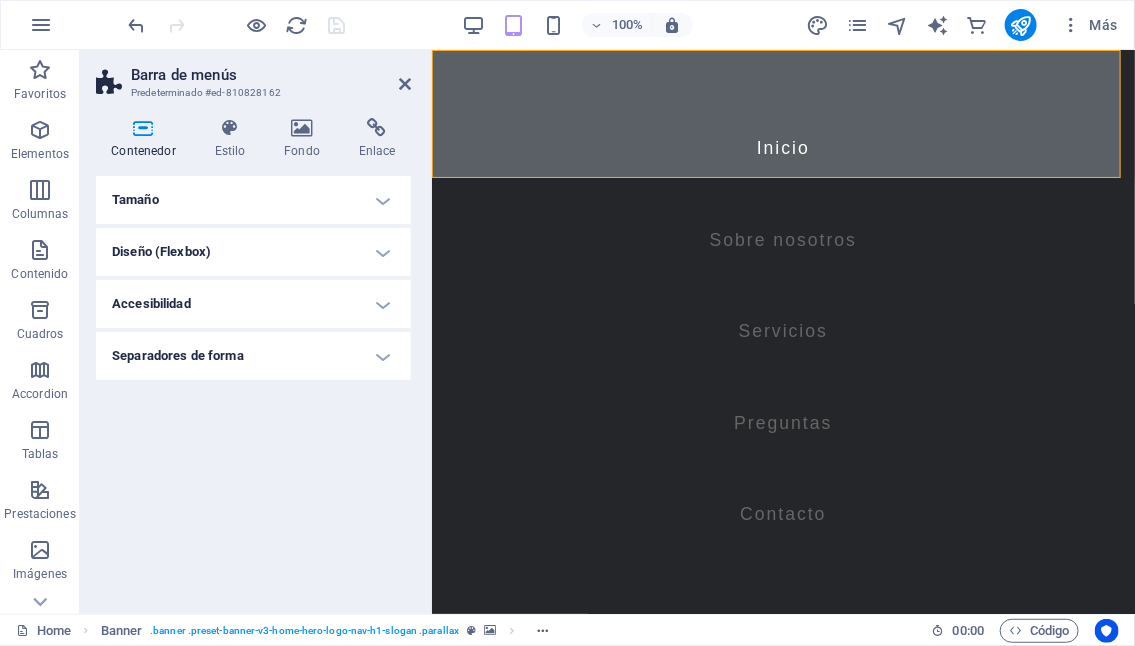 click on "Tamaño" at bounding box center (253, 200) 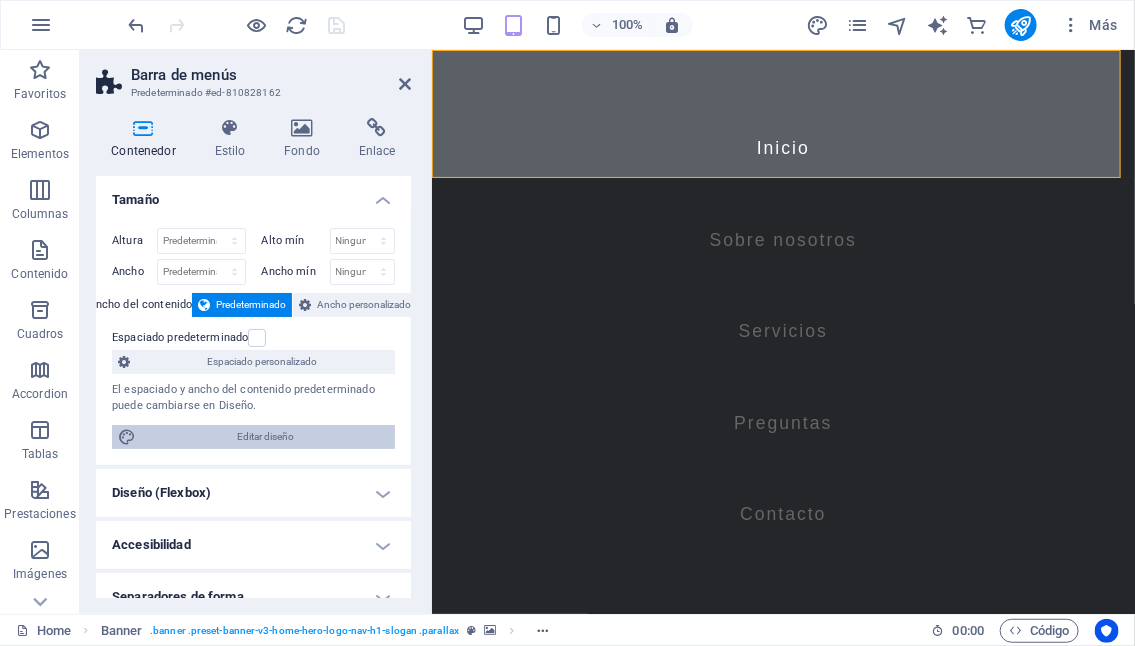 click on "Editar diseño" at bounding box center (265, 437) 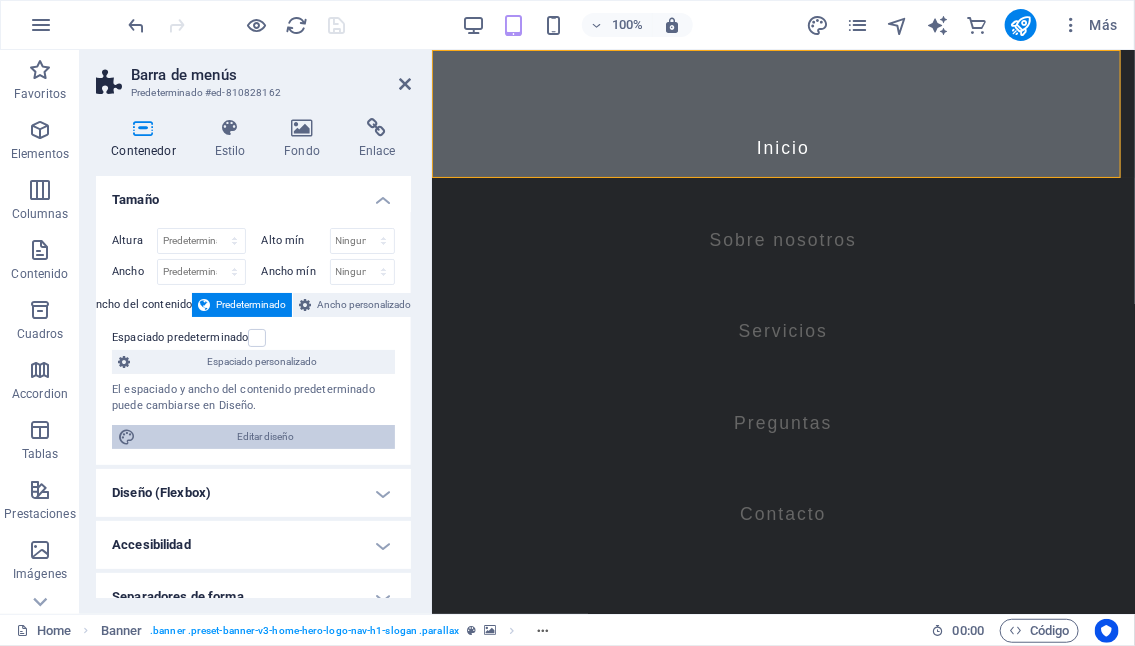 select on "px" 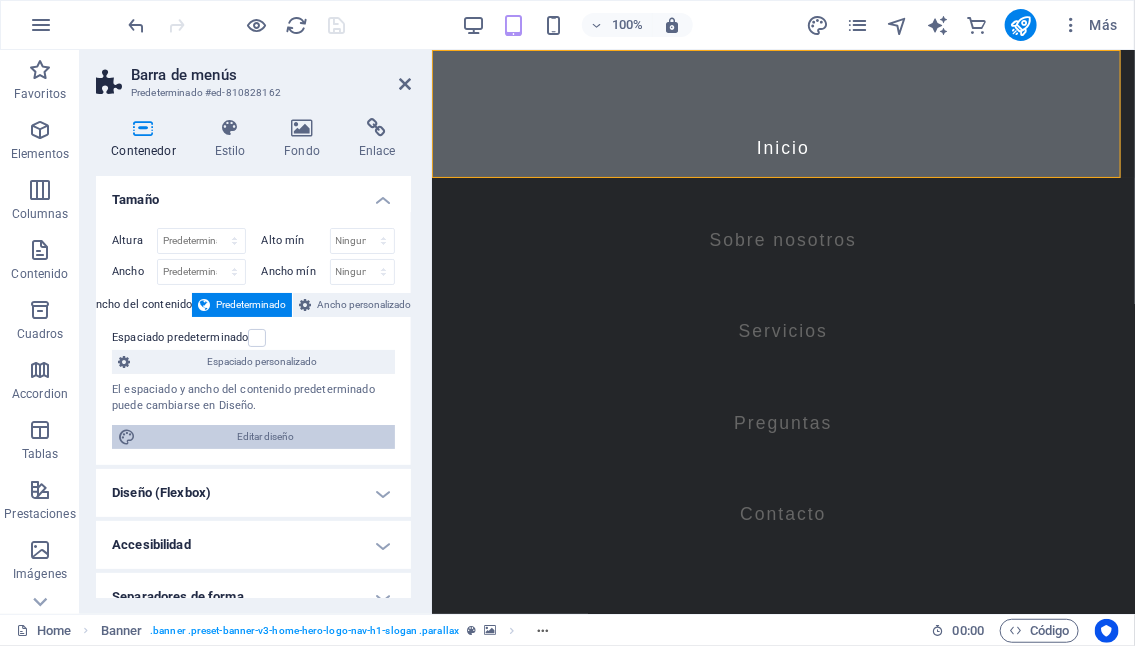 select on "400" 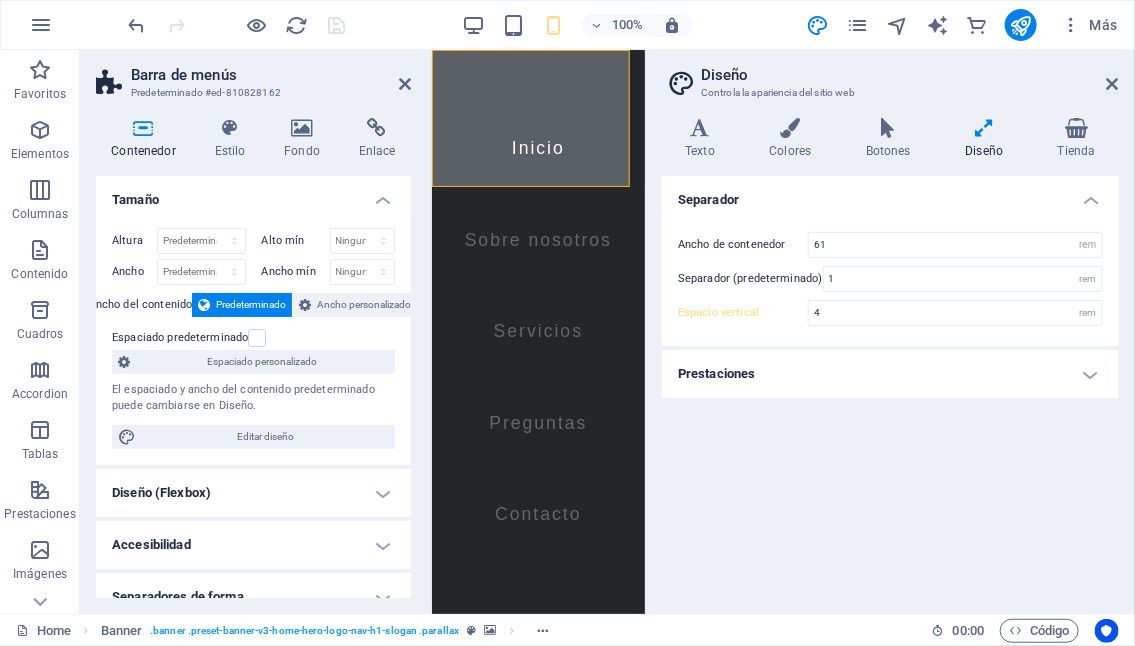 click on "Prestaciones" at bounding box center (890, 374) 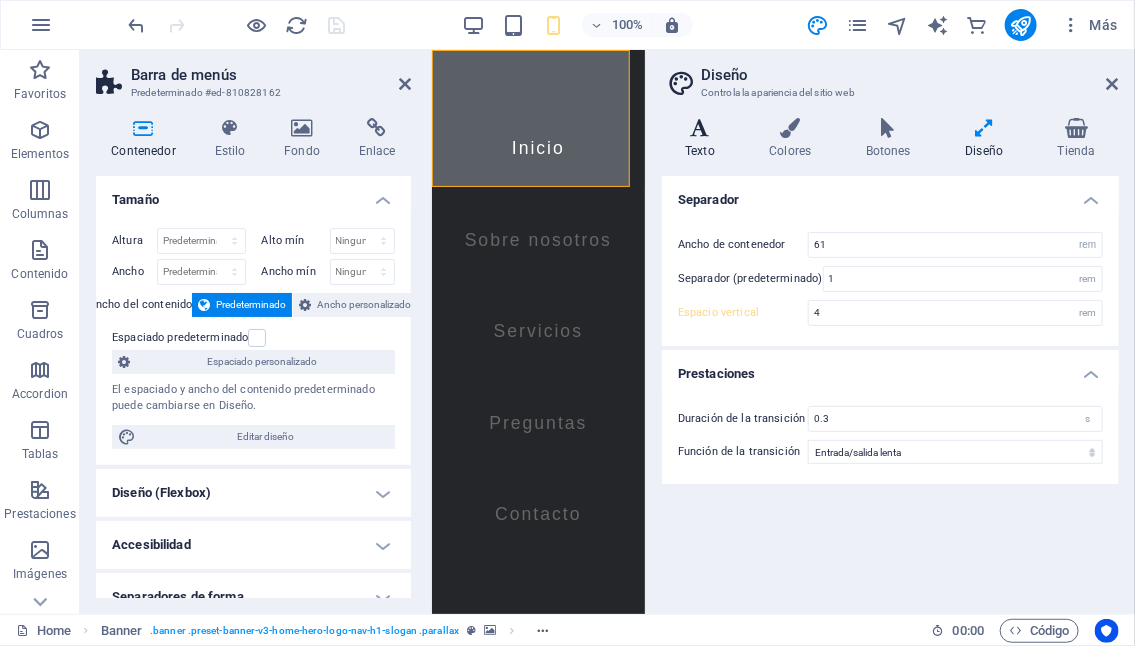 click on "Texto" at bounding box center [704, 139] 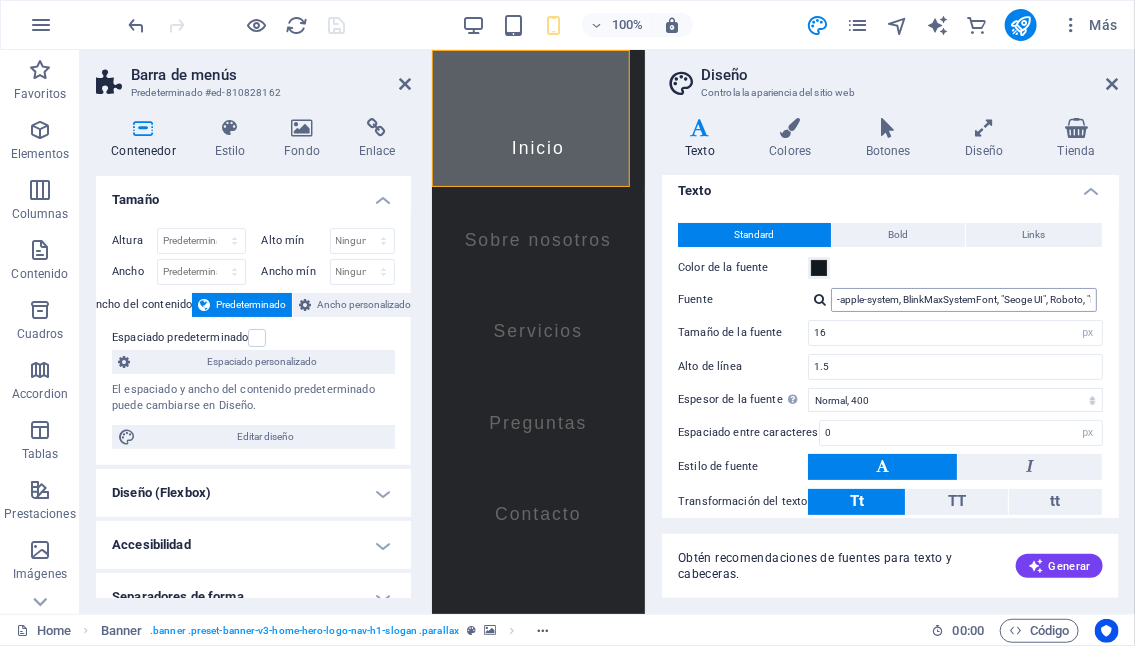 scroll, scrollTop: 0, scrollLeft: 0, axis: both 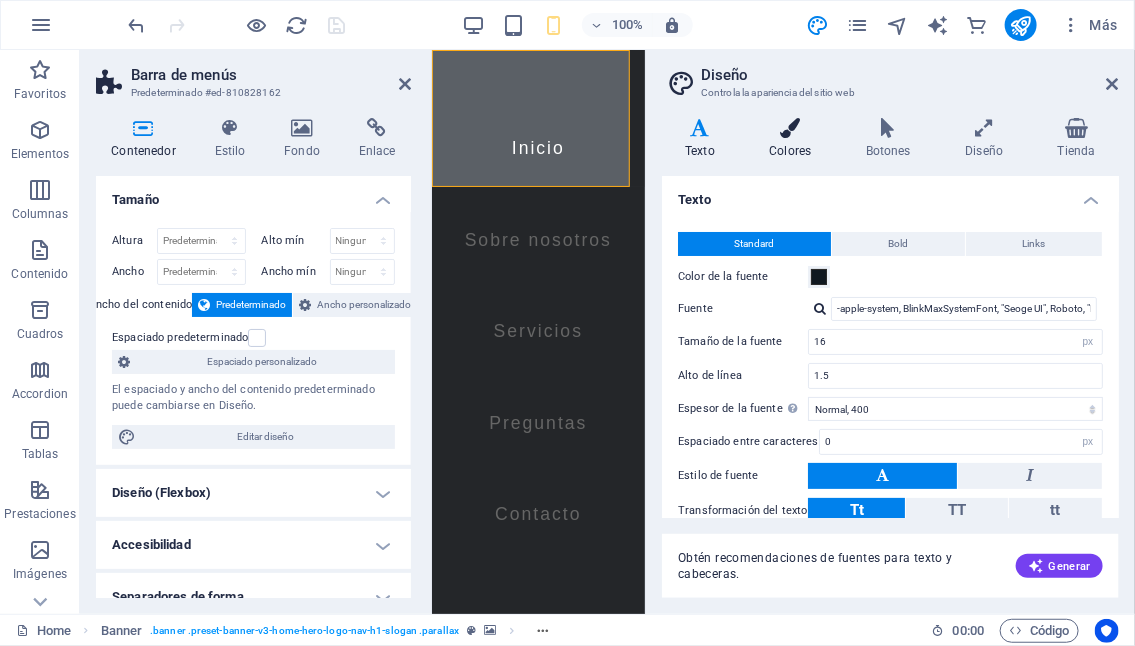 click at bounding box center [790, 128] 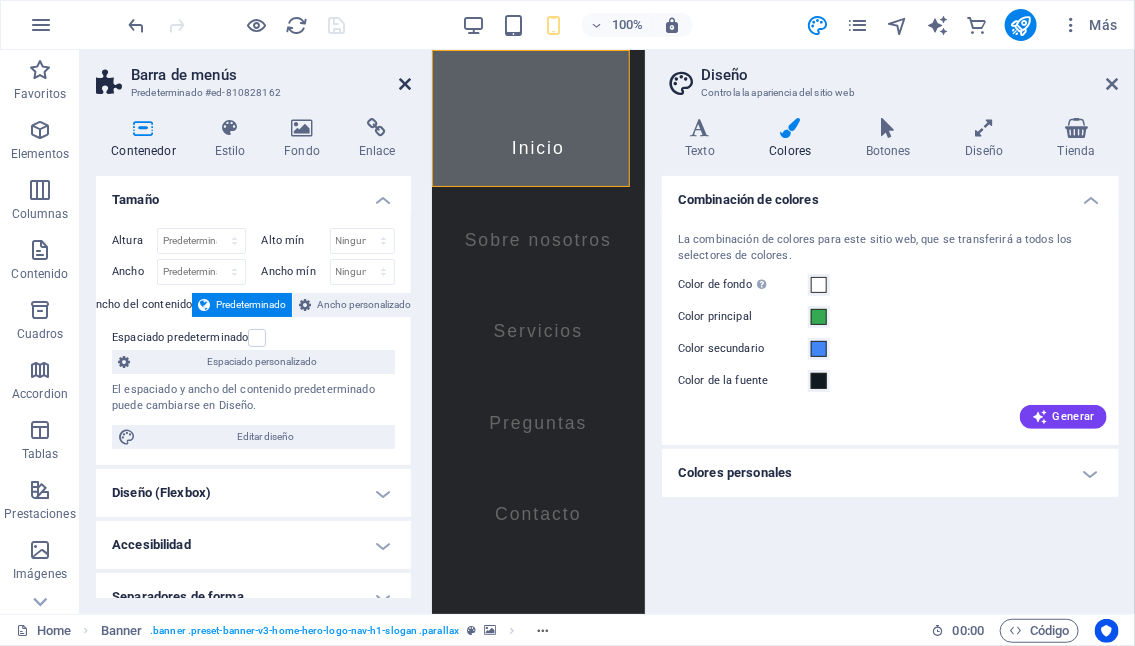click at bounding box center [405, 84] 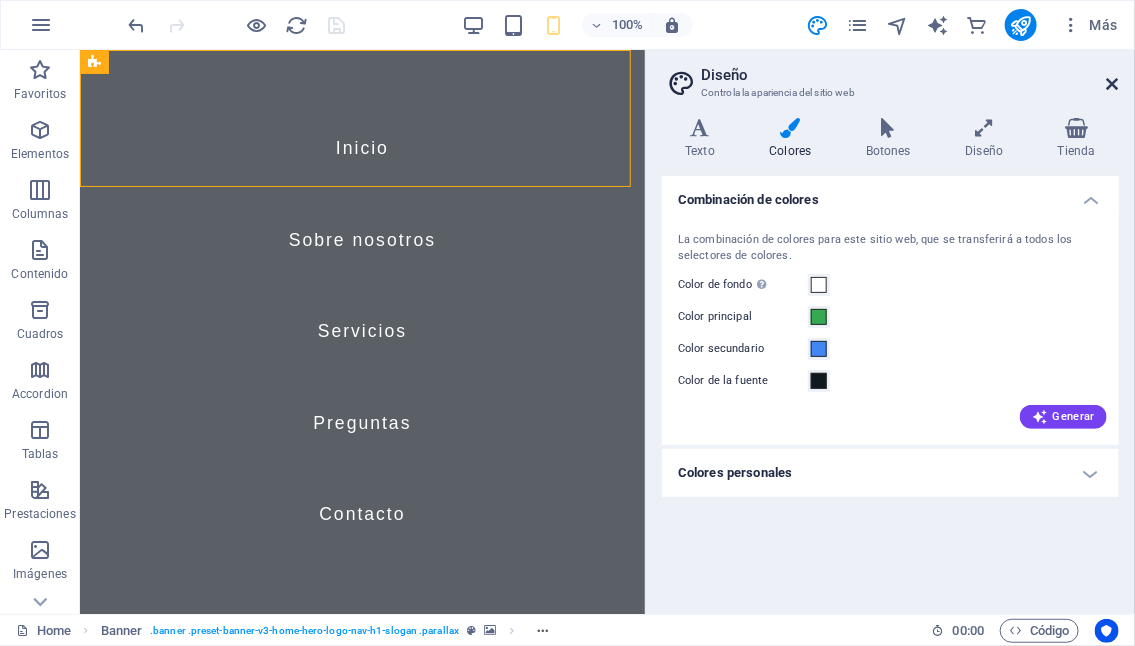 click at bounding box center (1113, 84) 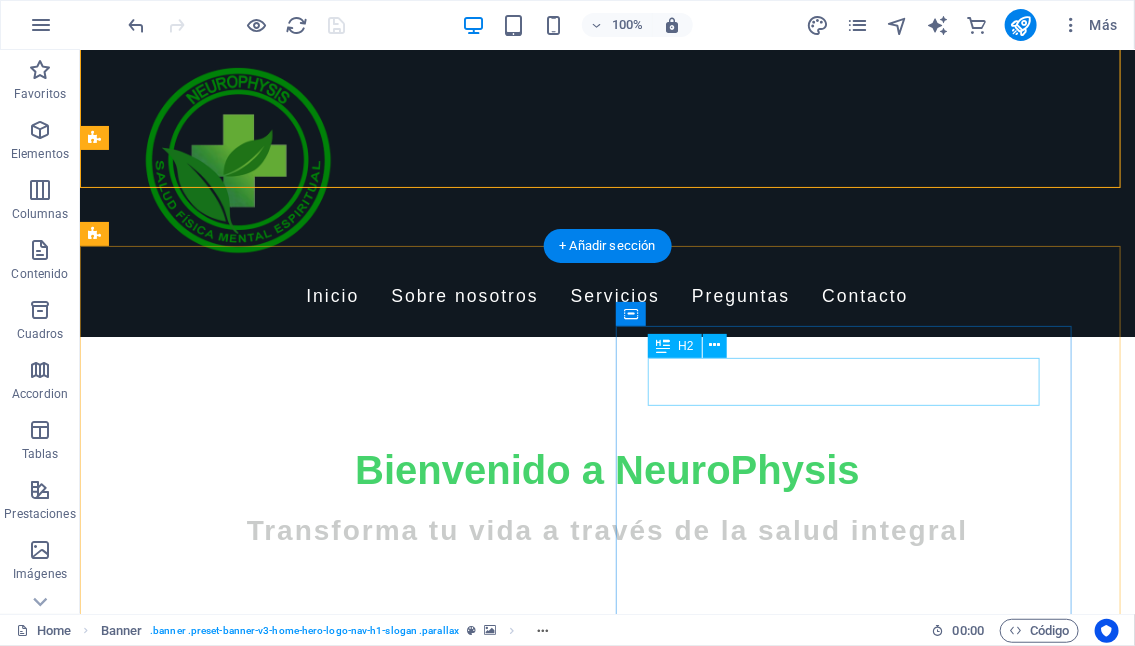 scroll, scrollTop: 400, scrollLeft: 0, axis: vertical 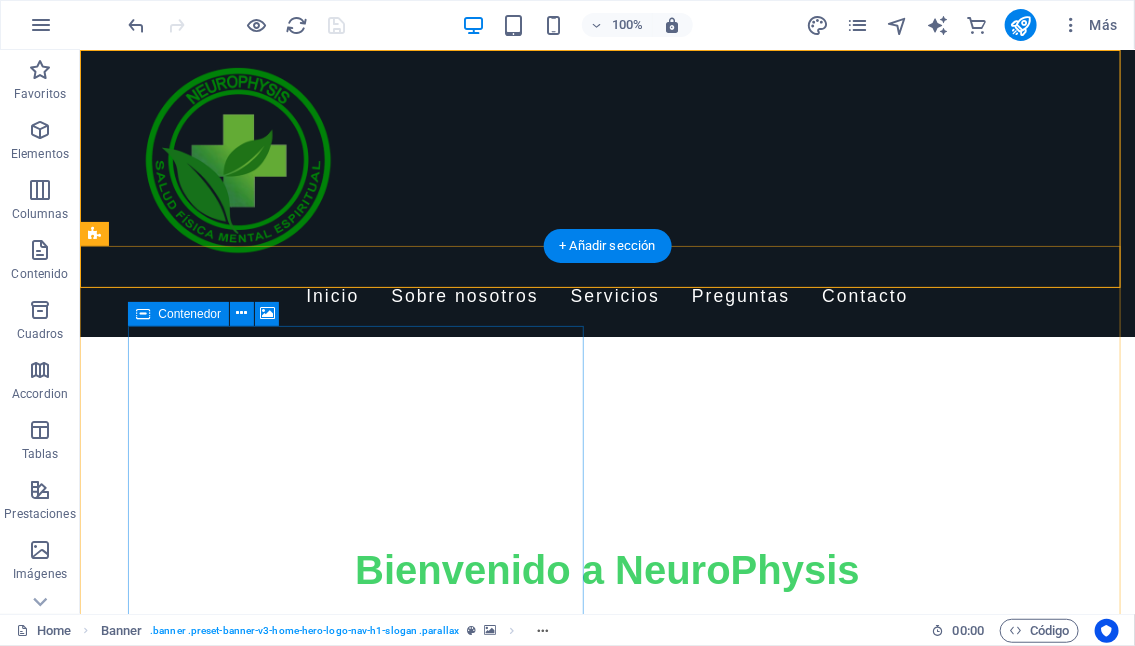 click on "Añadir elementos" at bounding box center (496, 1519) 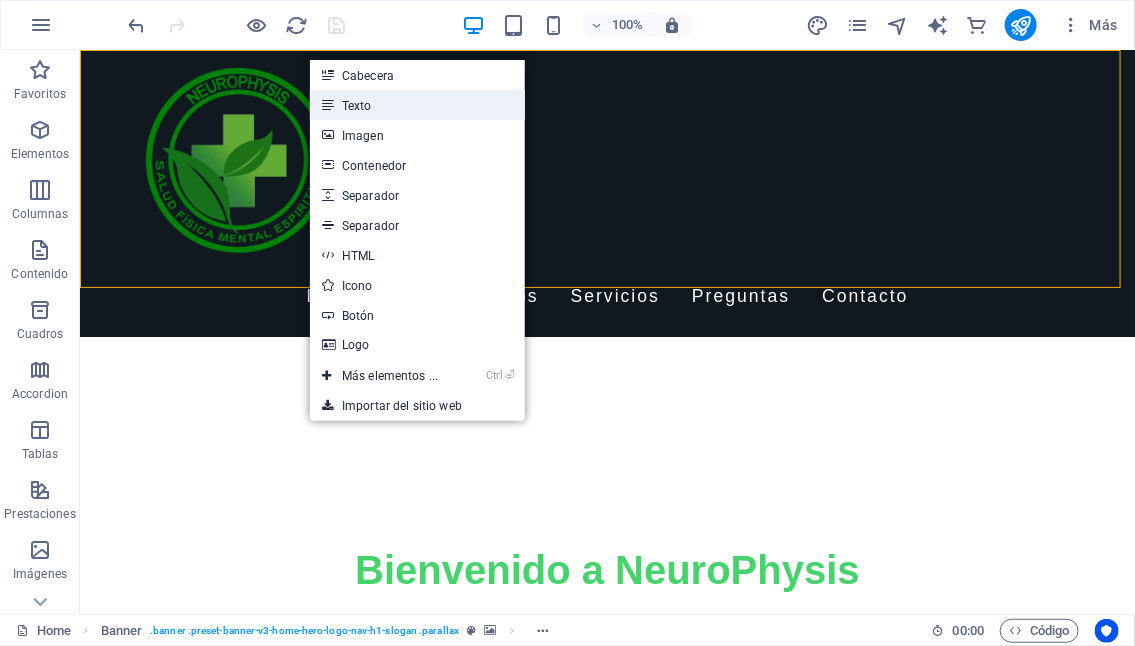 click on "Texto" at bounding box center [417, 105] 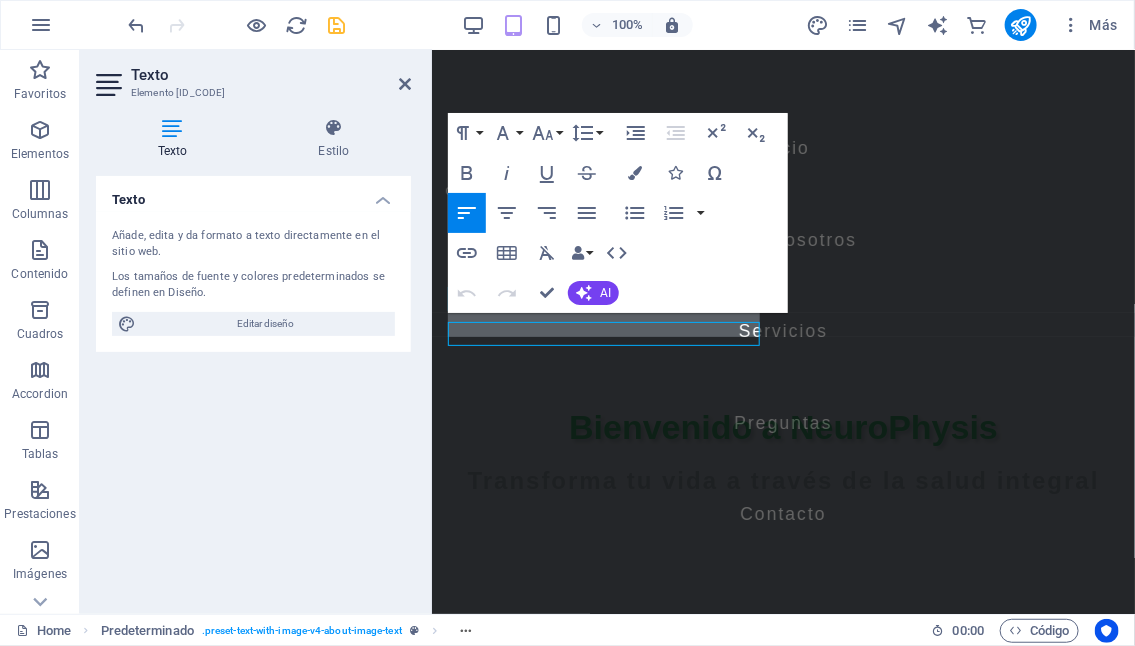 scroll, scrollTop: 289, scrollLeft: 0, axis: vertical 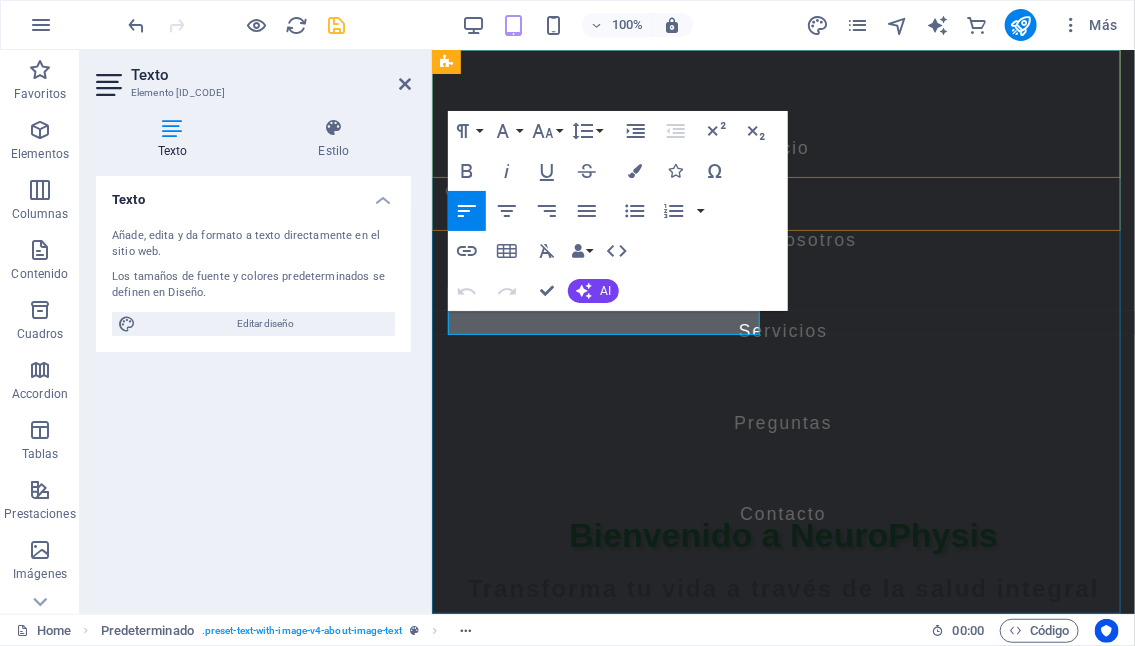 type 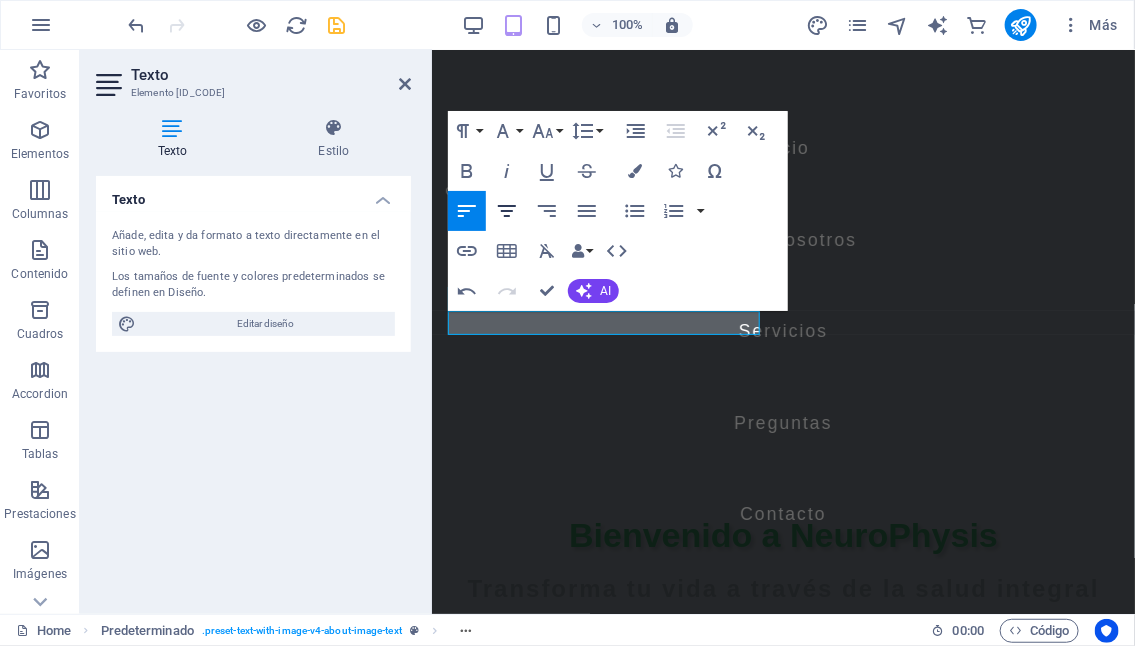click 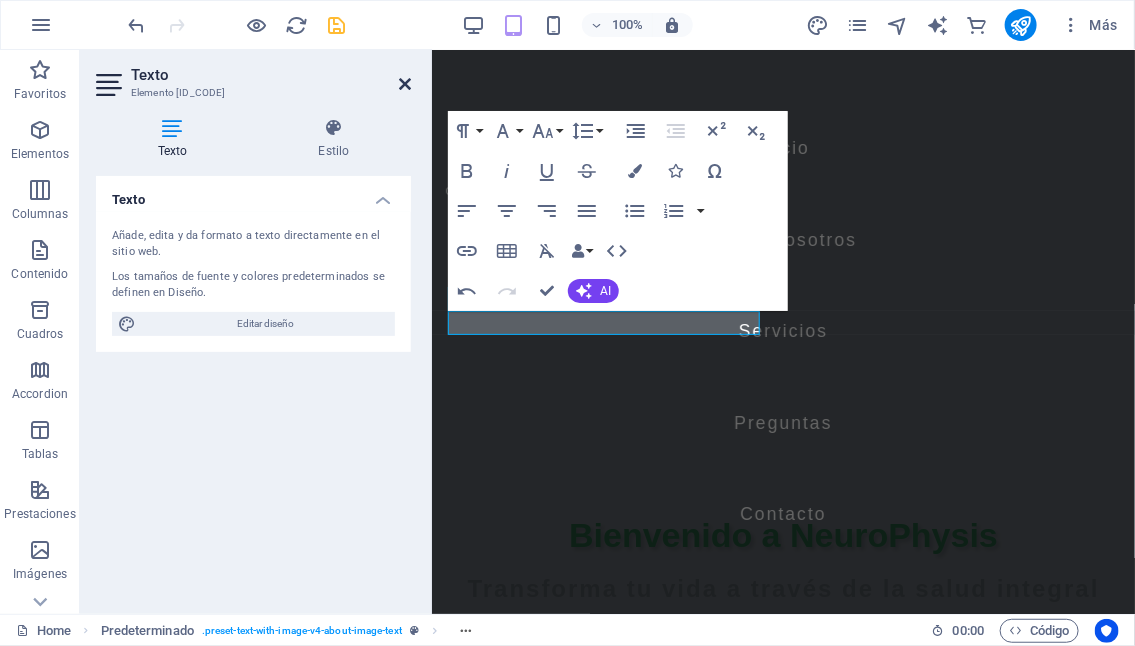 click at bounding box center [405, 84] 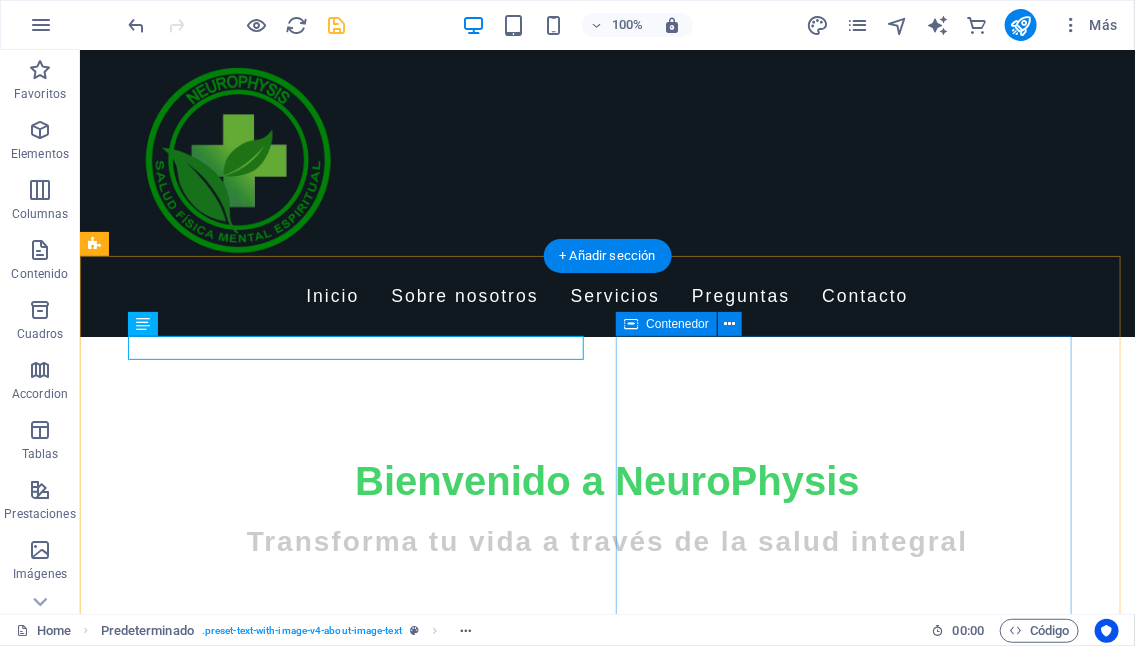 scroll, scrollTop: 289, scrollLeft: 0, axis: vertical 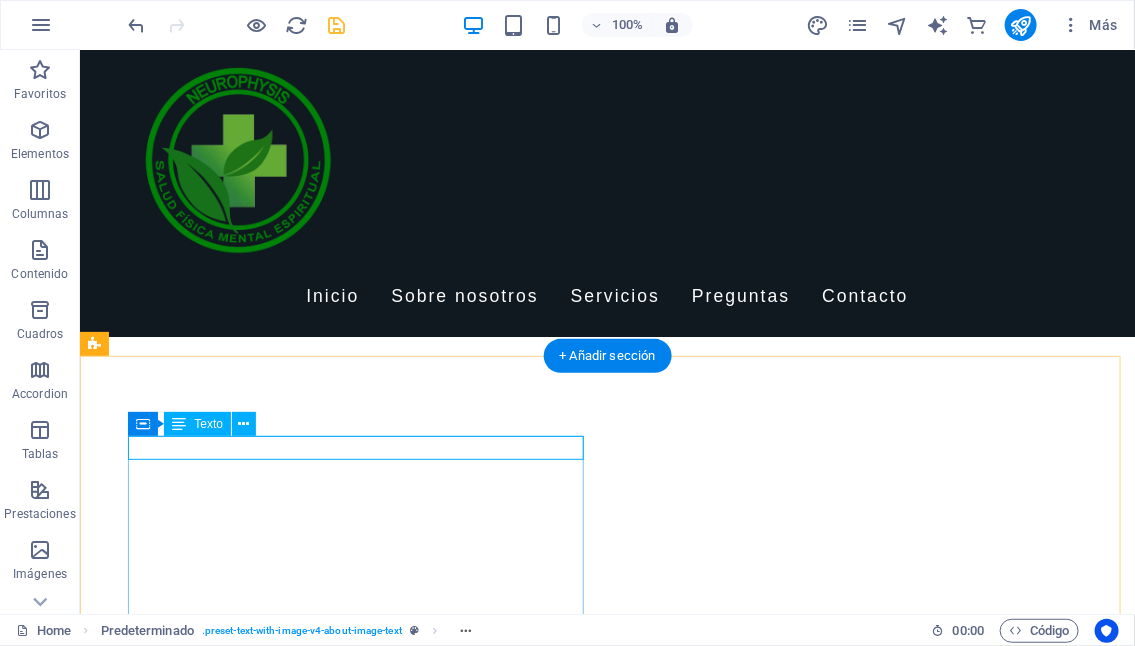 click on "TELEMEDICINA" at bounding box center (567, 1541) 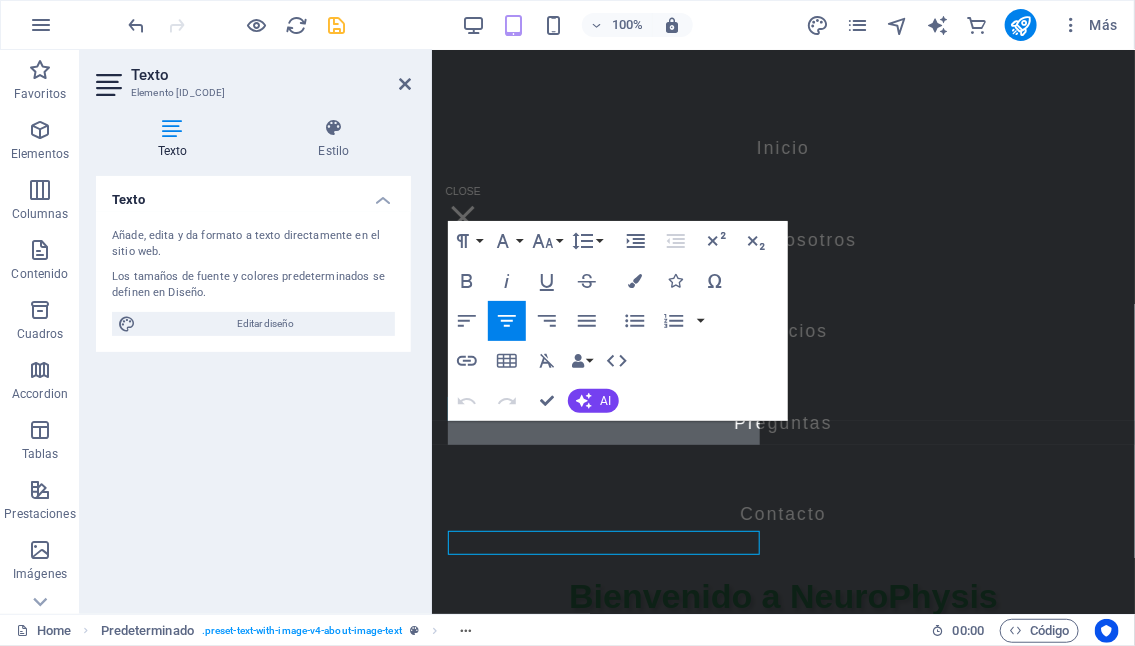 scroll, scrollTop: 179, scrollLeft: 0, axis: vertical 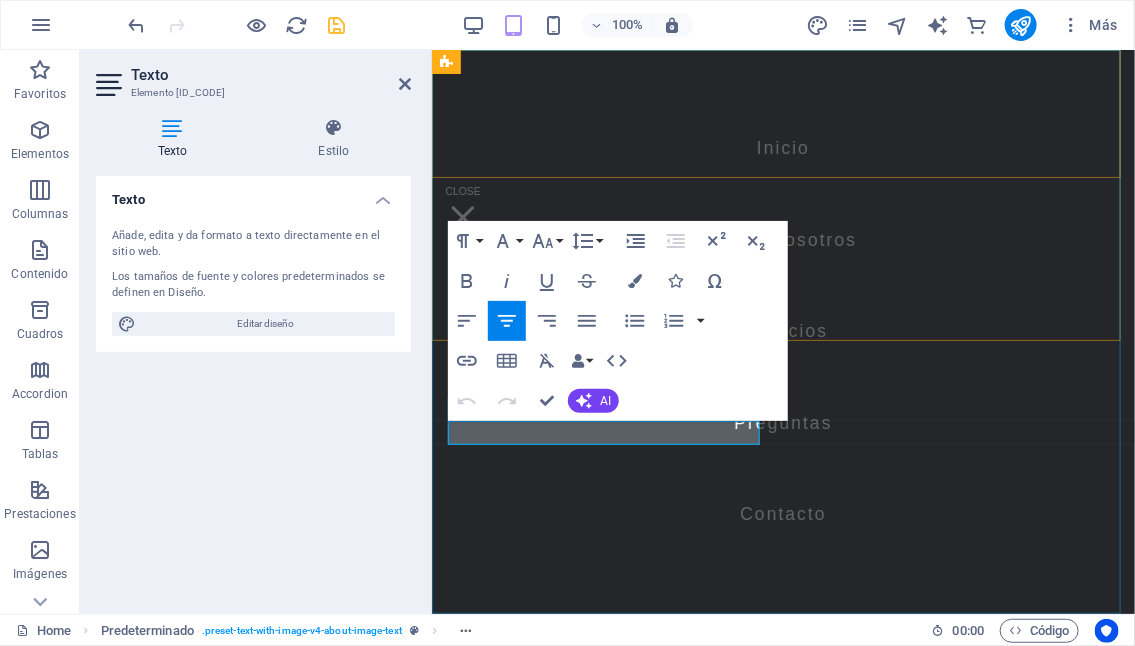 click on "Inicio Sobre nosotros Servicios Preguntas Contacto" at bounding box center [782, 331] 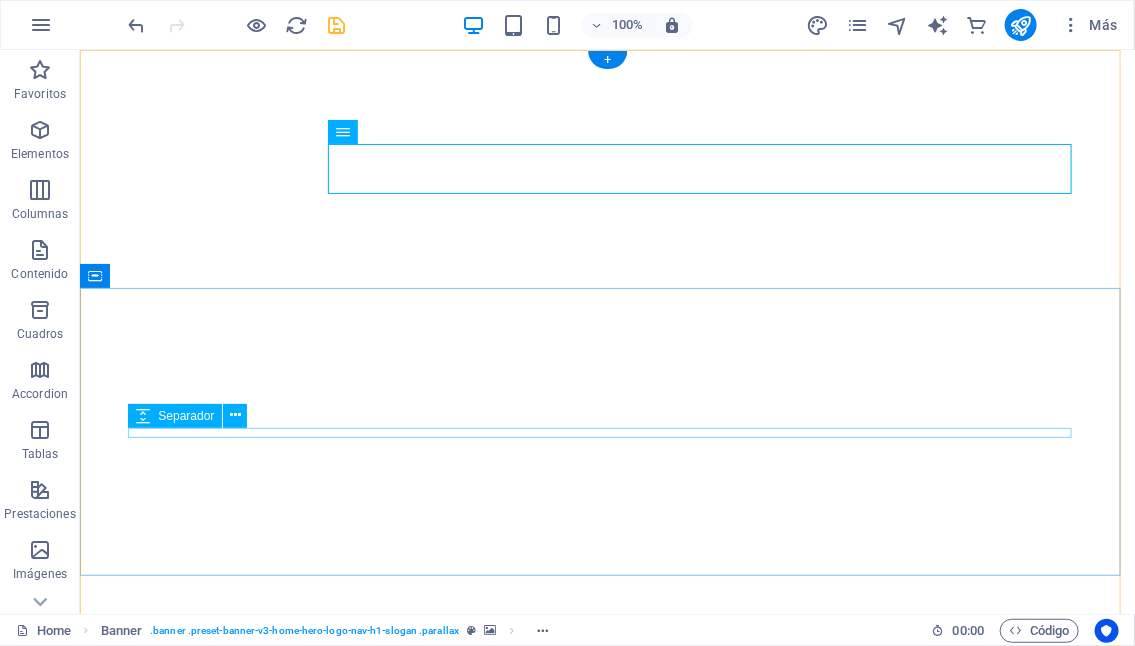 scroll, scrollTop: 400, scrollLeft: 0, axis: vertical 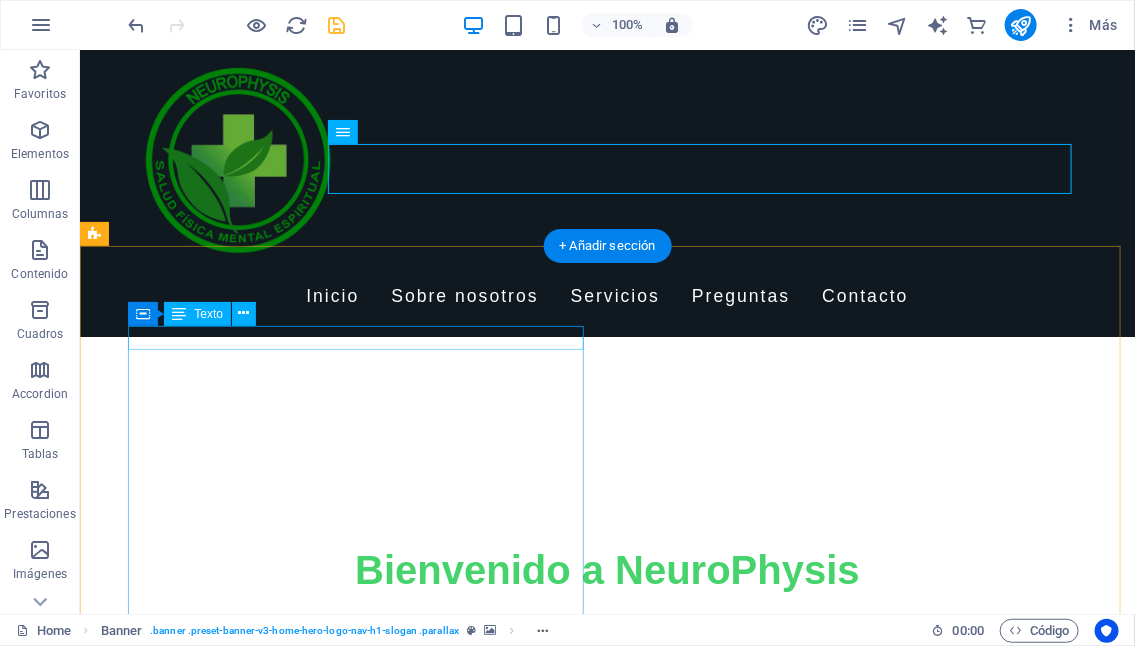 click on "TELEMEDICINA" at bounding box center (567, 1430) 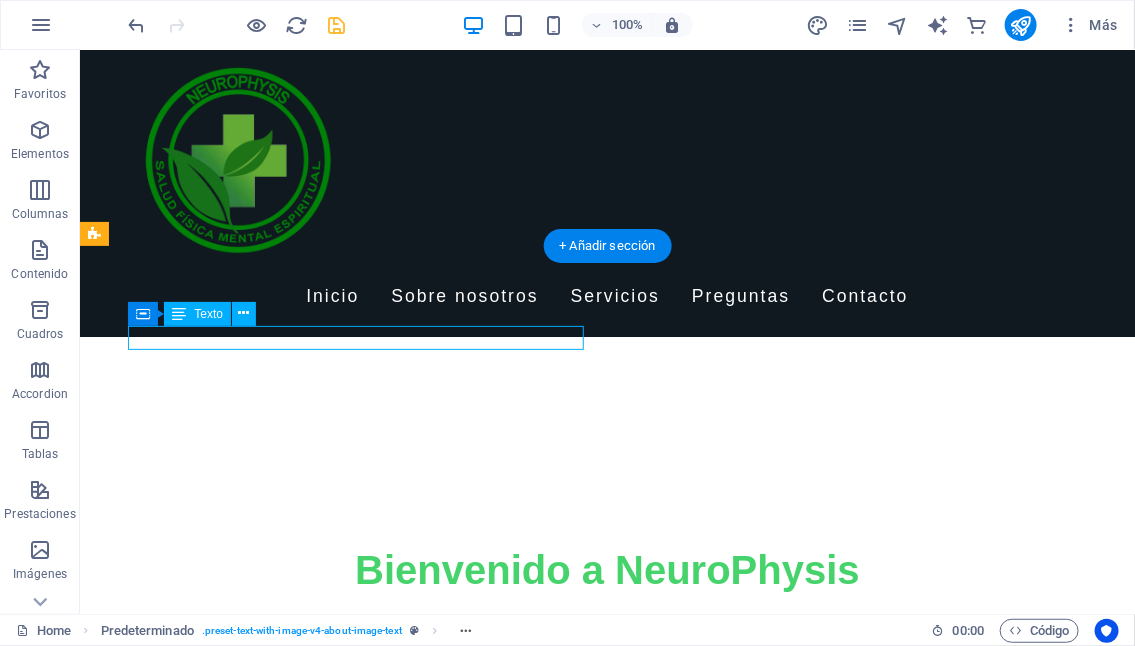 click on "TELEMEDICINA" at bounding box center (567, 1430) 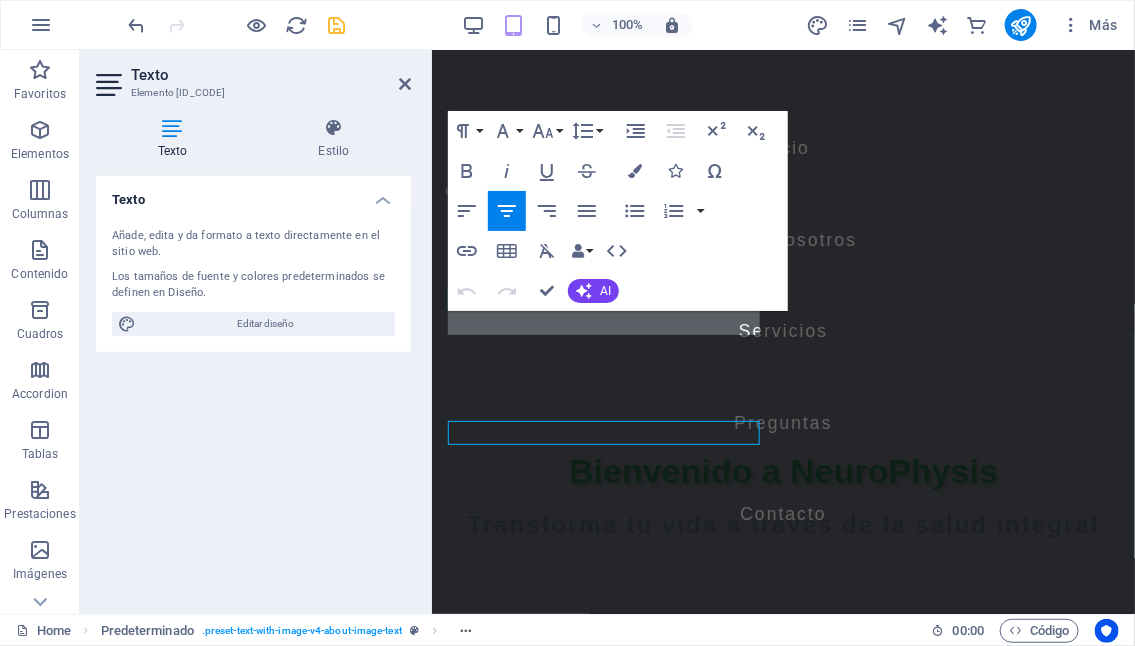 scroll, scrollTop: 289, scrollLeft: 0, axis: vertical 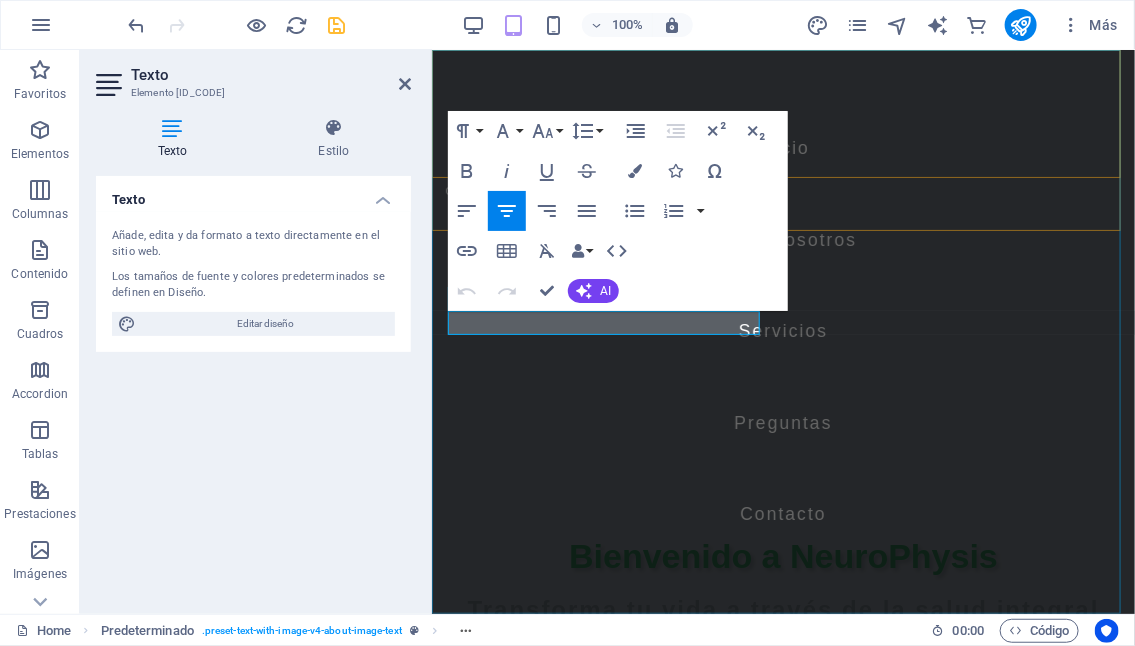 click on "Inicio Sobre nosotros Servicios Preguntas Contacto" at bounding box center [782, 331] 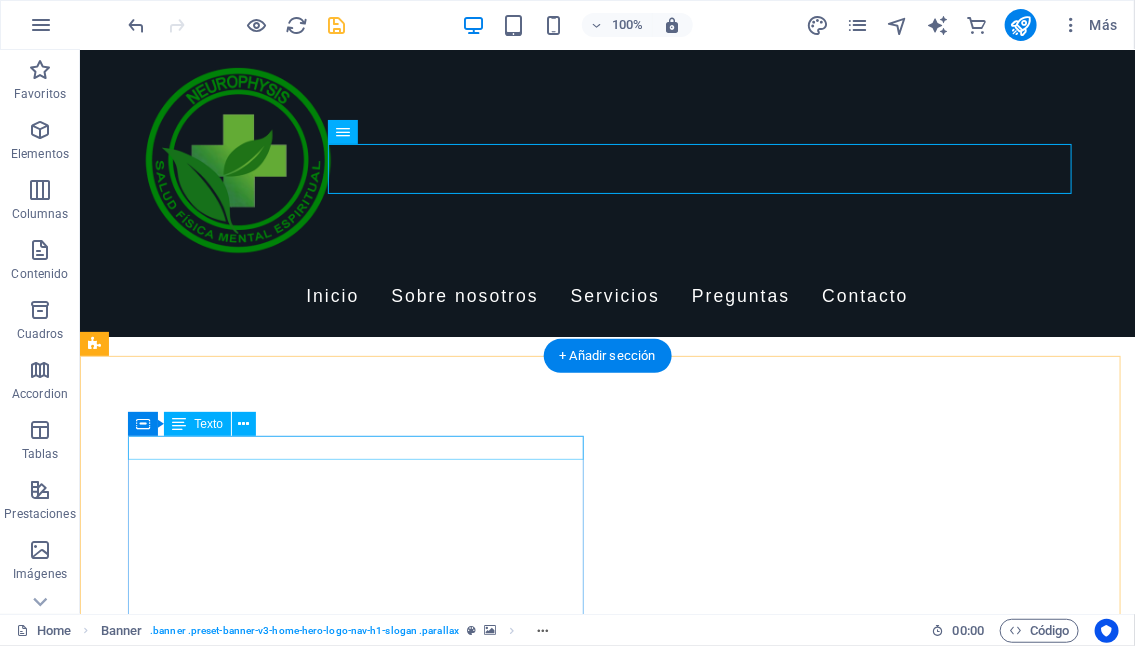 click on "TELEMEDICINA" at bounding box center (567, 1739) 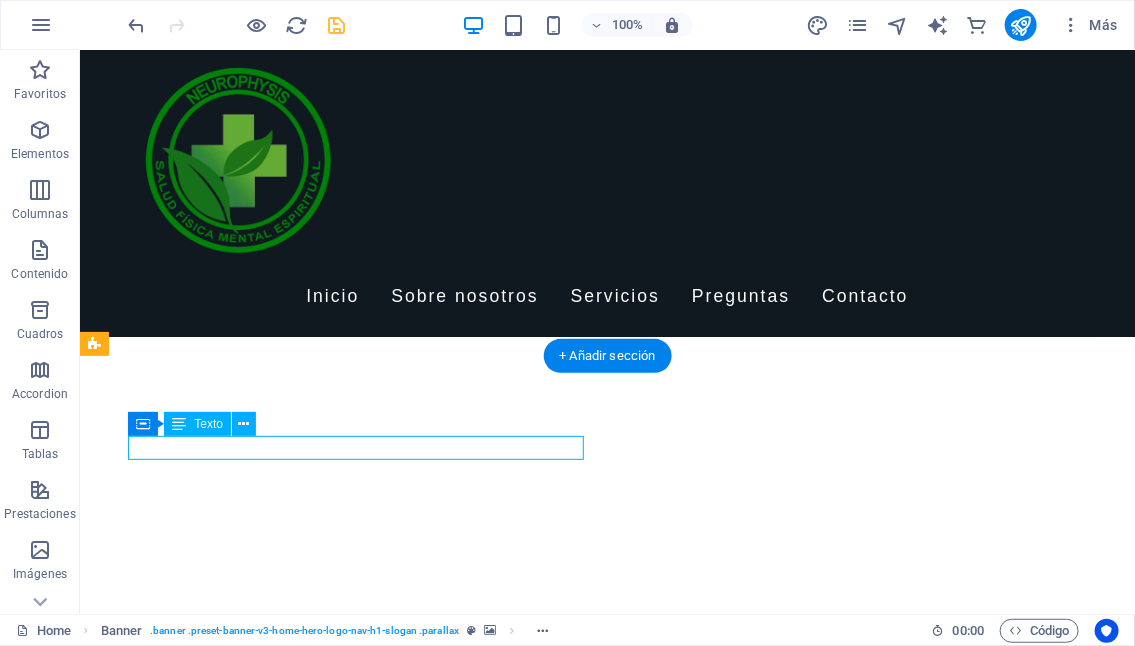 click on "TELEMEDICINA" at bounding box center (567, 1739) 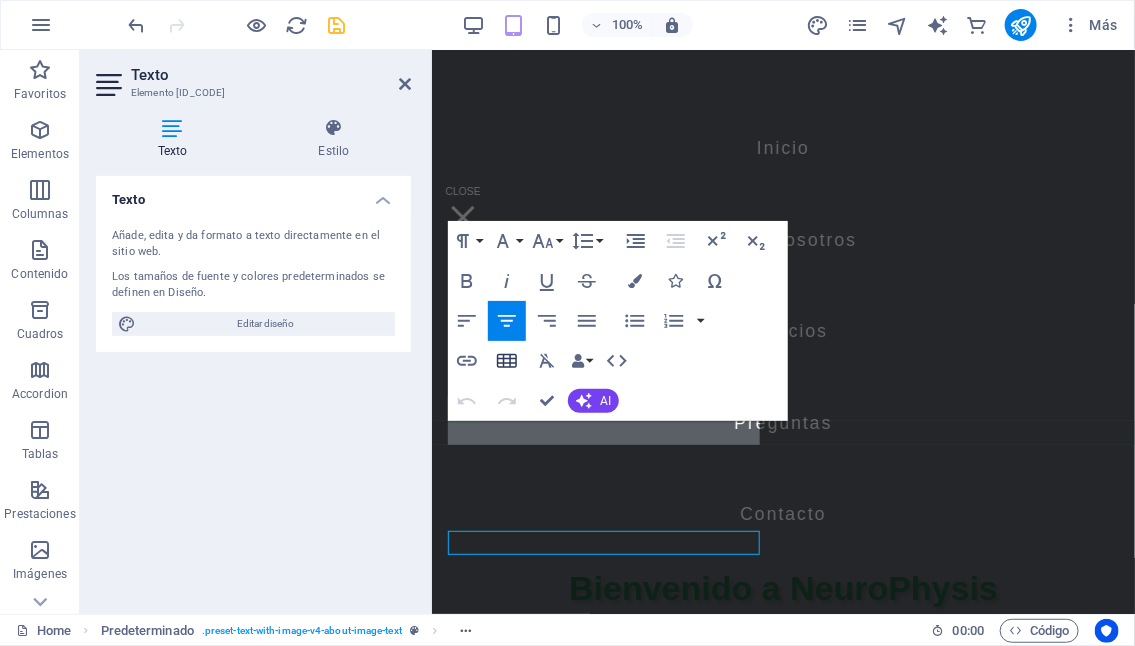 scroll, scrollTop: 179, scrollLeft: 0, axis: vertical 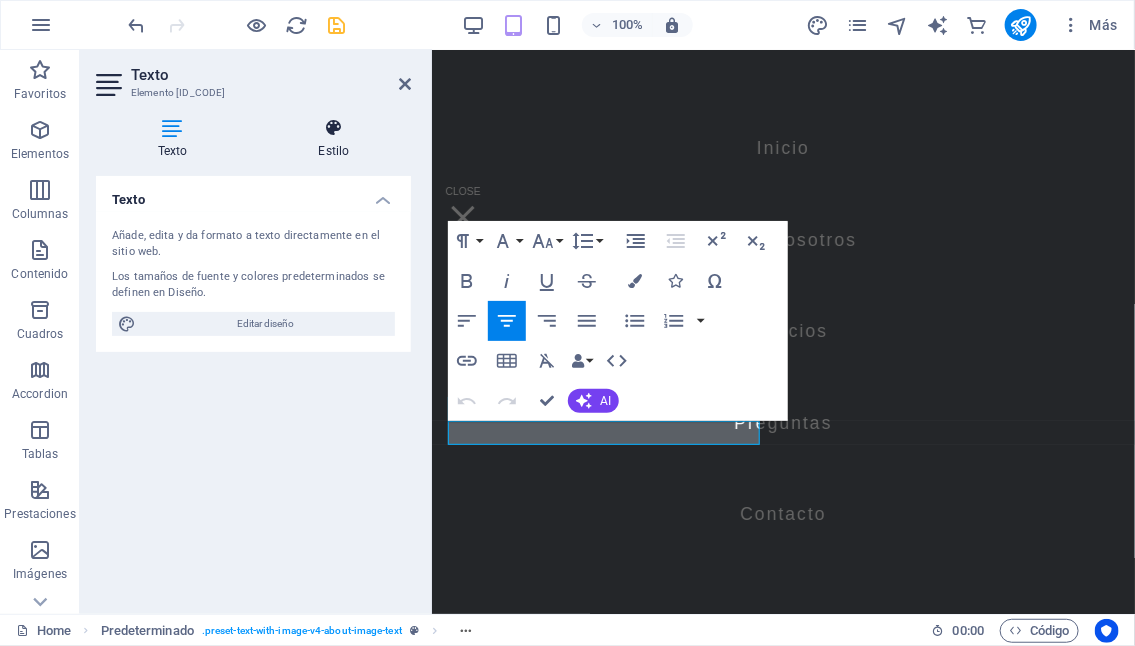 click at bounding box center (334, 128) 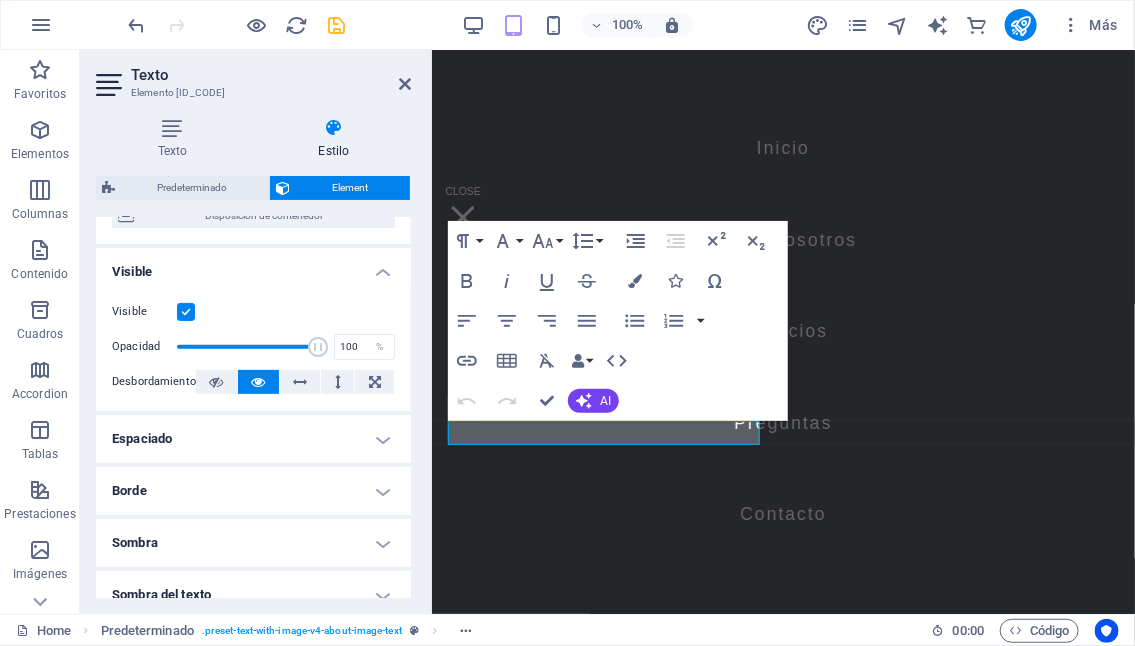 scroll, scrollTop: 300, scrollLeft: 0, axis: vertical 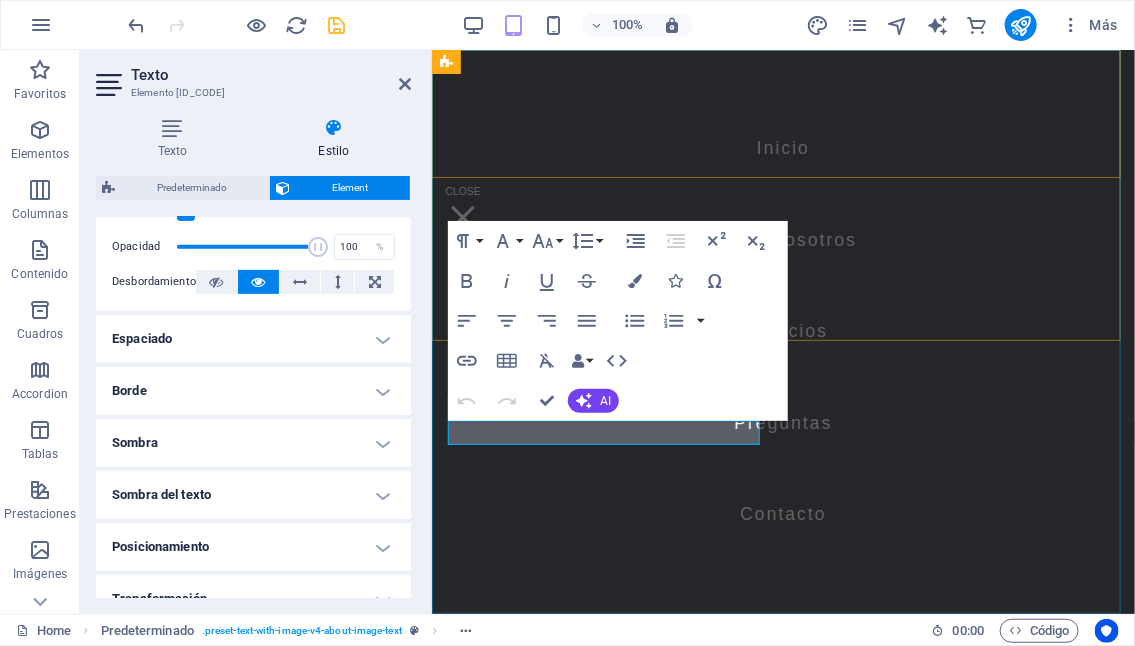 click on "Inicio Sobre nosotros Servicios Preguntas Contacto" at bounding box center [782, 331] 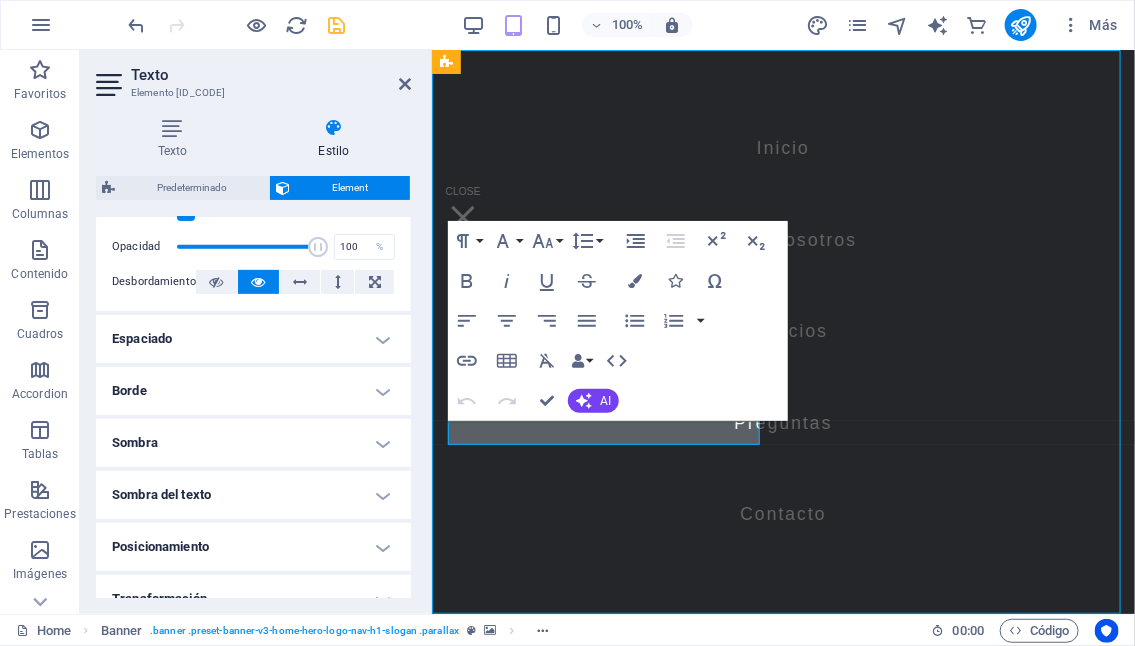 click on "Inicio Sobre nosotros Servicios Preguntas Contacto" at bounding box center (782, 331) 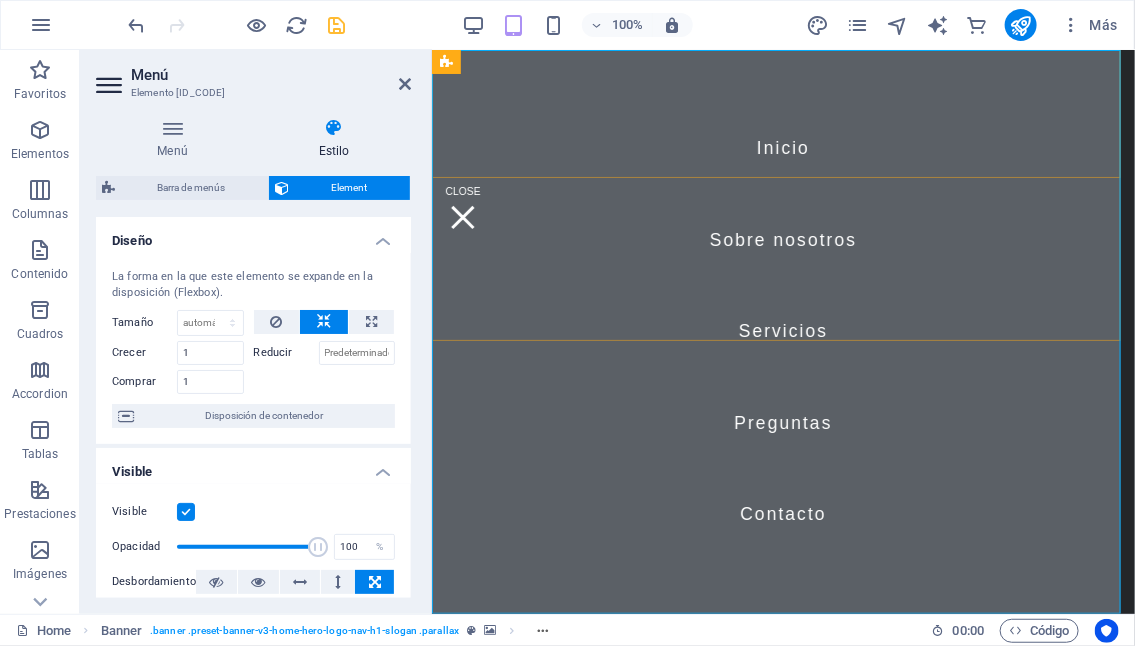 scroll, scrollTop: 479, scrollLeft: 0, axis: vertical 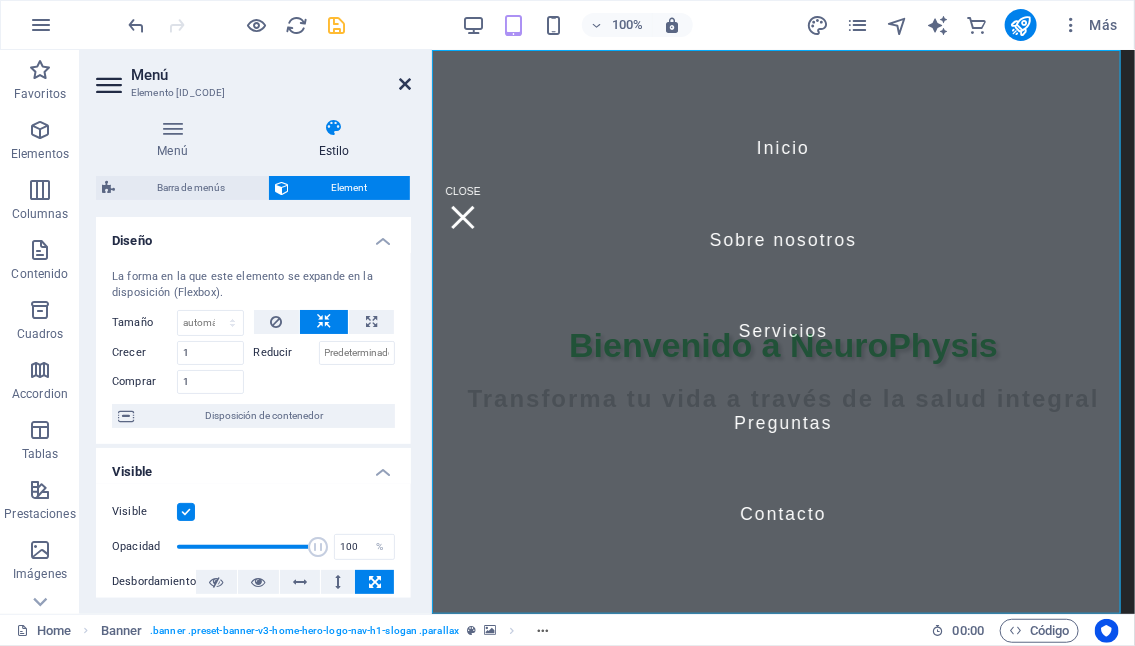 click at bounding box center [405, 84] 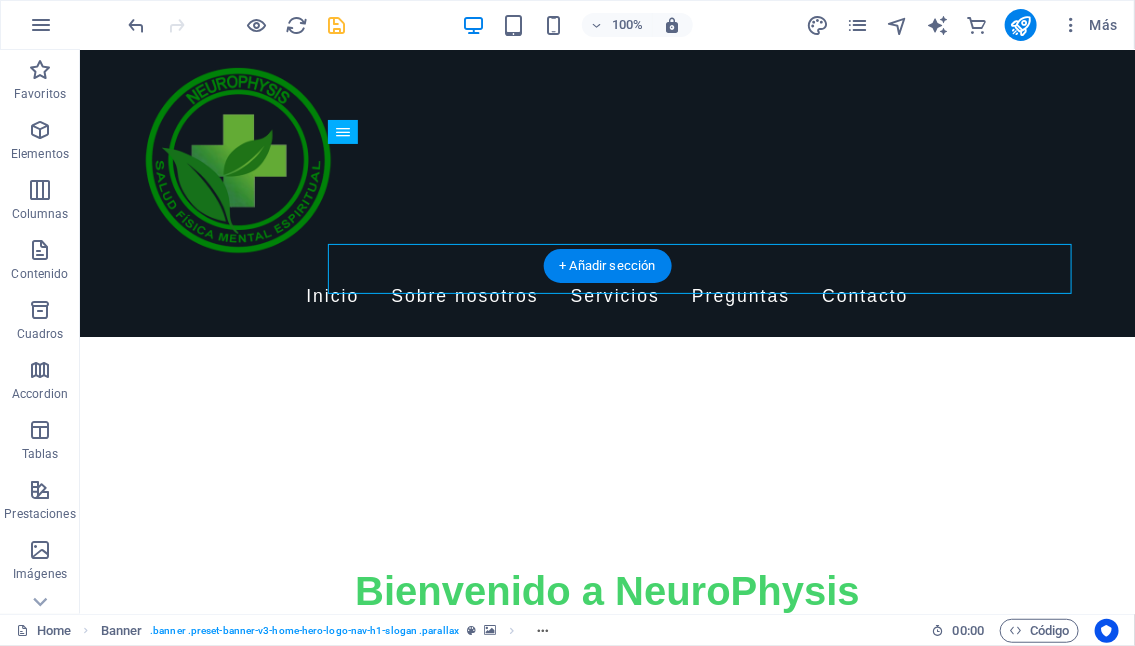 scroll, scrollTop: 279, scrollLeft: 0, axis: vertical 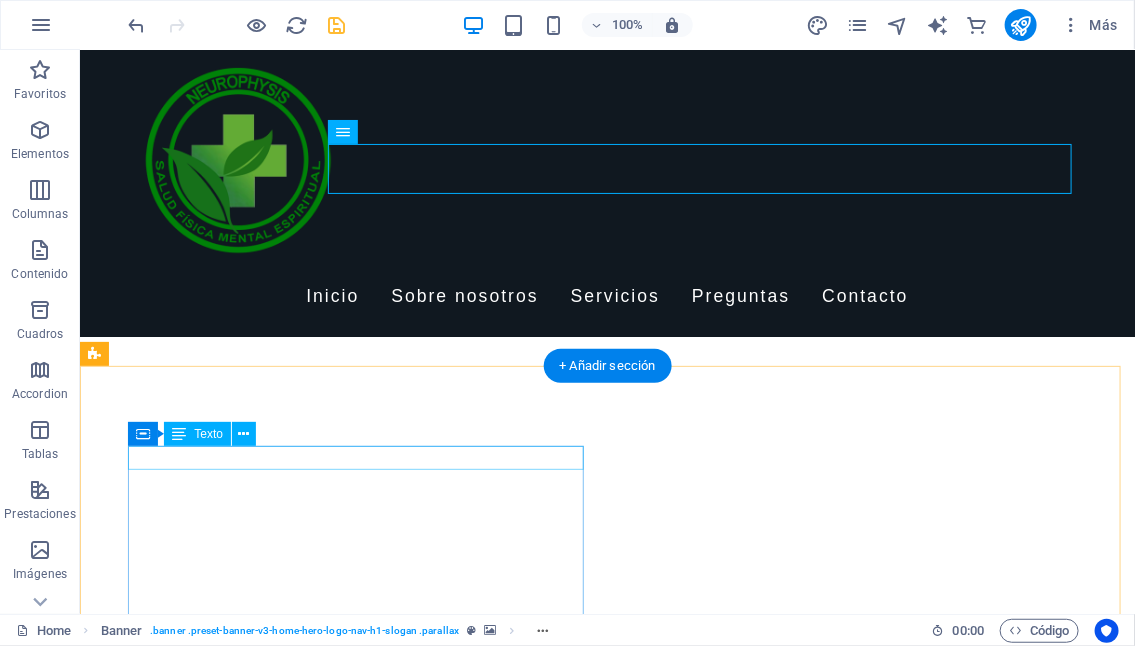 click on "TELEMEDICINA" at bounding box center (567, 1551) 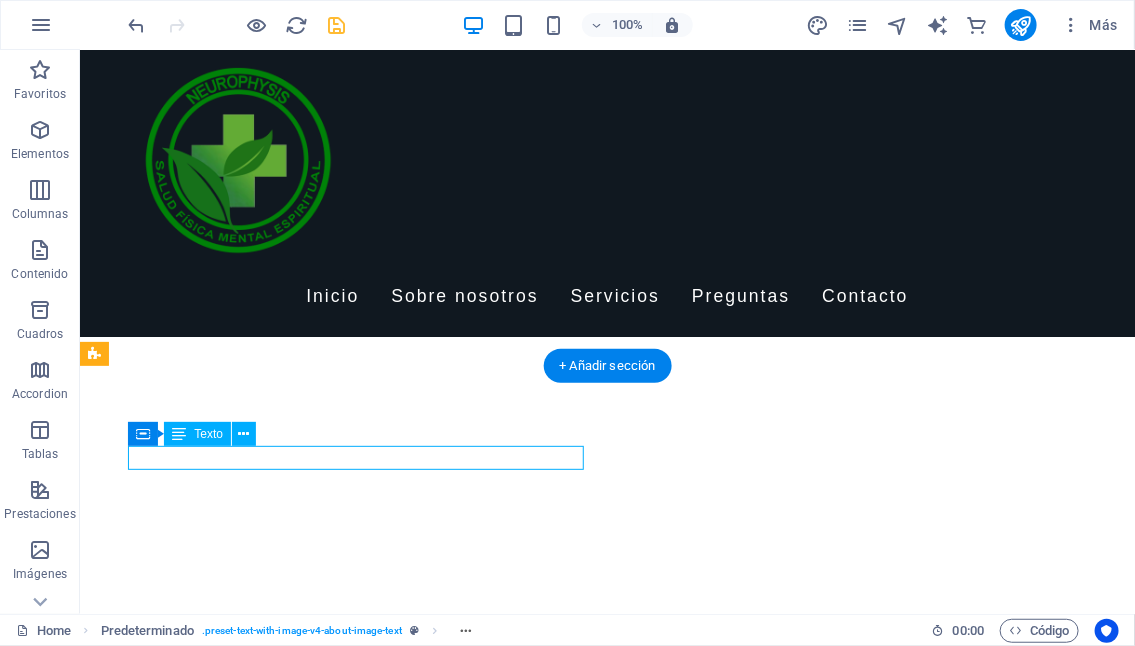 click on "TELEMEDICINA" at bounding box center (567, 1551) 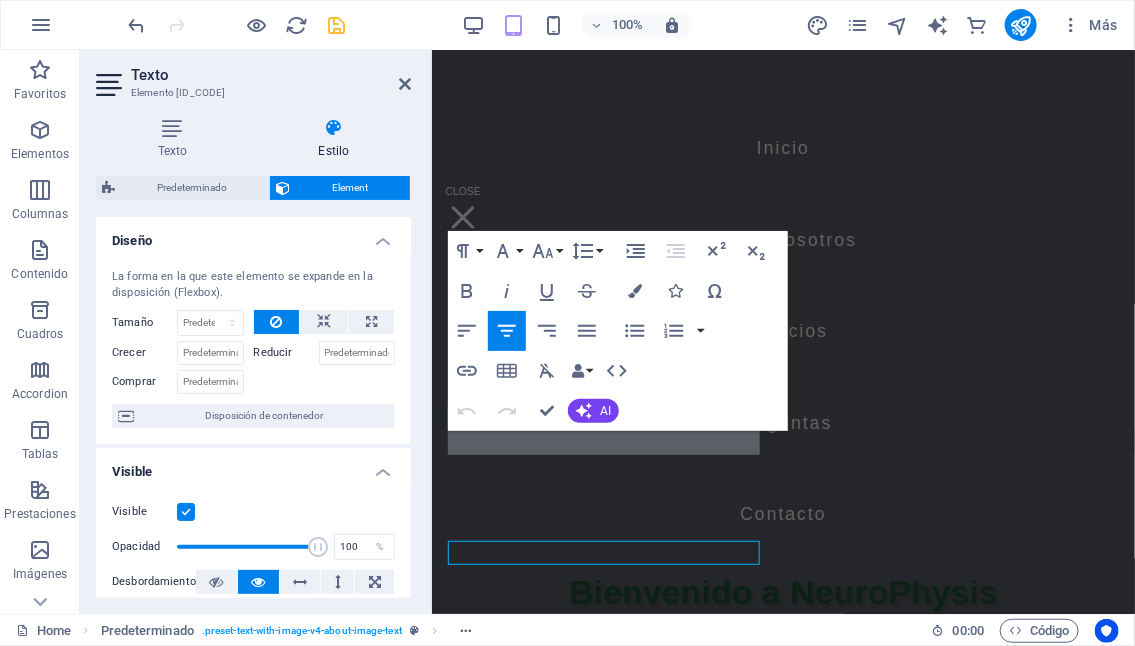 scroll, scrollTop: 169, scrollLeft: 0, axis: vertical 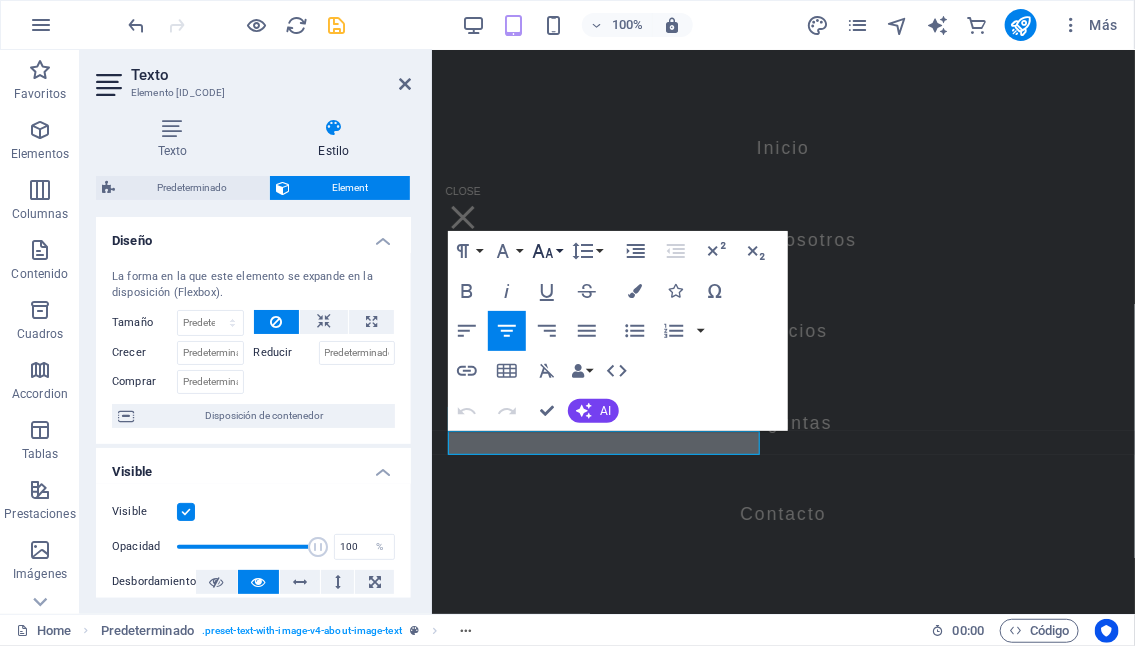 click on "Font Size" at bounding box center (547, 251) 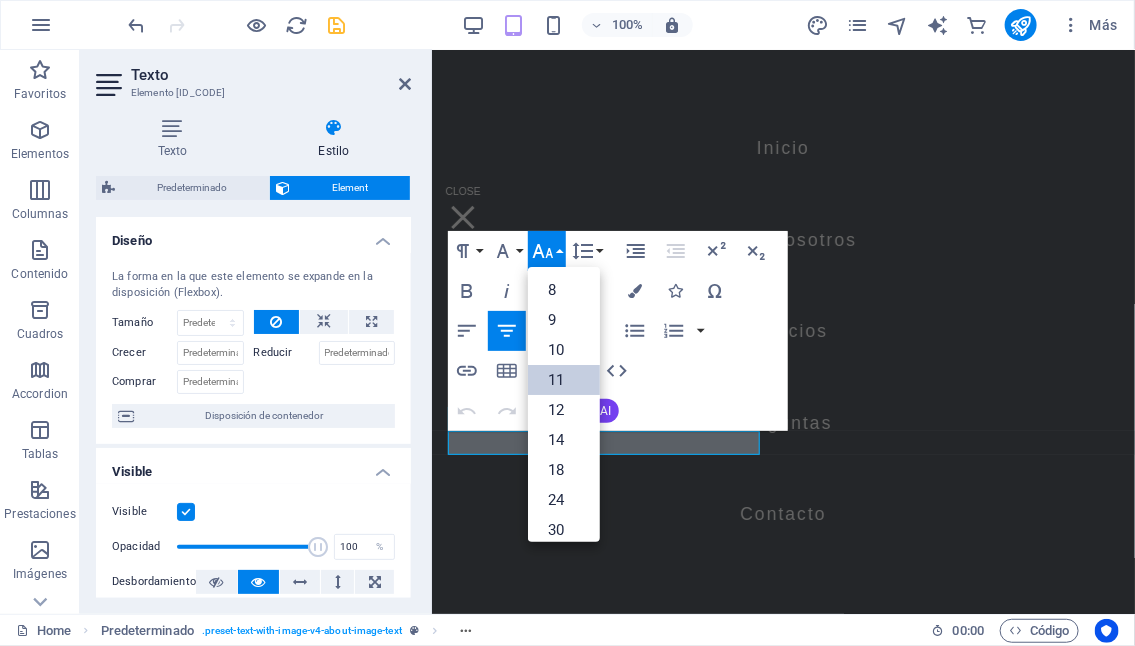 click on "11" at bounding box center [564, 380] 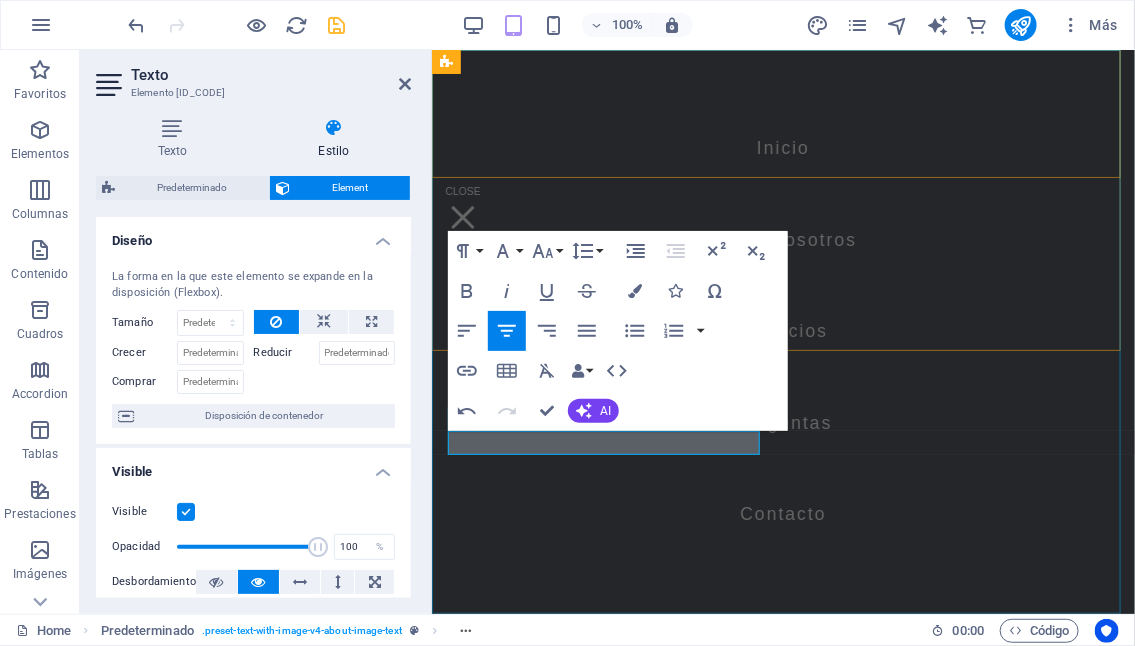 click on "Inicio Sobre nosotros Servicios Preguntas Contacto" at bounding box center (782, 331) 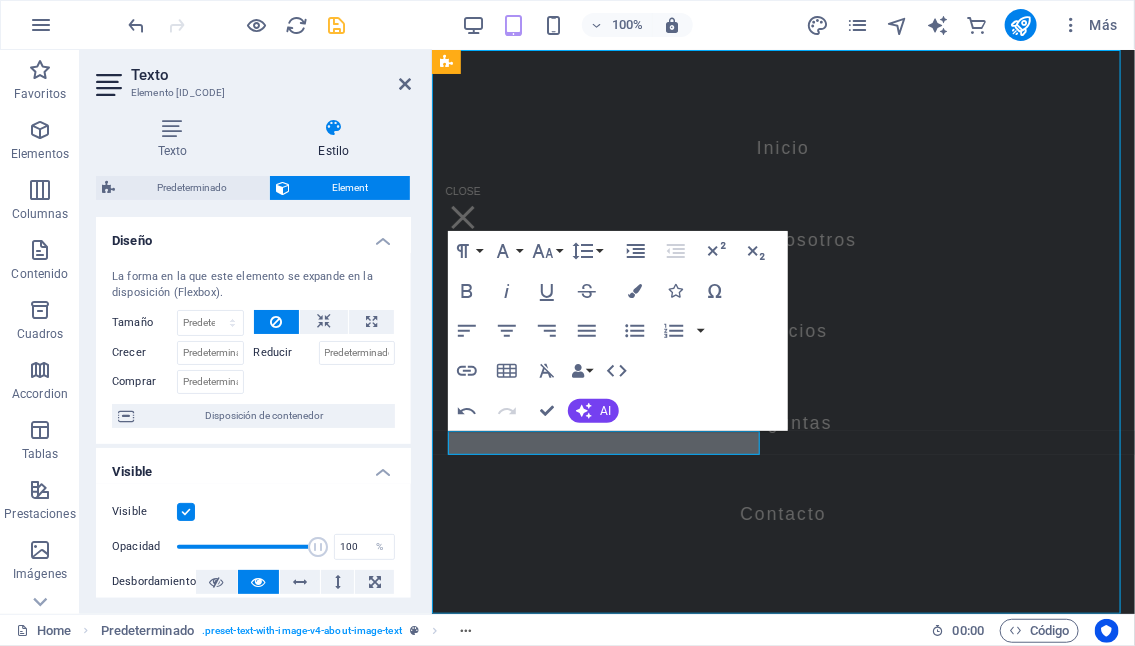 click on "Inicio Sobre nosotros Servicios Preguntas Contacto" at bounding box center (782, 331) 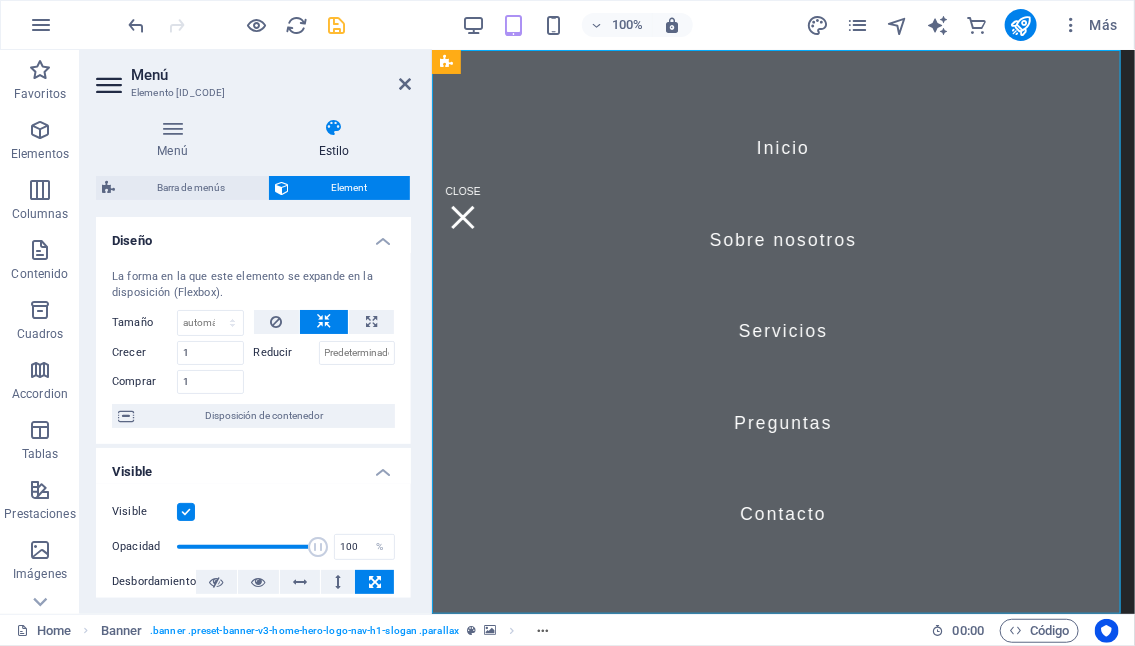 click on "Inicio Sobre nosotros Servicios Preguntas Contacto" at bounding box center (782, 331) 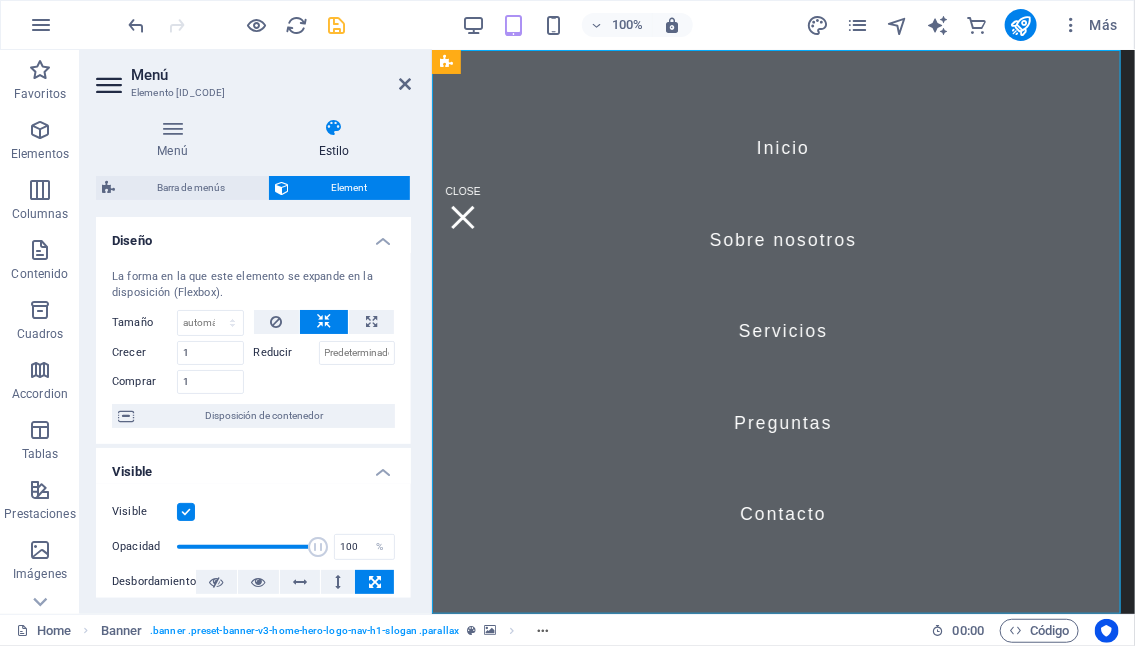 click on "Inicio Sobre nosotros Servicios Preguntas Contacto" at bounding box center [782, 331] 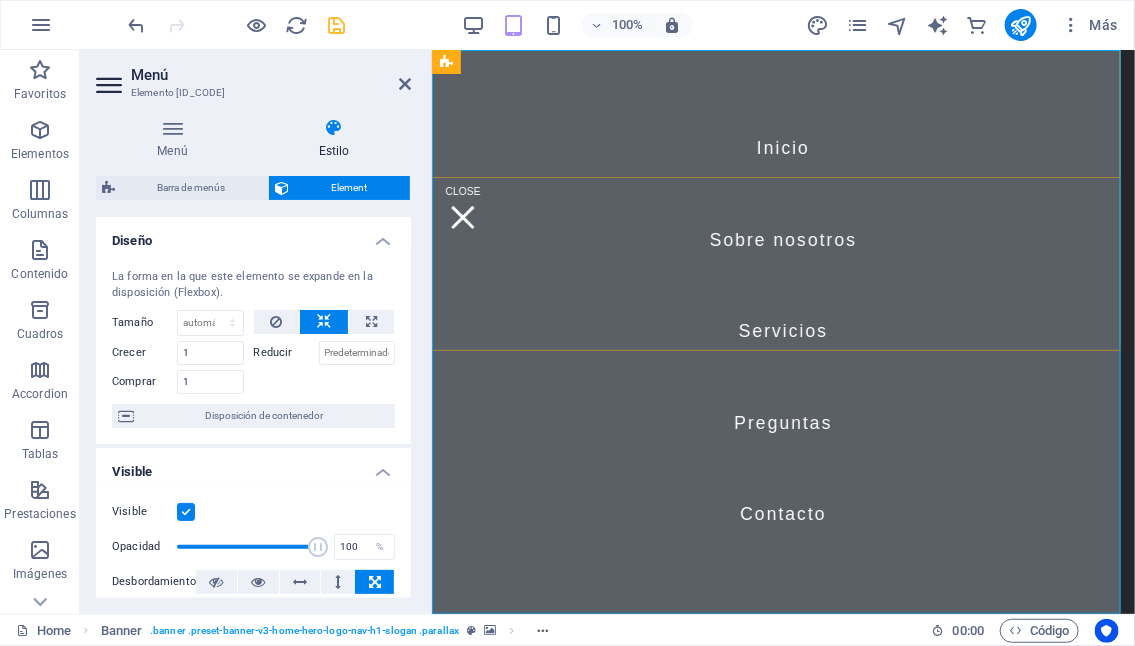 click on "Inicio Sobre nosotros Servicios Preguntas Contacto" at bounding box center (782, 331) 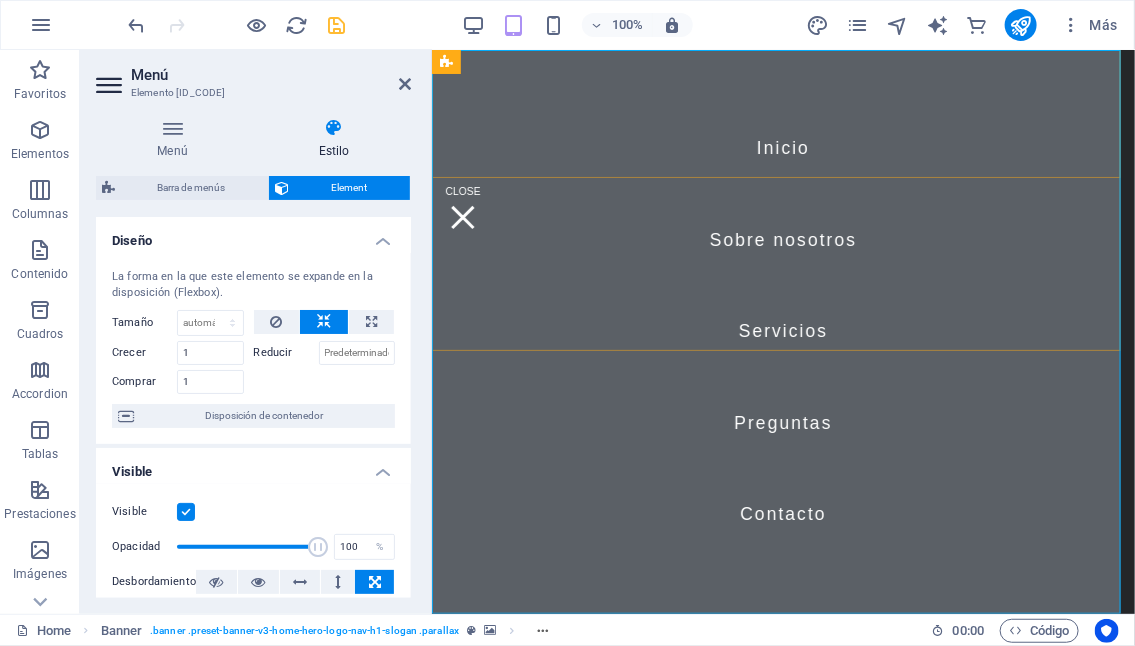 click on "Inicio Sobre nosotros Servicios Preguntas Contacto" at bounding box center [782, 331] 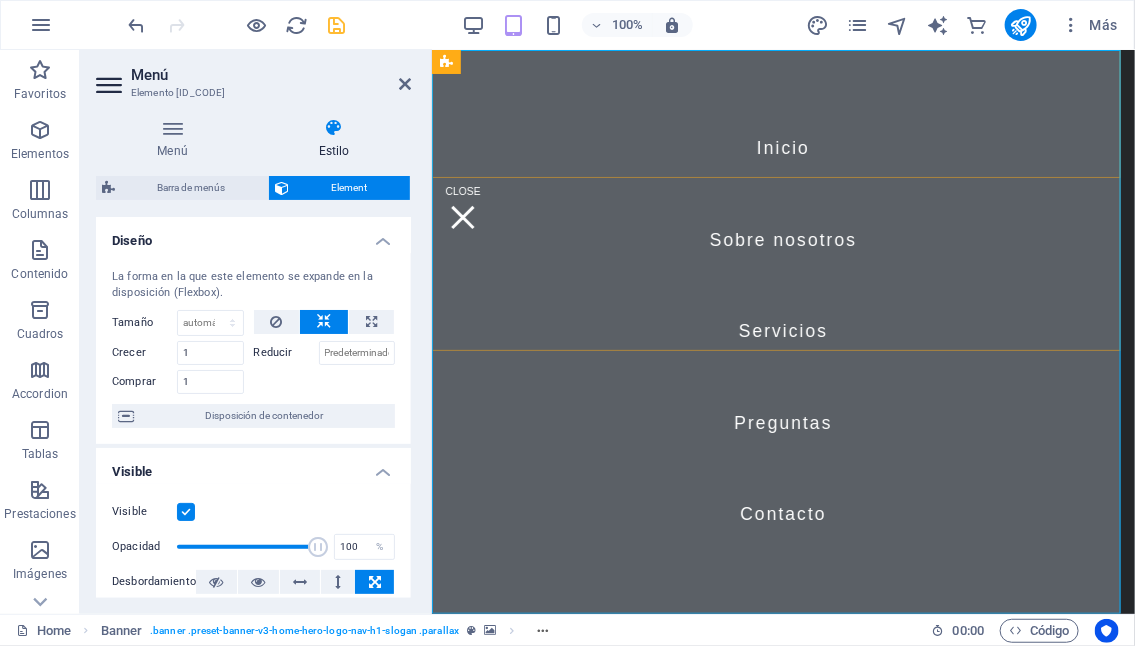 click on "Inicio Sobre nosotros Servicios Preguntas Contacto" at bounding box center [782, 331] 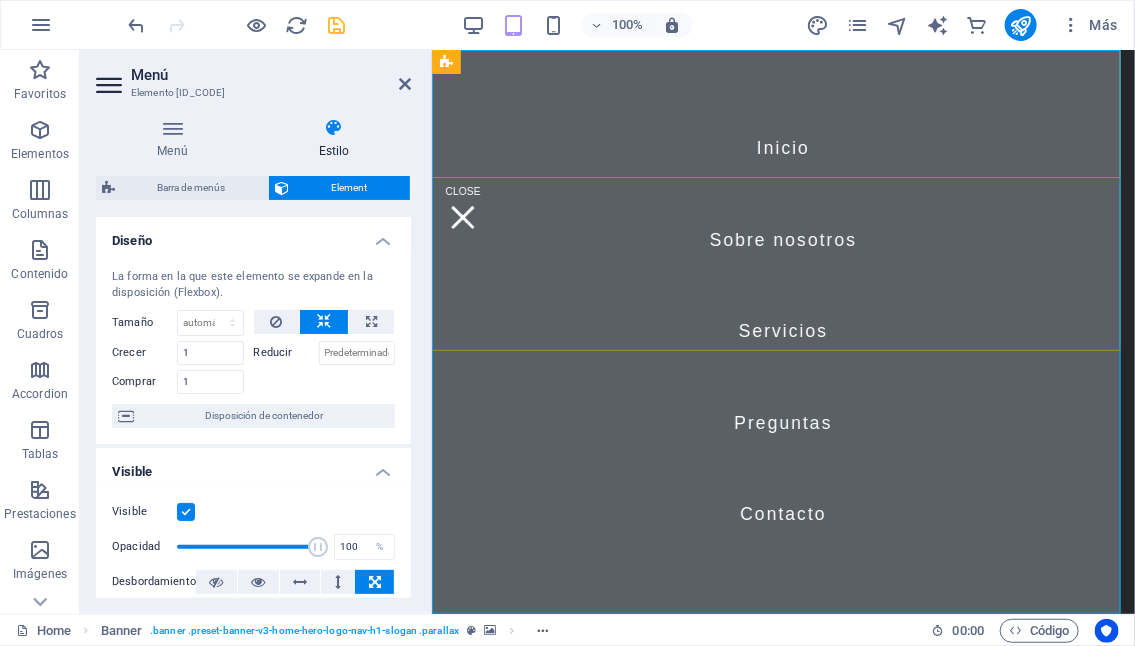 click on "Inicio Sobre nosotros Servicios Preguntas Contacto" at bounding box center [782, 331] 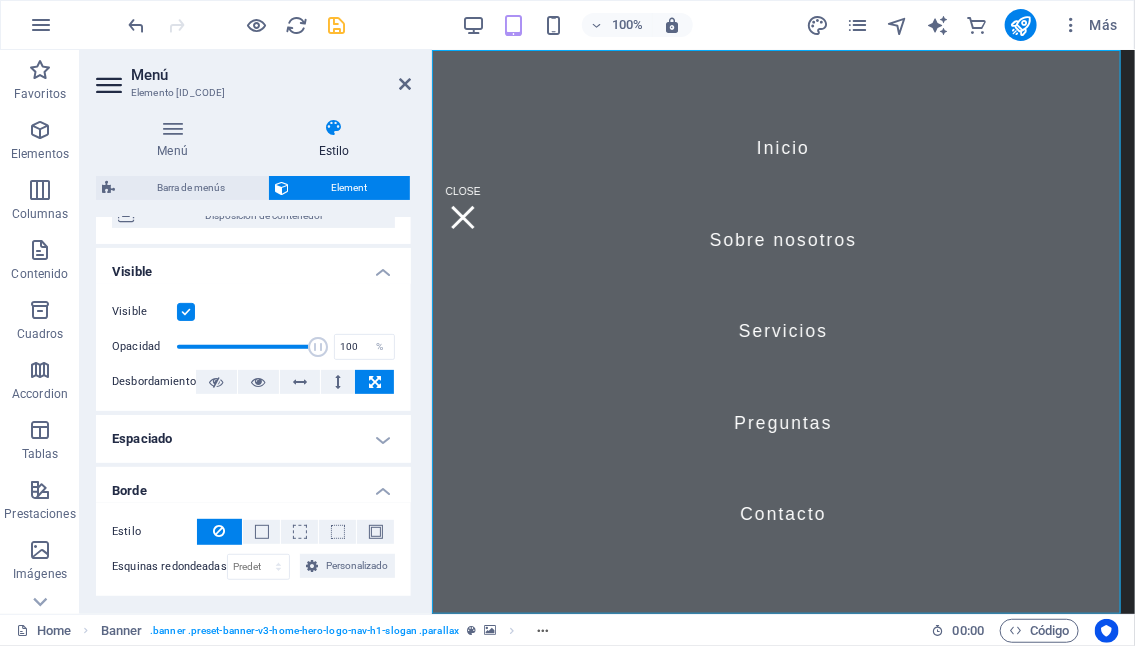 scroll, scrollTop: 300, scrollLeft: 0, axis: vertical 